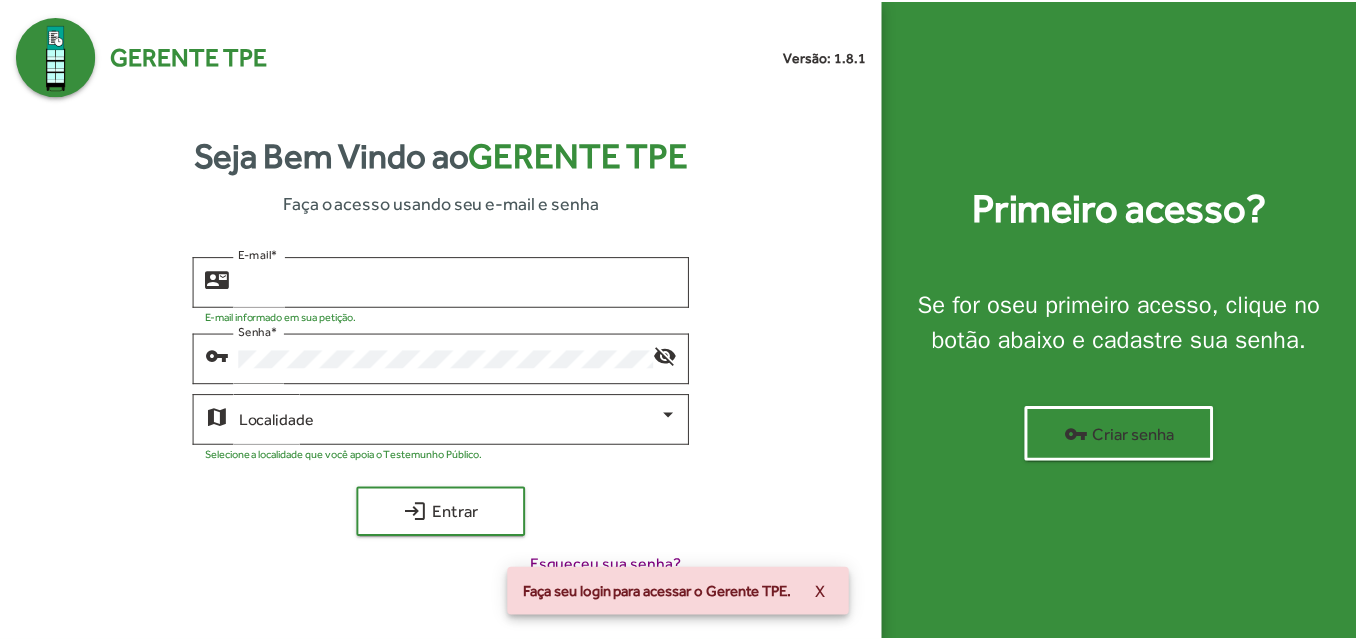 scroll, scrollTop: 0, scrollLeft: 0, axis: both 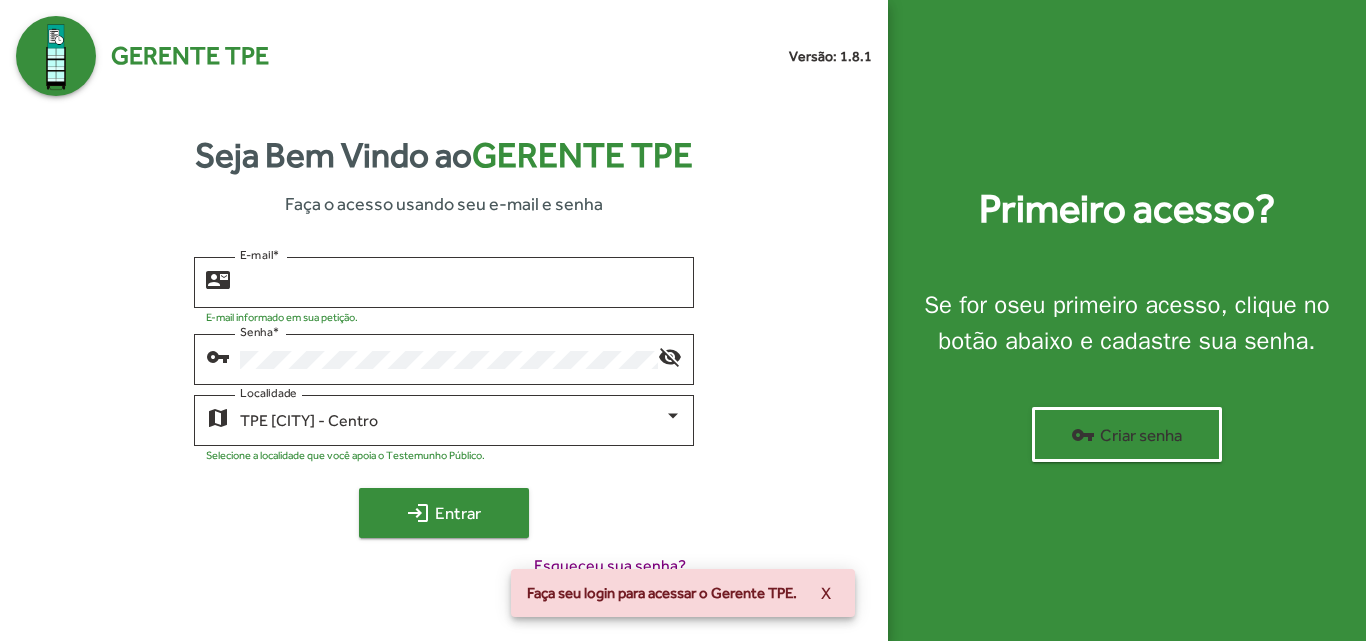 type on "**********" 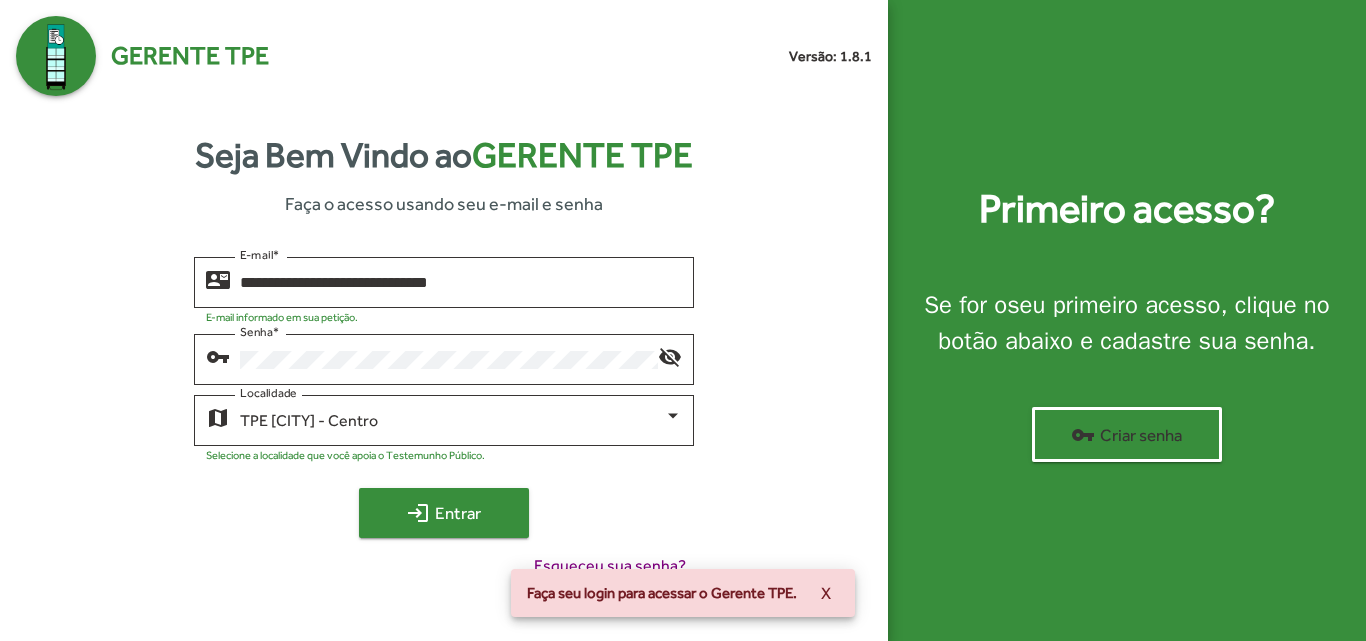 click on "login  Entrar" 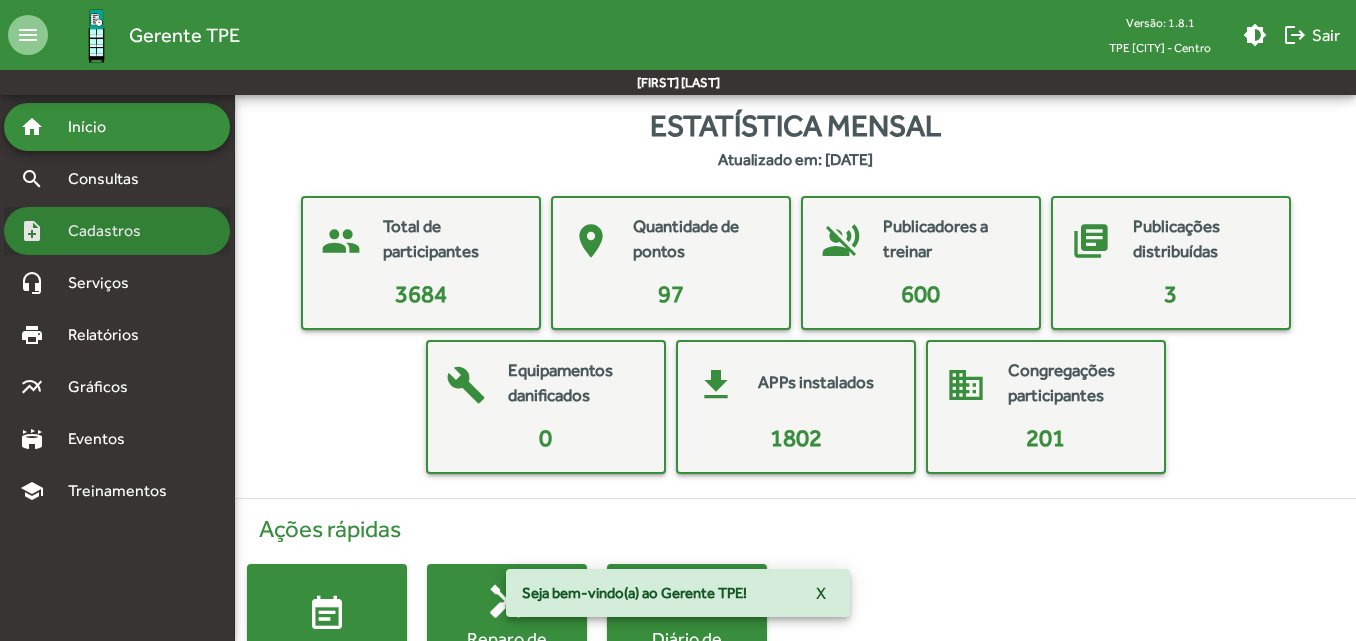 click on "Cadastros" at bounding box center (111, 231) 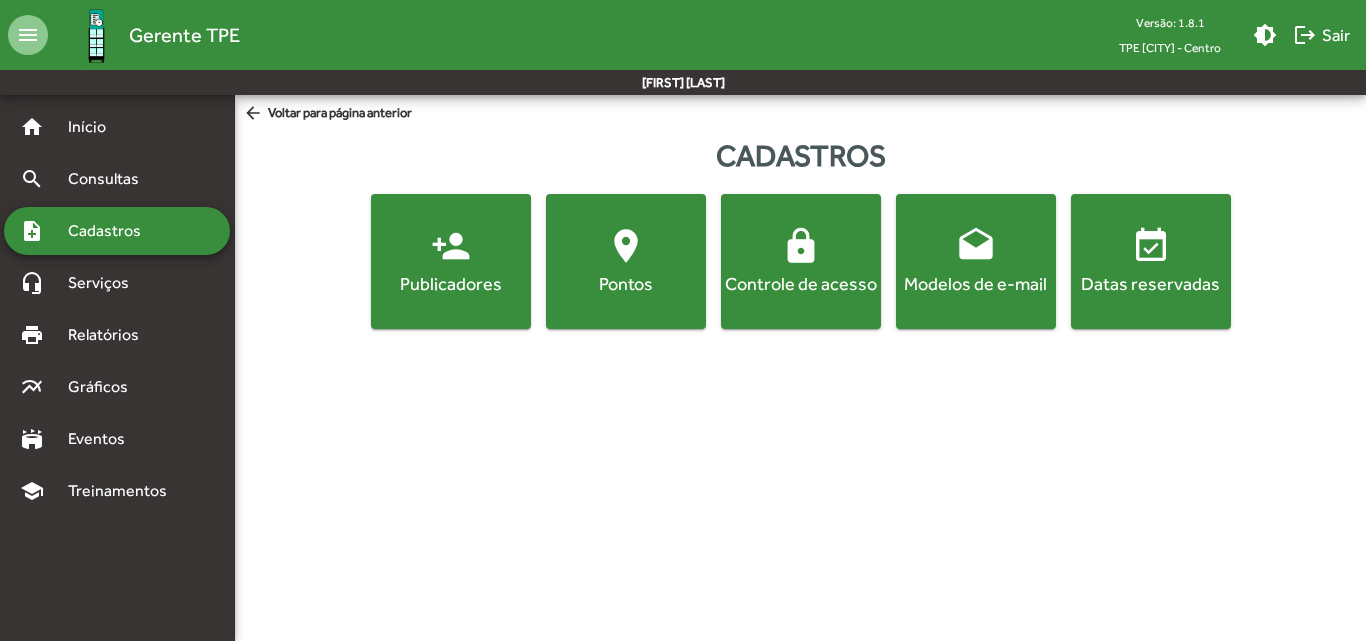 click on "Modelos de e-mail" 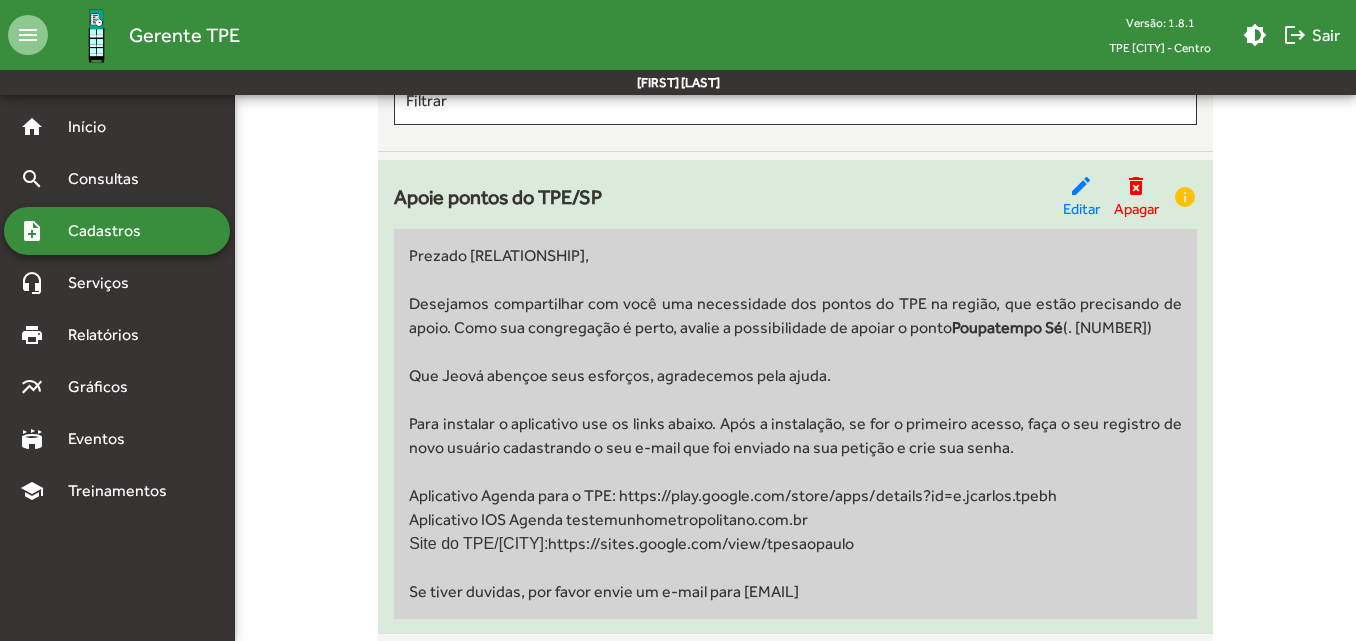 scroll, scrollTop: 200, scrollLeft: 0, axis: vertical 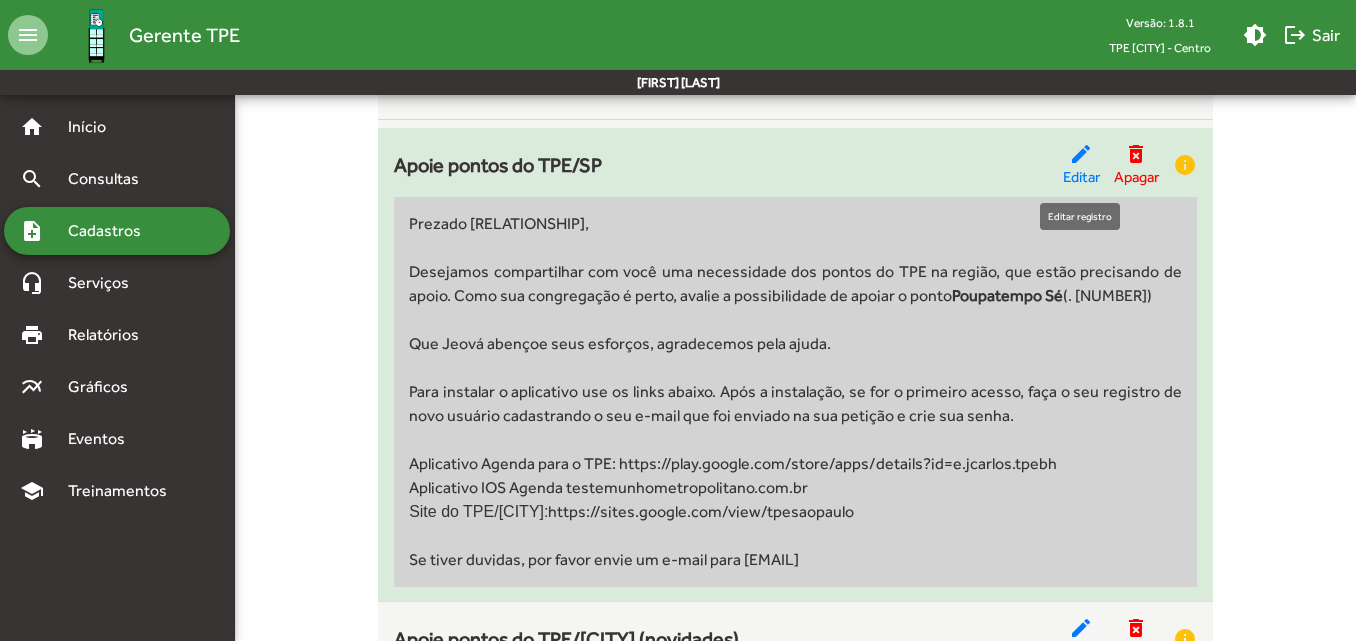 click on "edit" 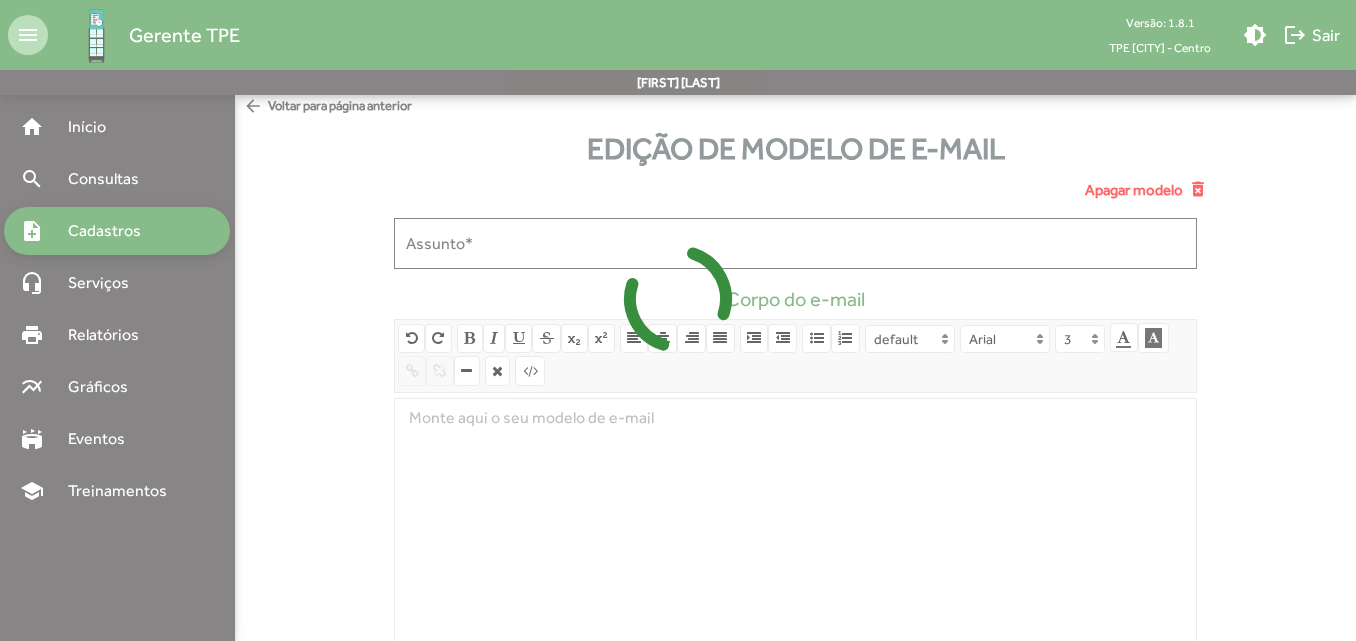 scroll, scrollTop: 0, scrollLeft: 0, axis: both 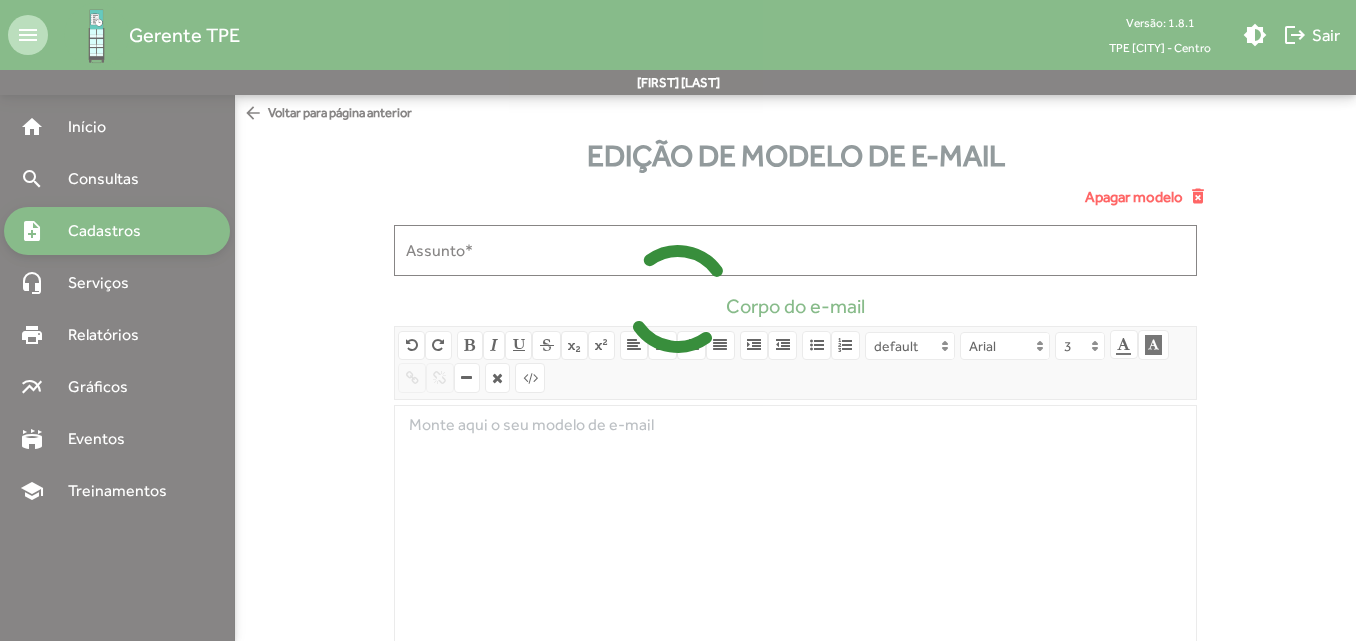 type on "**********" 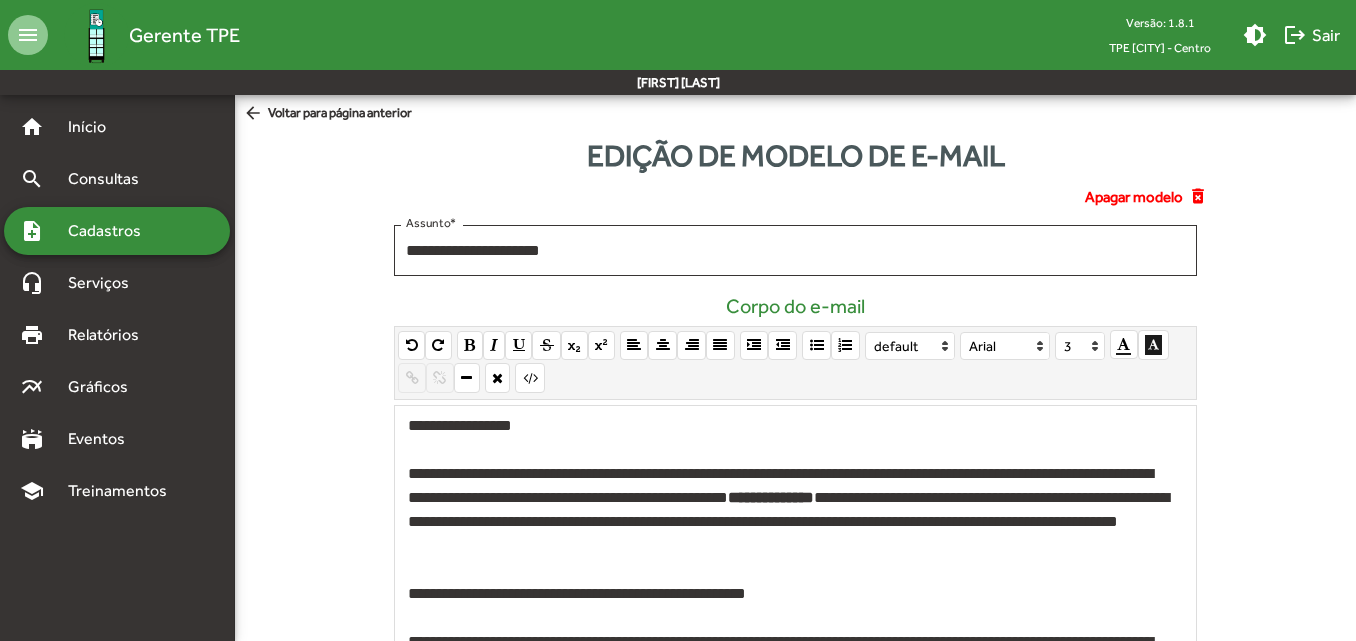 click on "**********" 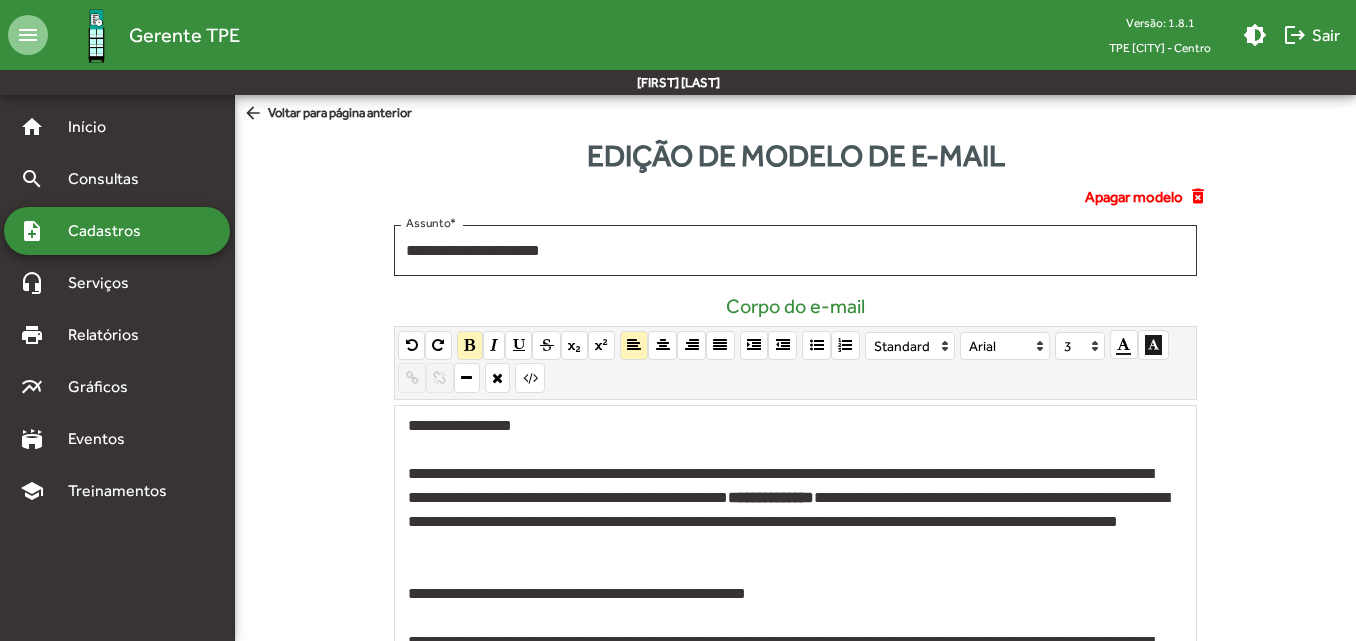 type 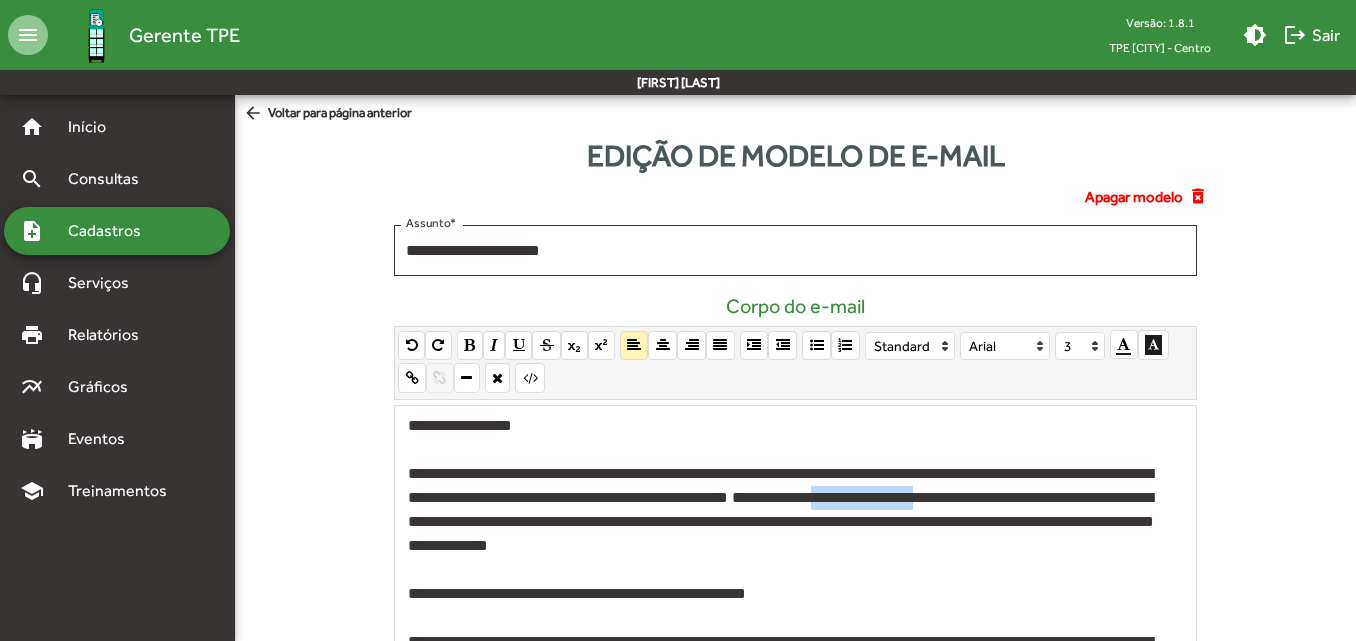 drag, startPoint x: 527, startPoint y: 522, endPoint x: 374, endPoint y: 519, distance: 153.0294 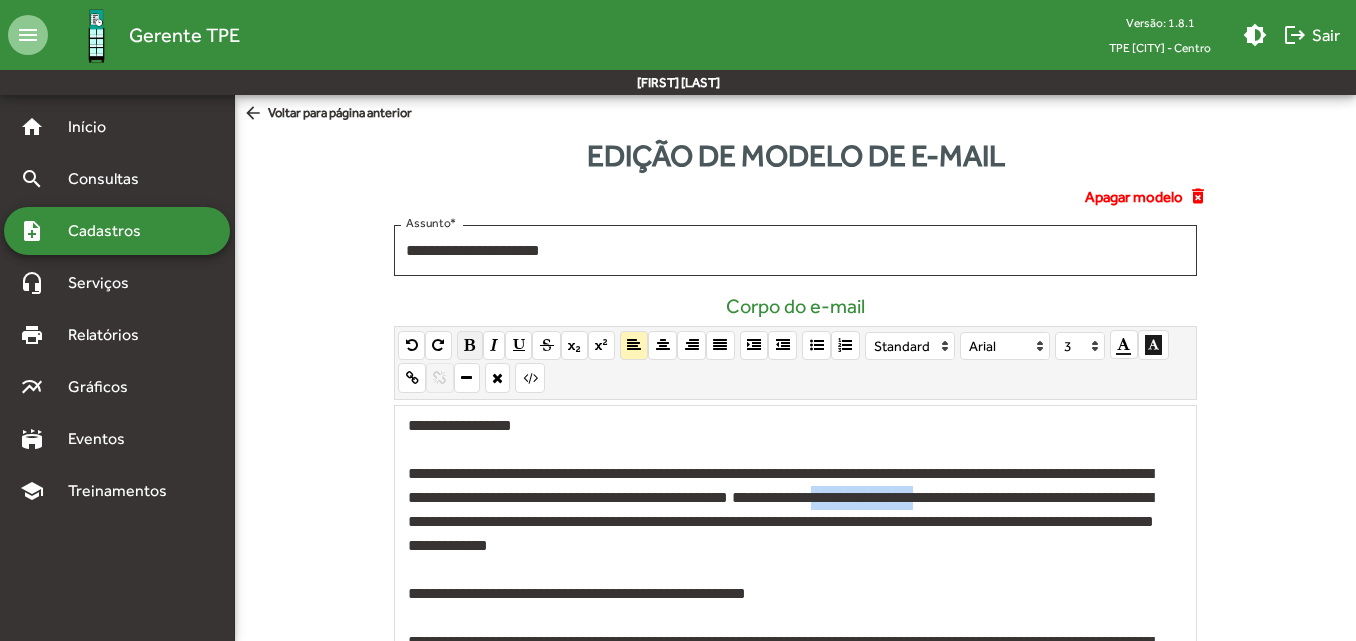 click at bounding box center [469, 345] 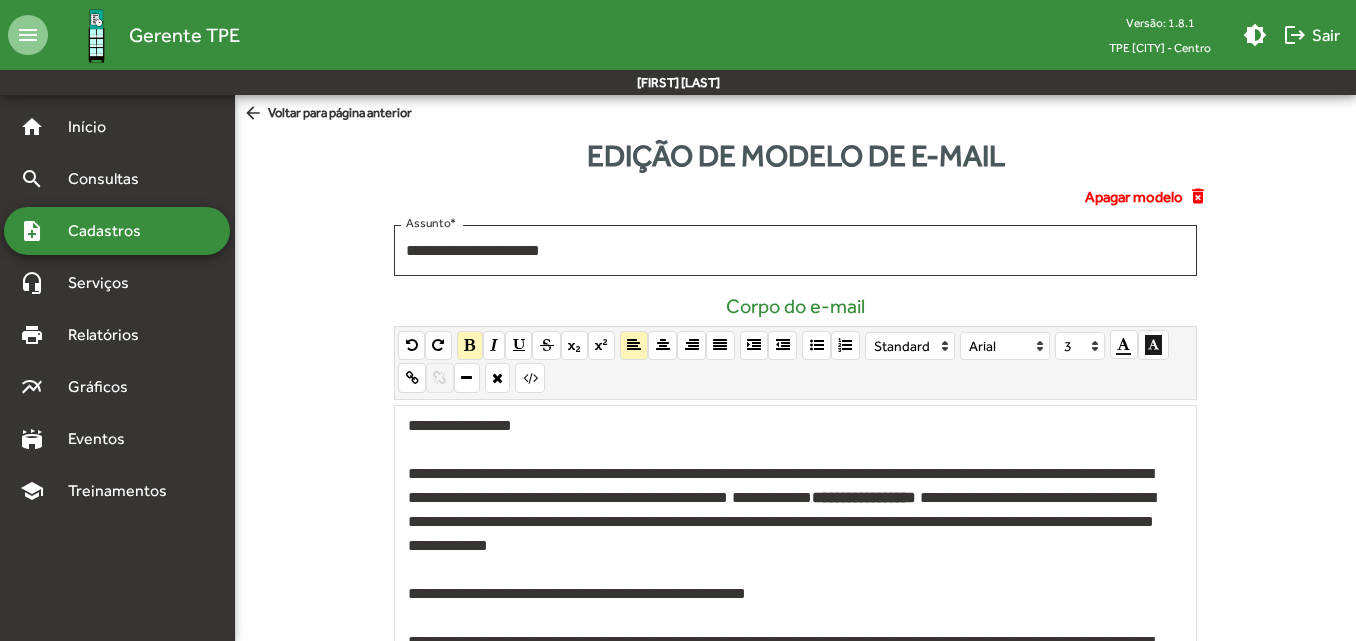 click on "**********" 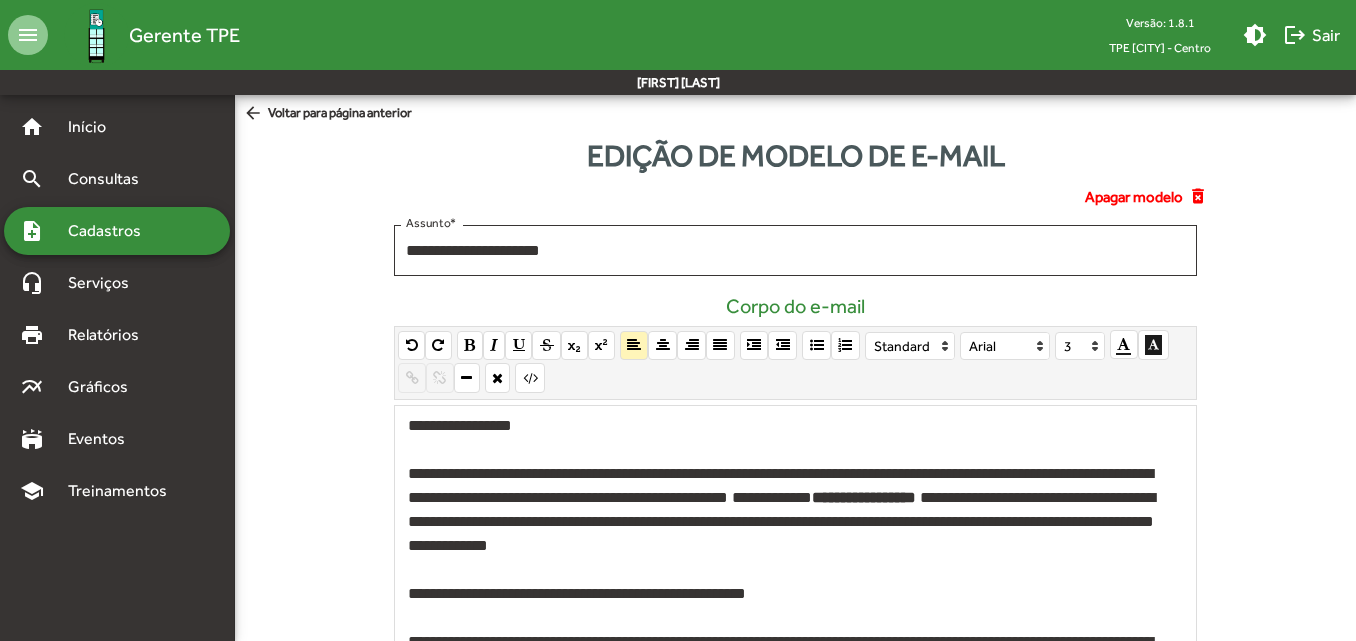click on "**********" 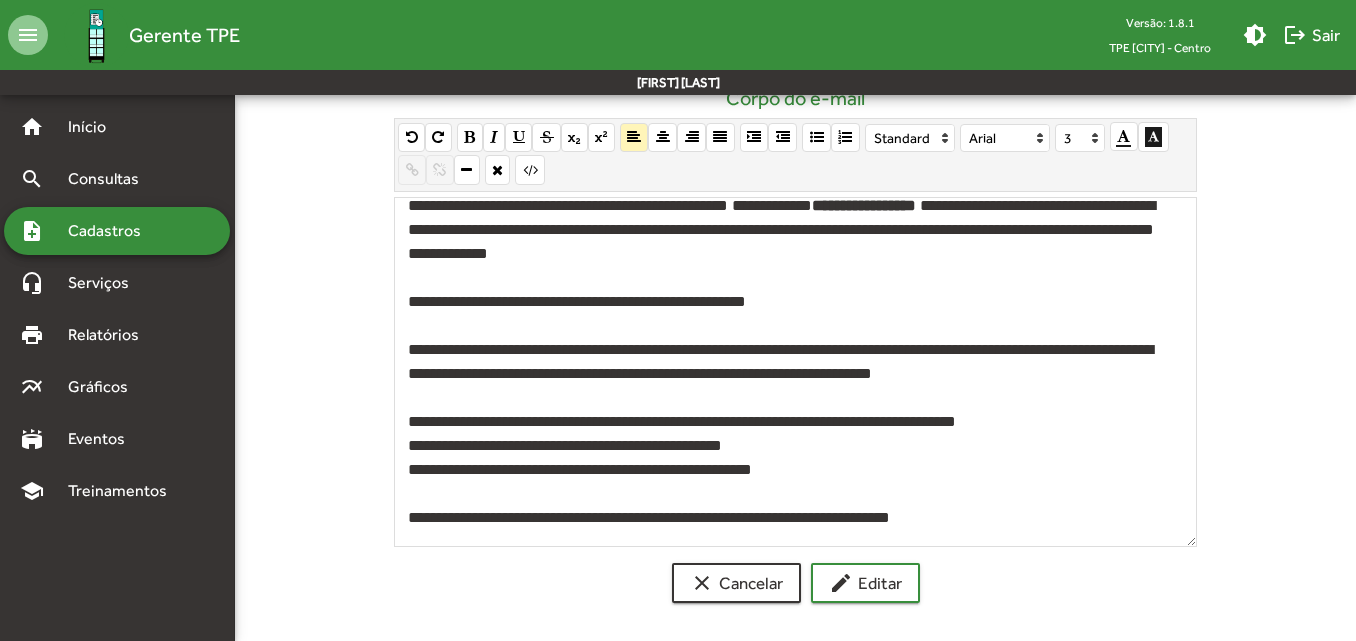 scroll, scrollTop: 210, scrollLeft: 0, axis: vertical 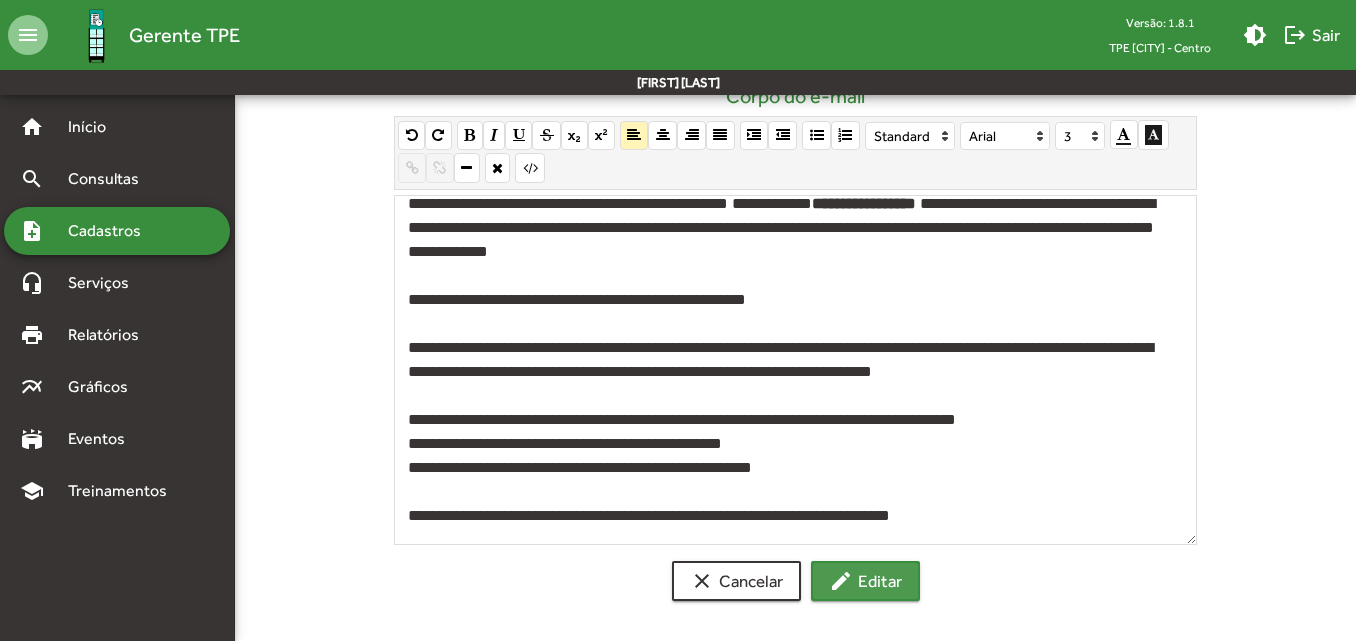click on "edit  Editar" 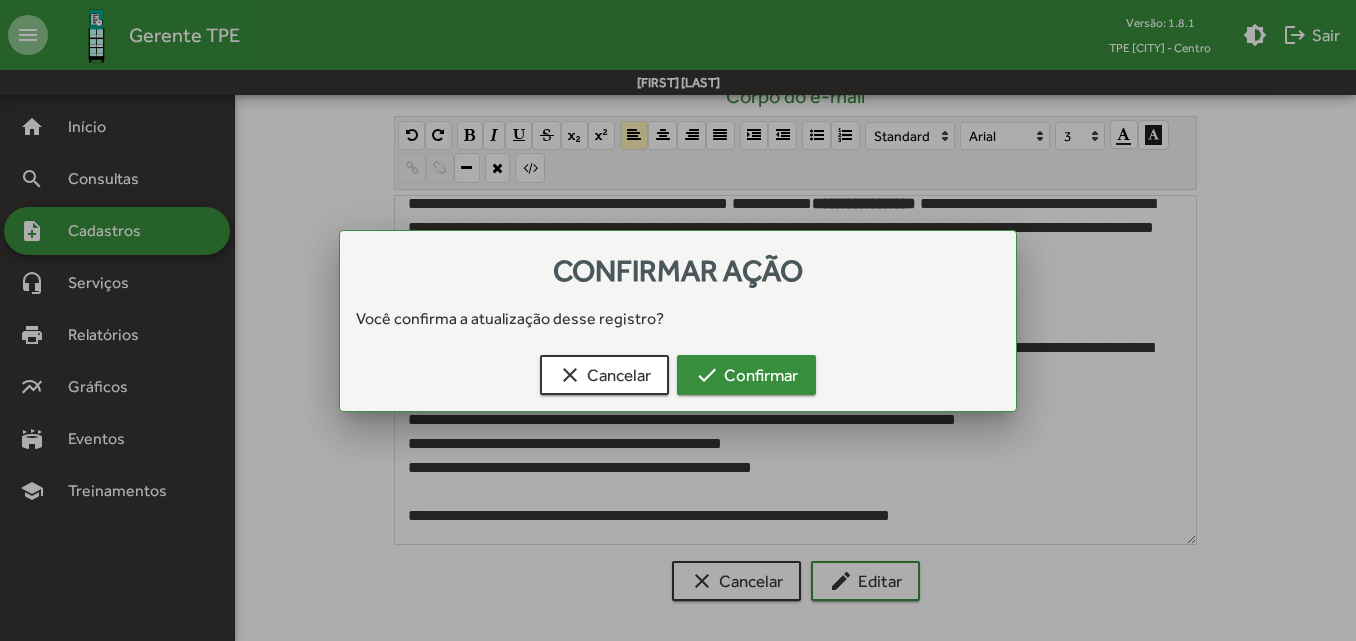click on "check  Confirmar" at bounding box center [746, 375] 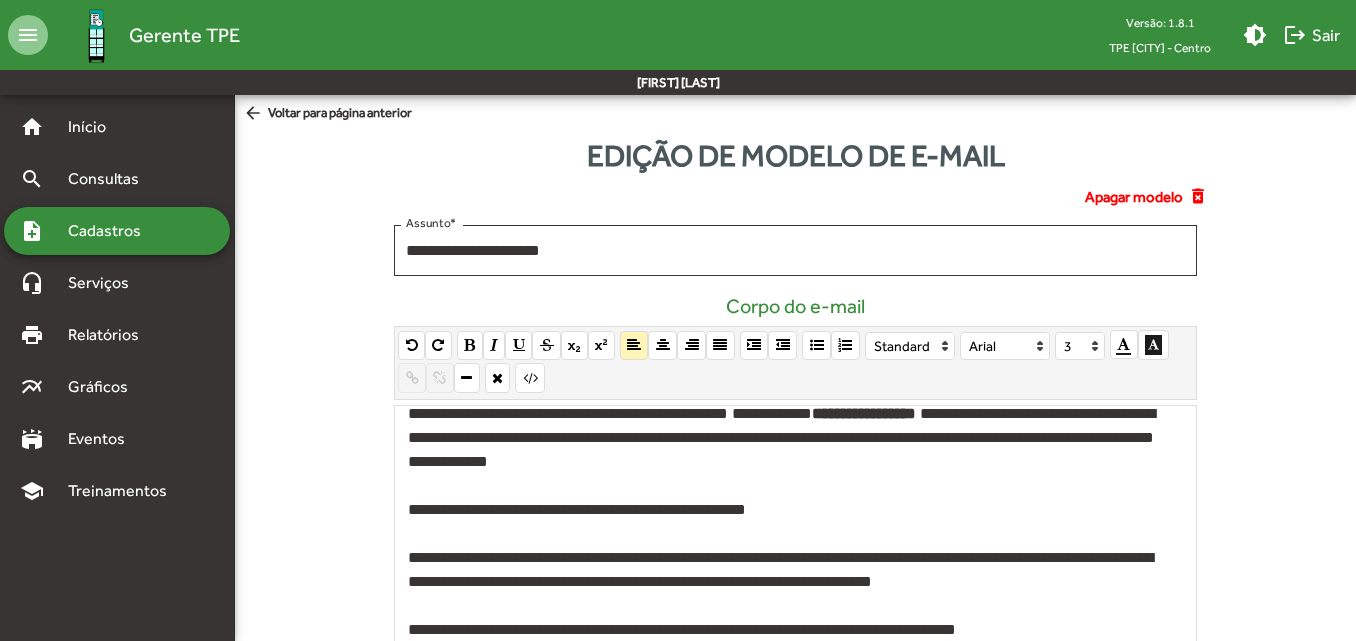 scroll, scrollTop: 210, scrollLeft: 0, axis: vertical 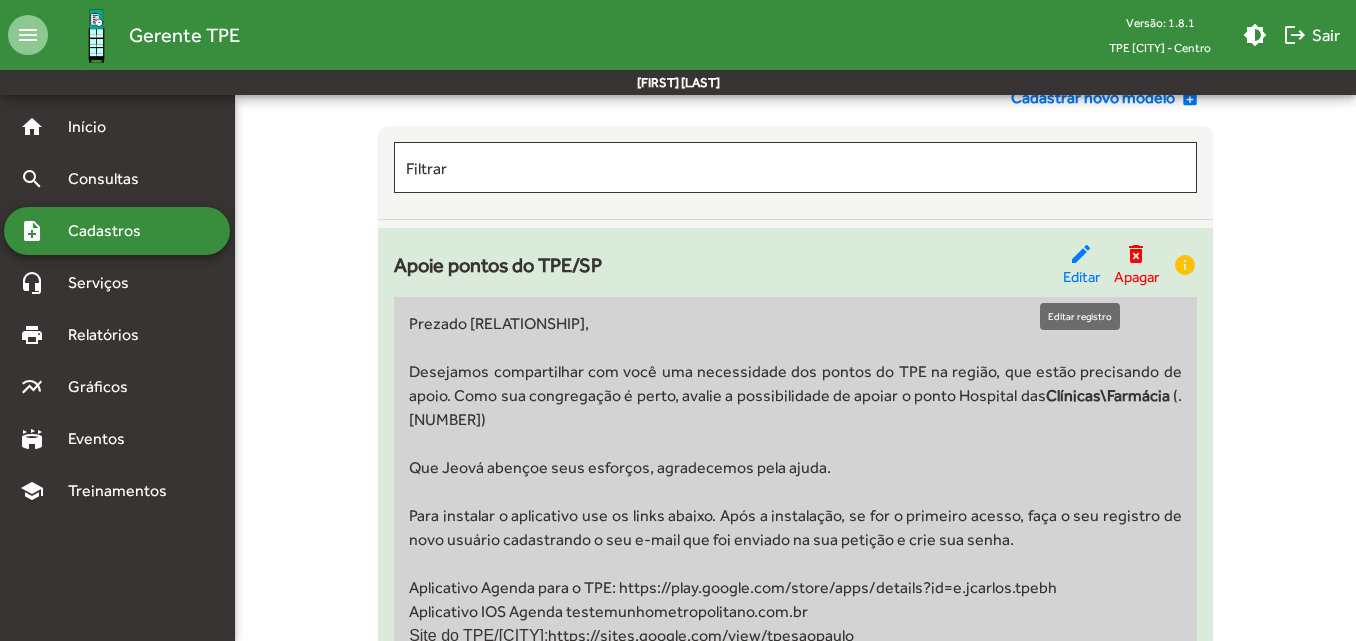 click on "Editar" 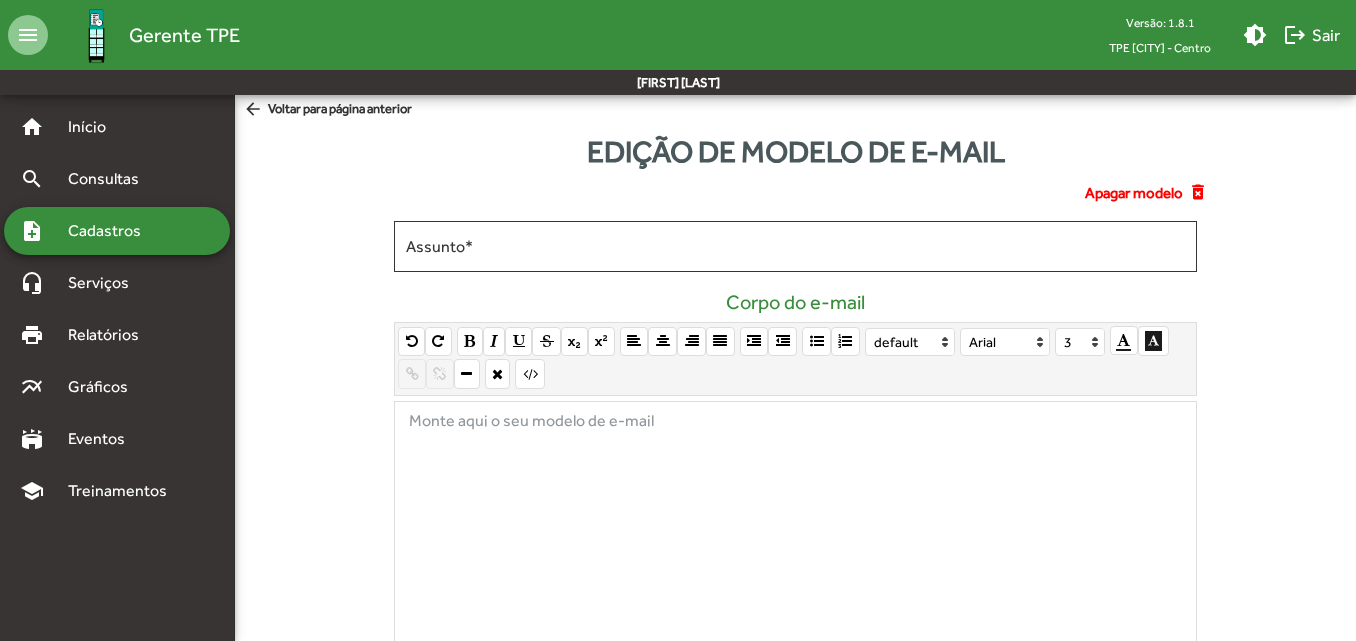 scroll, scrollTop: 0, scrollLeft: 0, axis: both 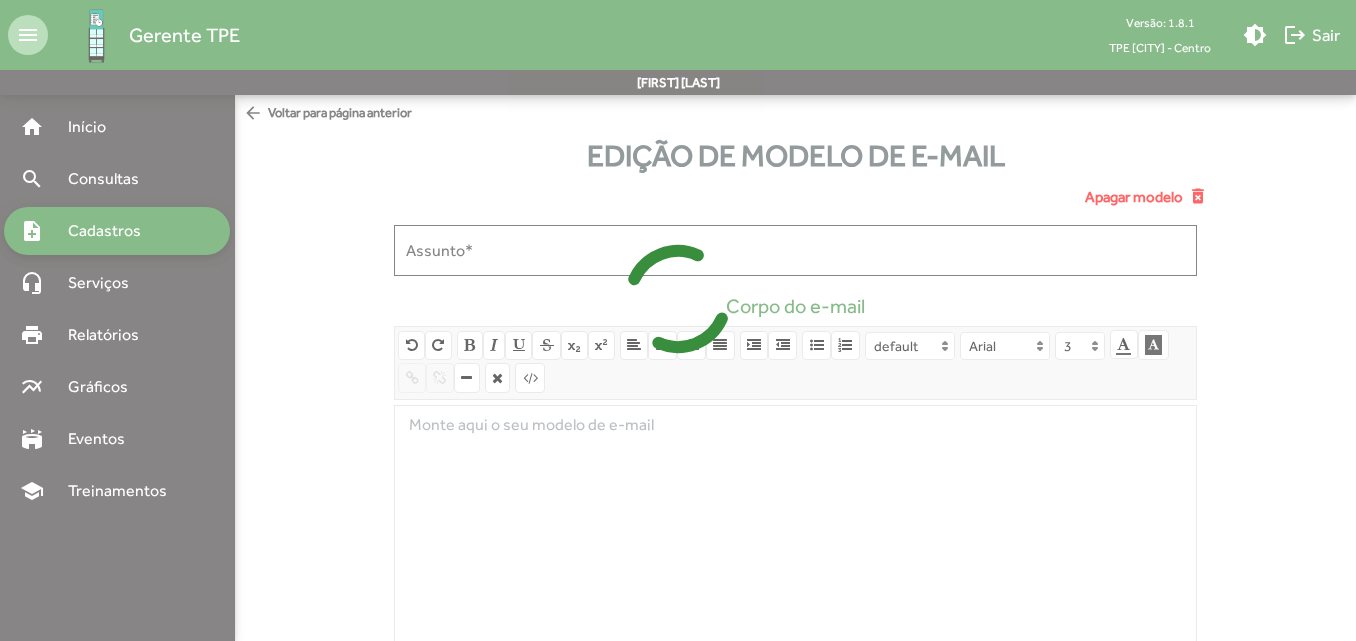 type on "**********" 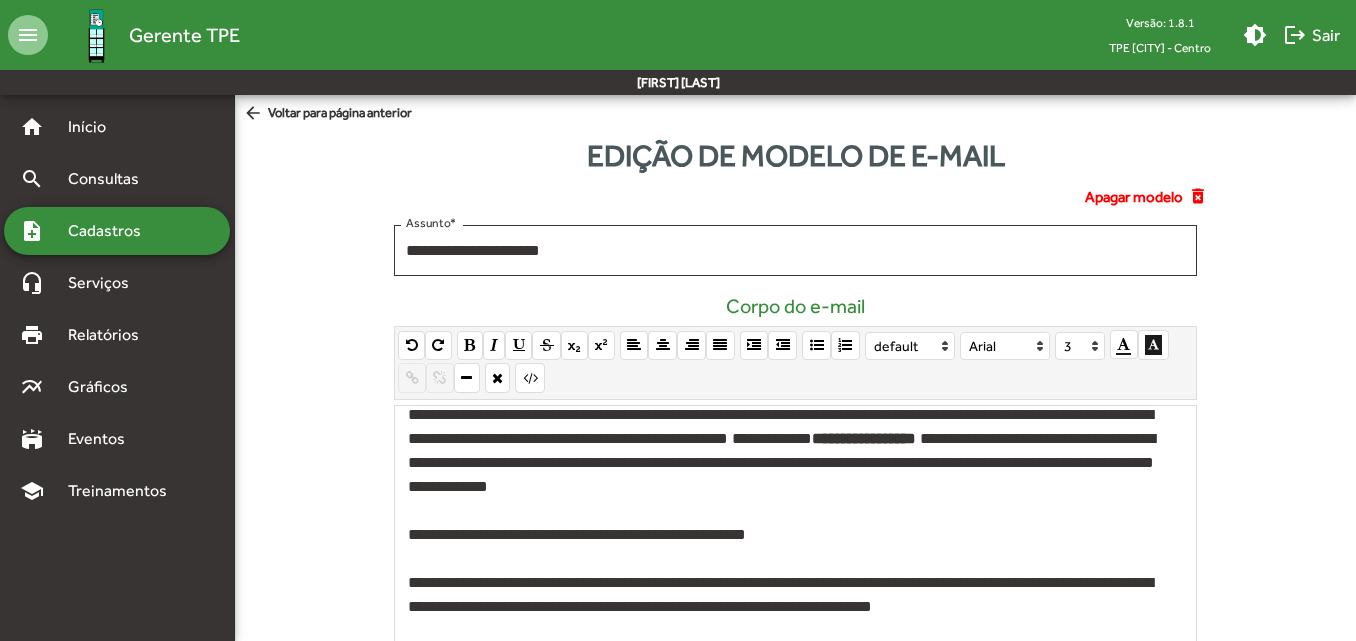 scroll, scrollTop: 84, scrollLeft: 0, axis: vertical 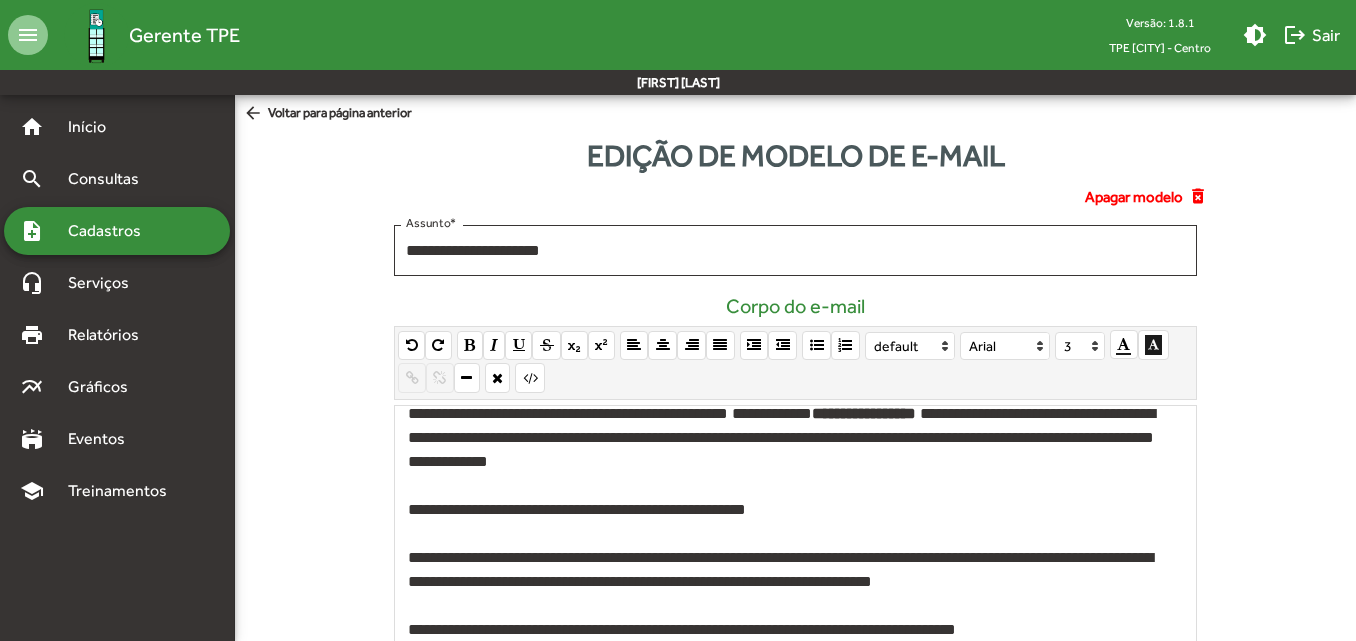 type 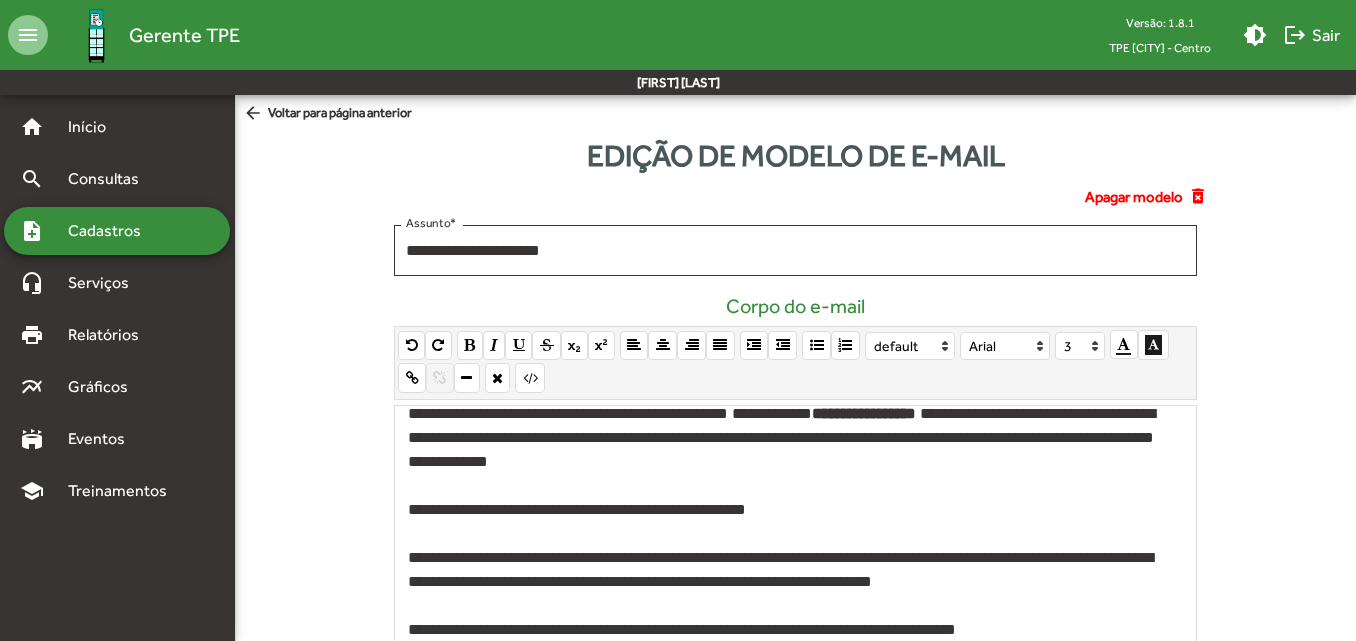 drag, startPoint x: 441, startPoint y: 438, endPoint x: 556, endPoint y: 434, distance: 115.06954 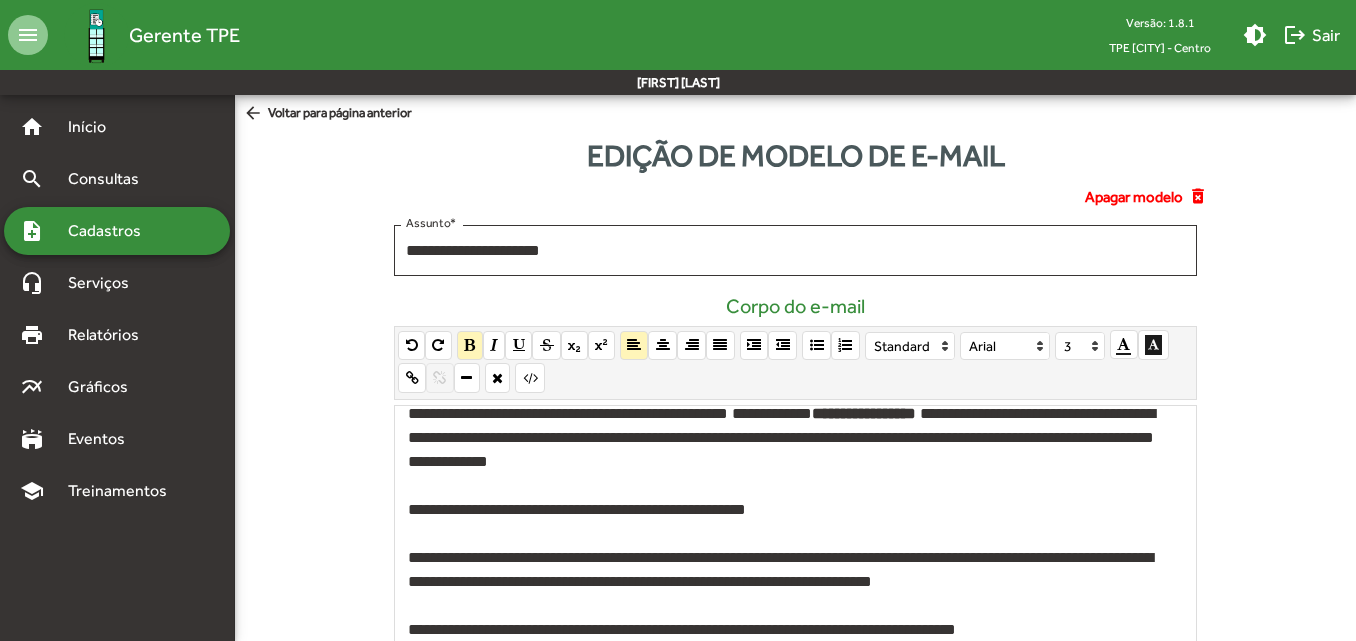 click on "**********" 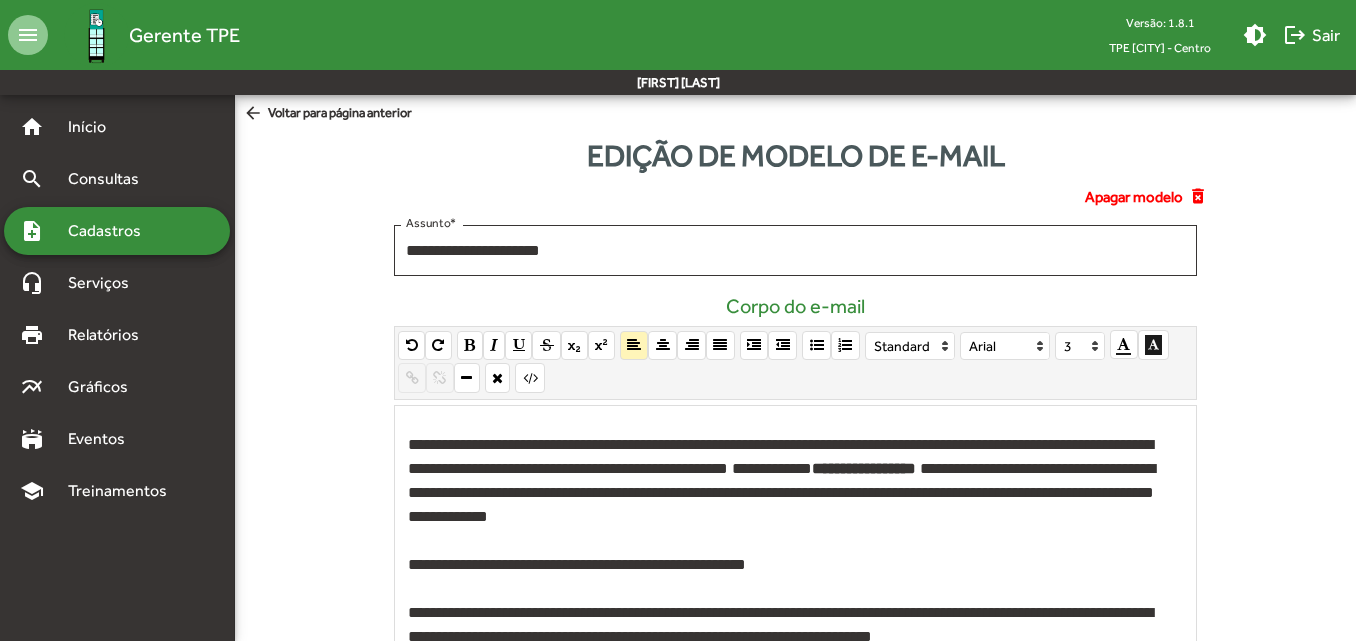 scroll, scrollTop: 0, scrollLeft: 0, axis: both 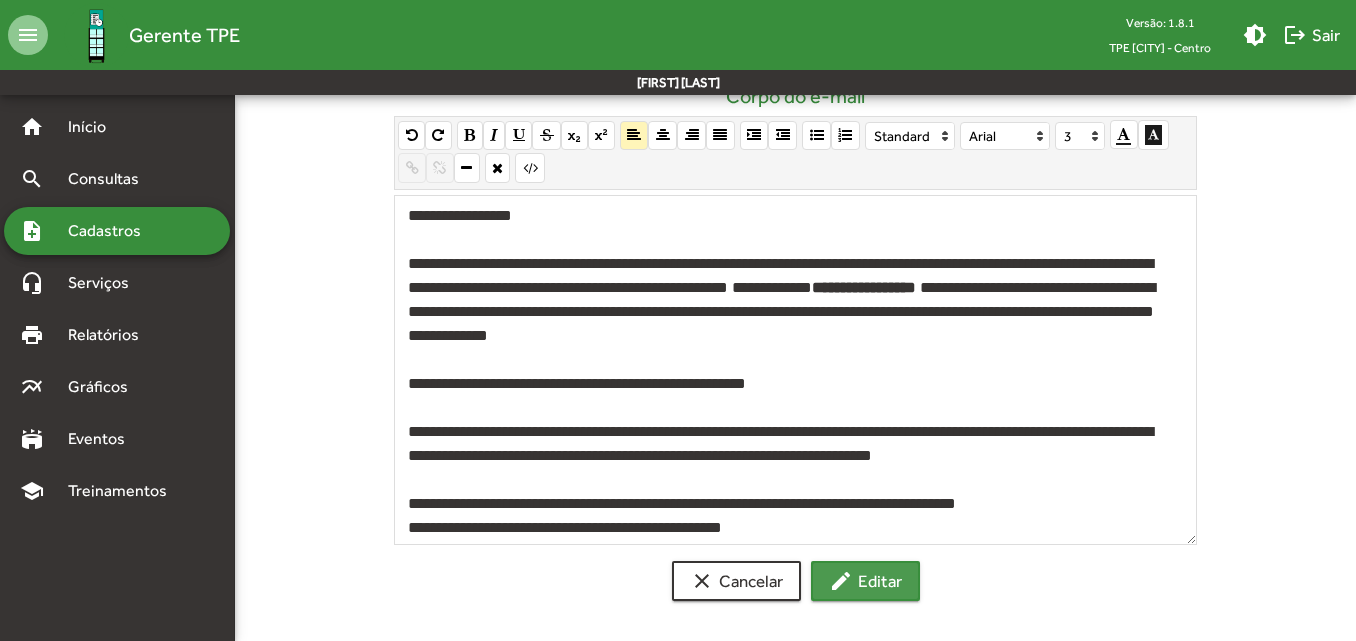 click on "edit  Editar" 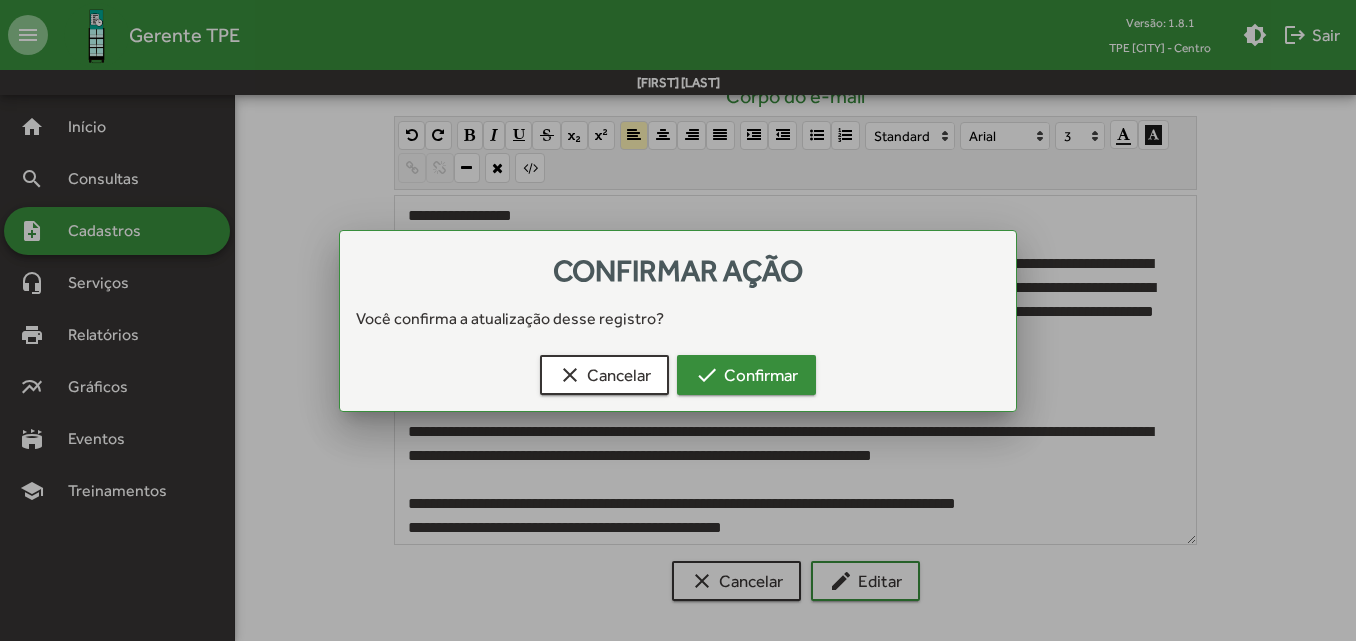 click on "check  Confirmar" at bounding box center [746, 375] 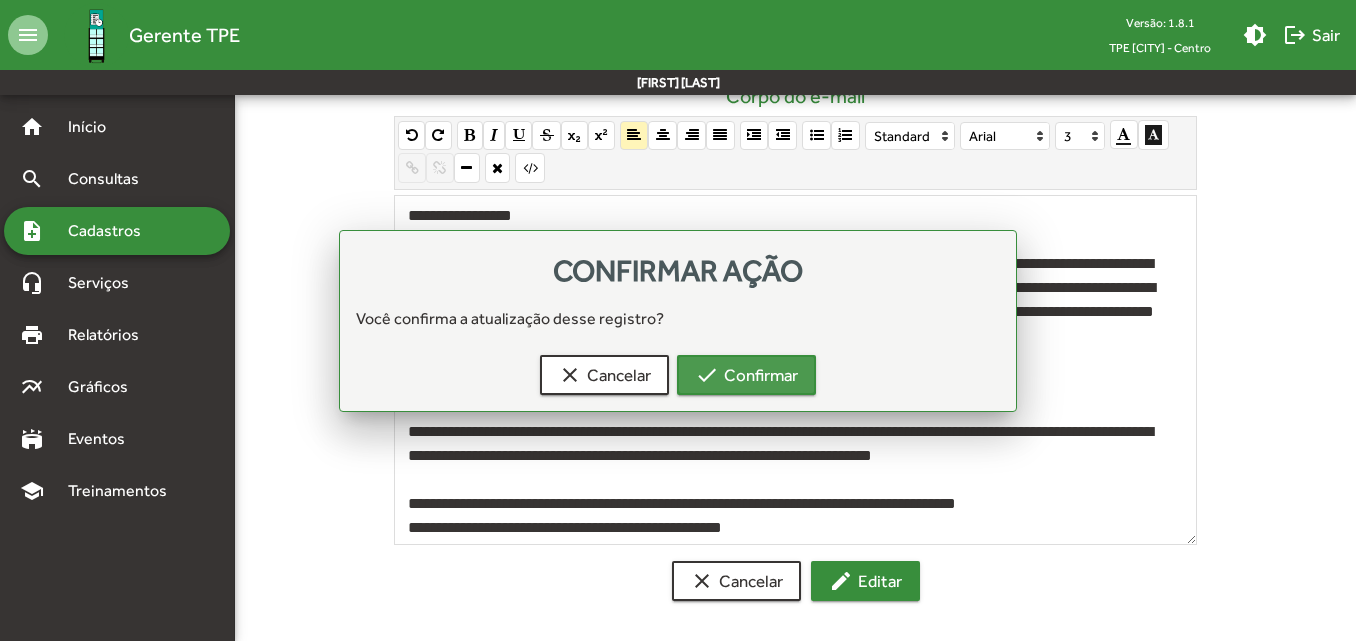 scroll, scrollTop: 210, scrollLeft: 0, axis: vertical 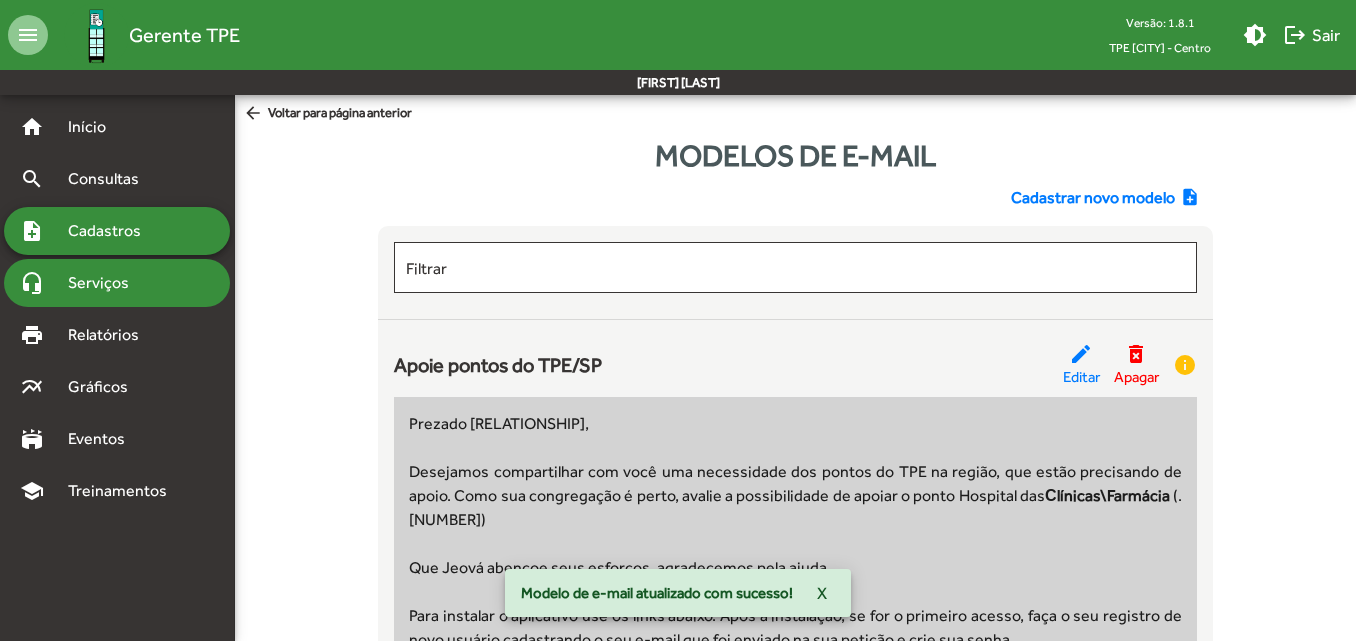 click on "Serviços" at bounding box center (106, 283) 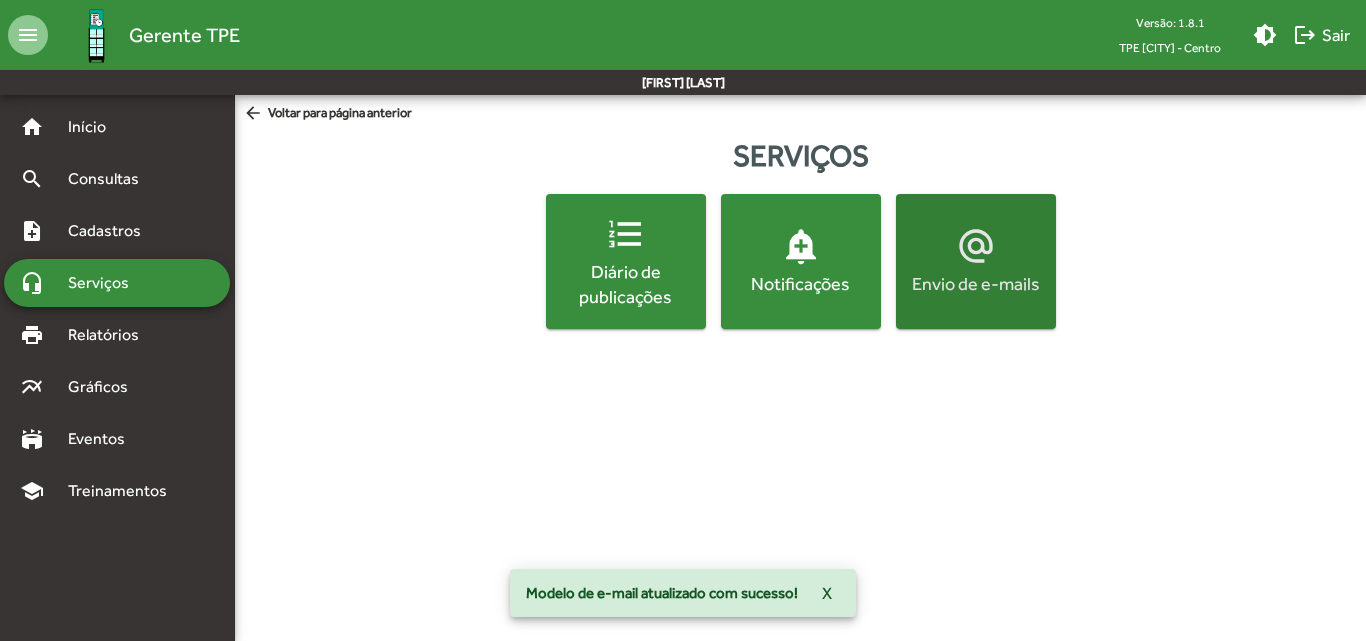 click on "Envio de e-mails" 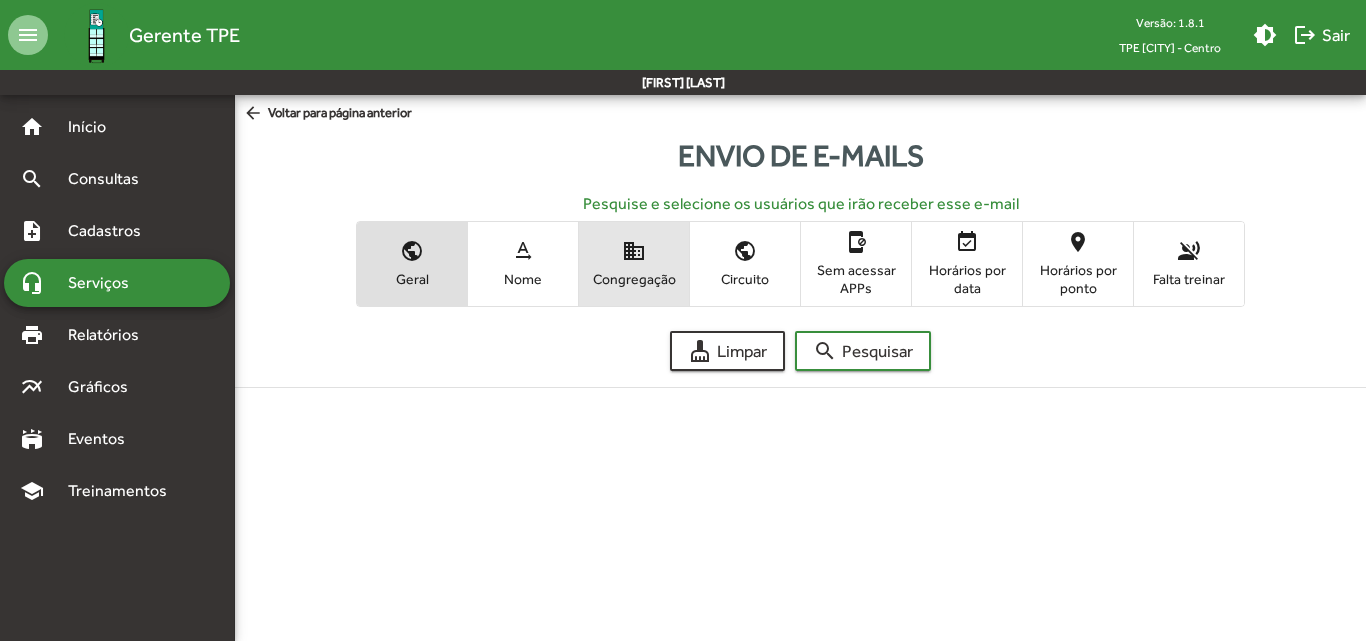 click on "domain Congregação" at bounding box center (634, 263) 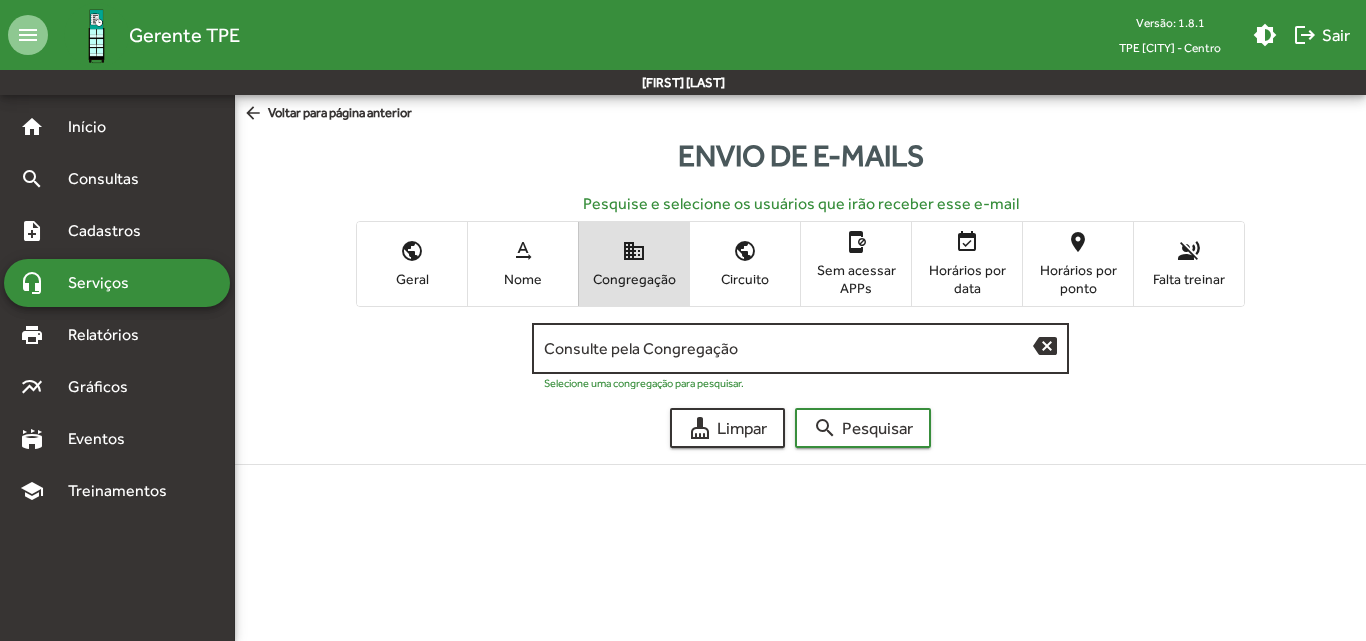 click on "Consulte pela Congregação" 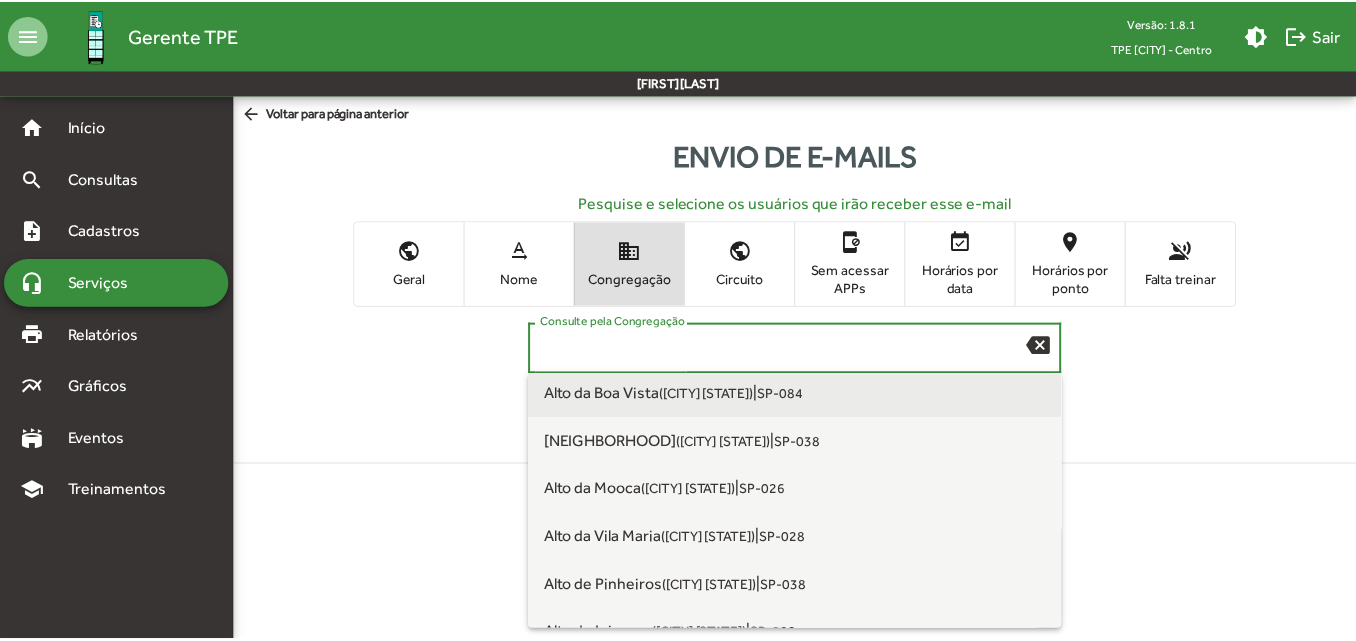 scroll, scrollTop: 200, scrollLeft: 0, axis: vertical 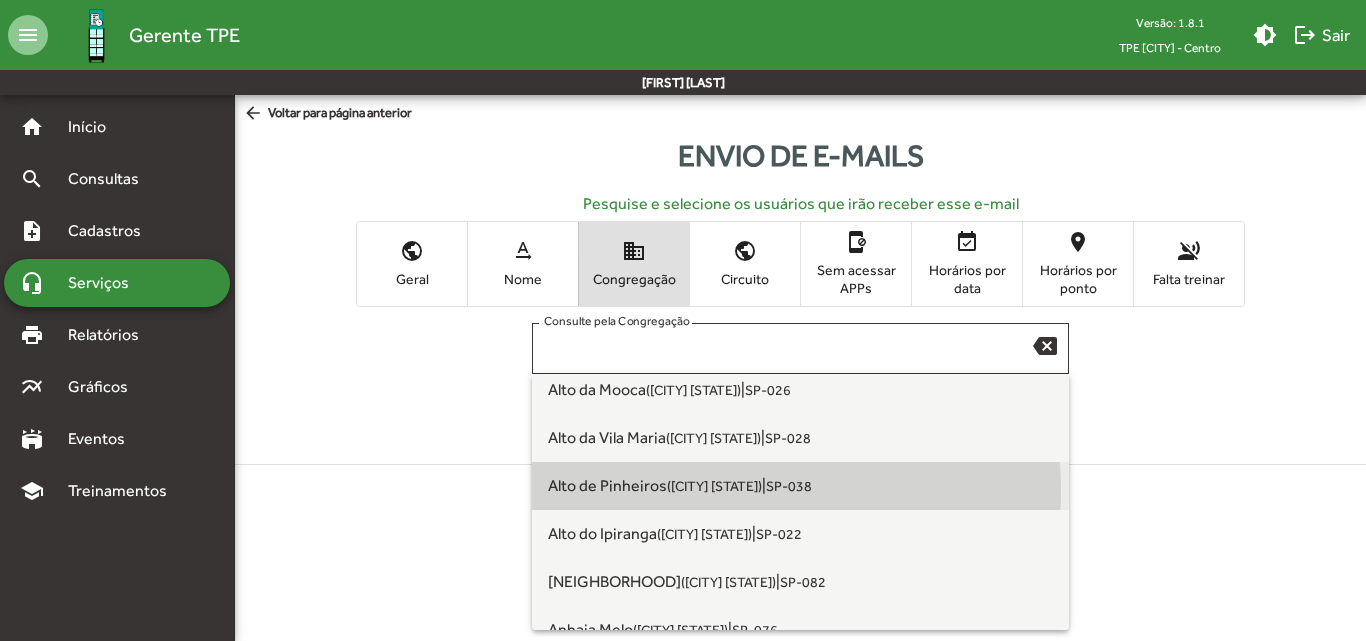 click on "([CITY] [STATE])" at bounding box center [714, 486] 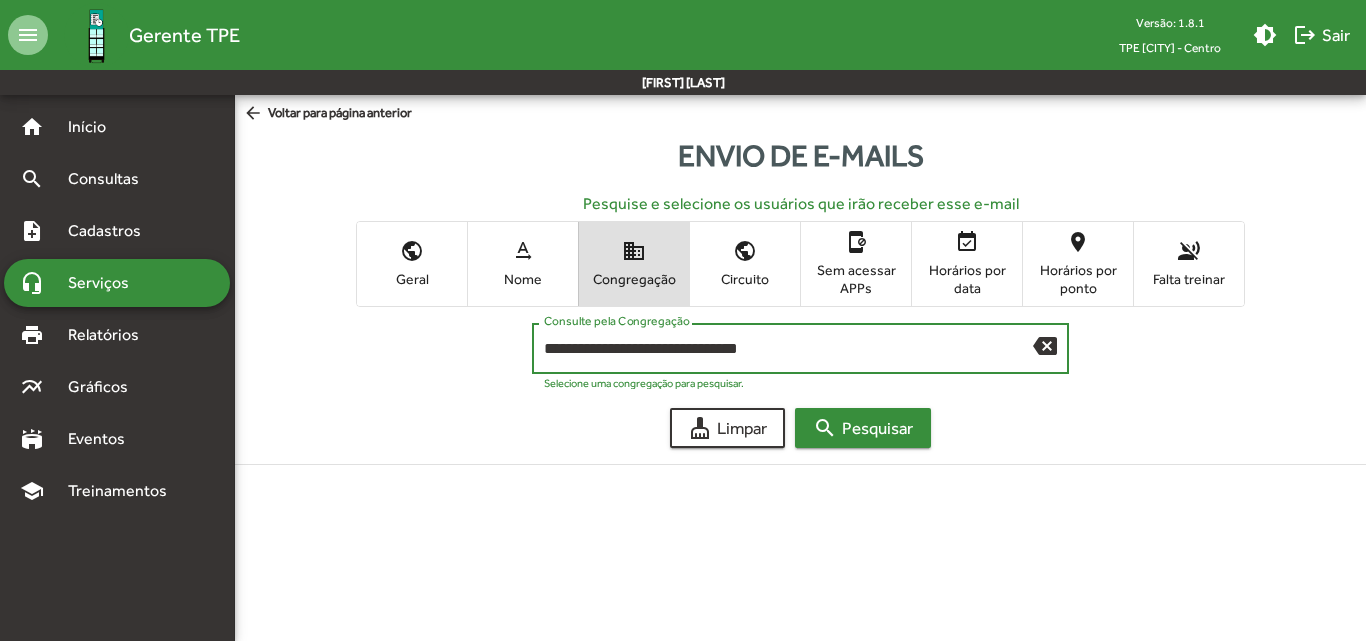 click on "search  Pesquisar" 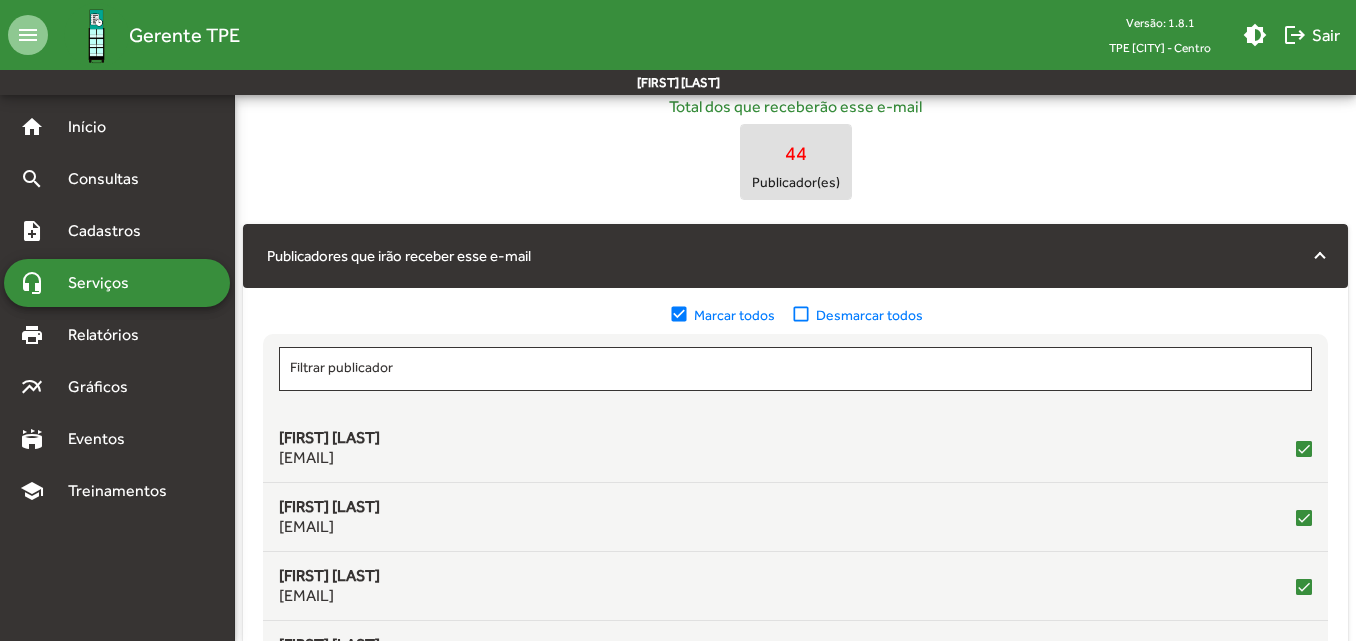 scroll, scrollTop: 400, scrollLeft: 0, axis: vertical 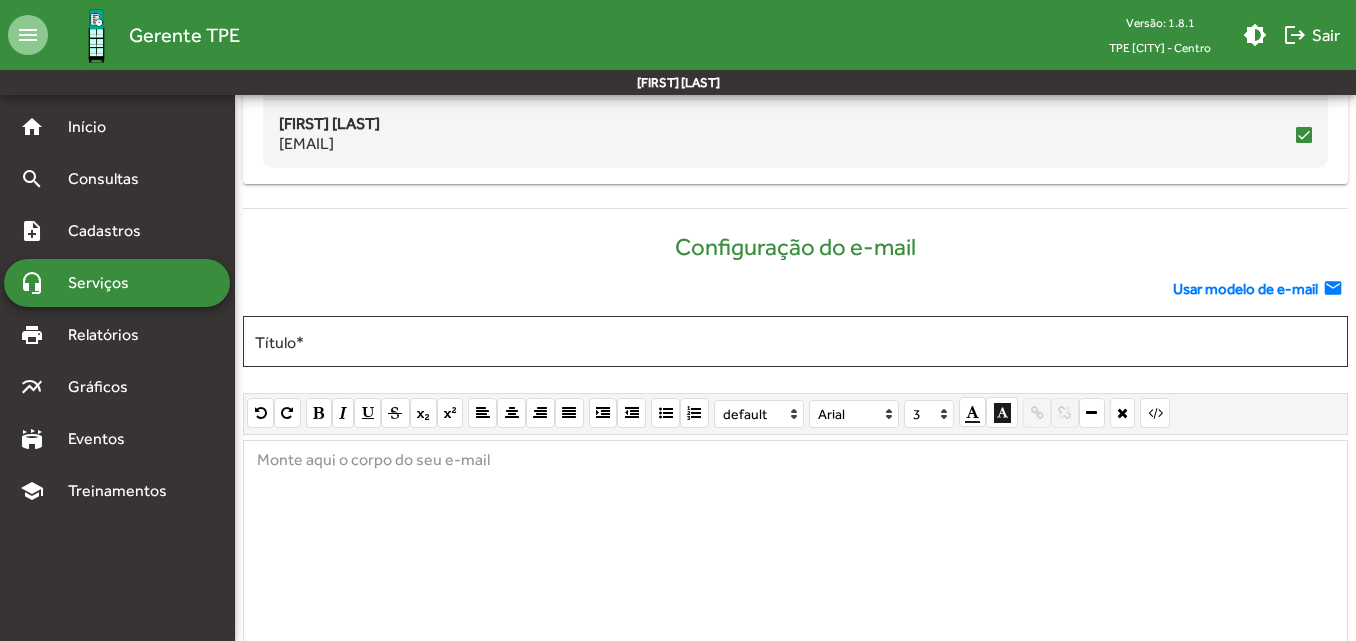 click on "Usar modelo de e-mail" 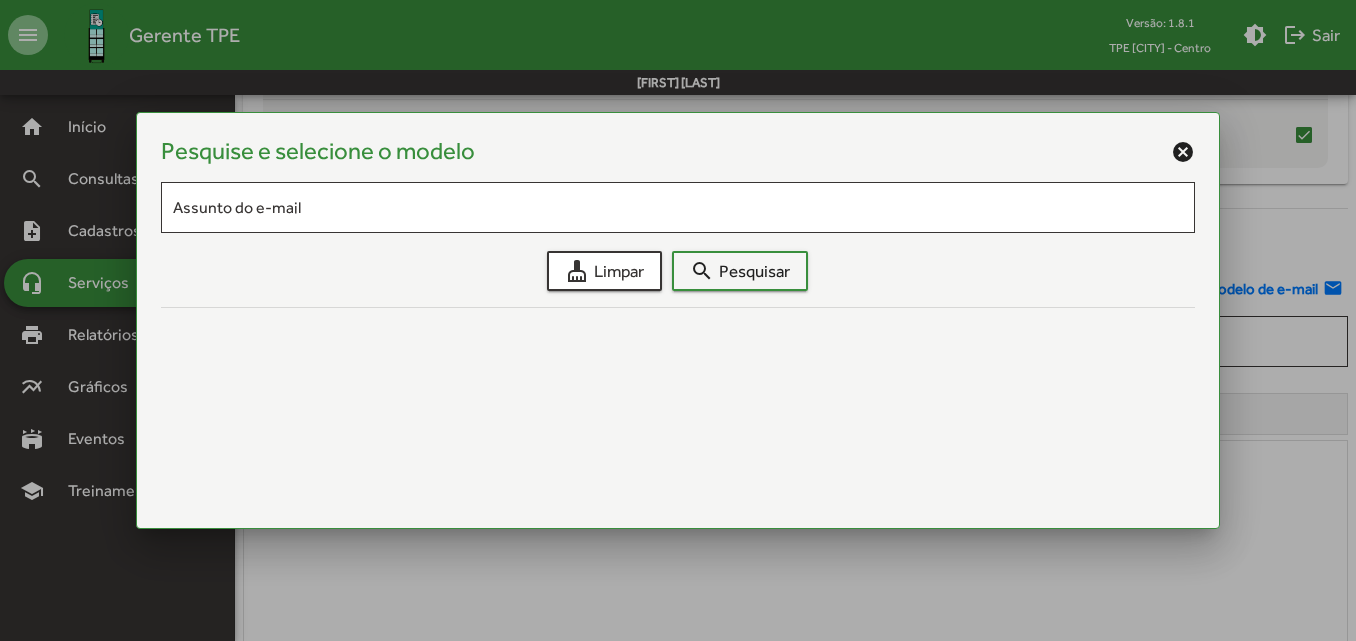 scroll, scrollTop: 0, scrollLeft: 0, axis: both 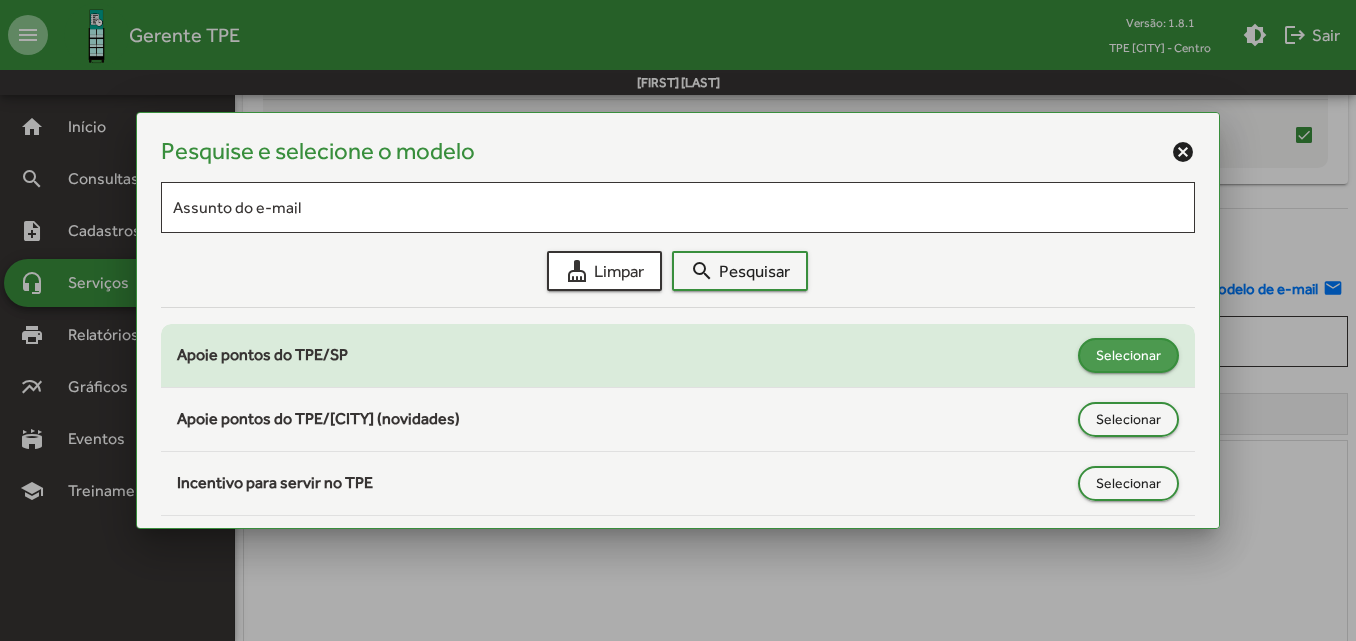 click on "Selecionar" 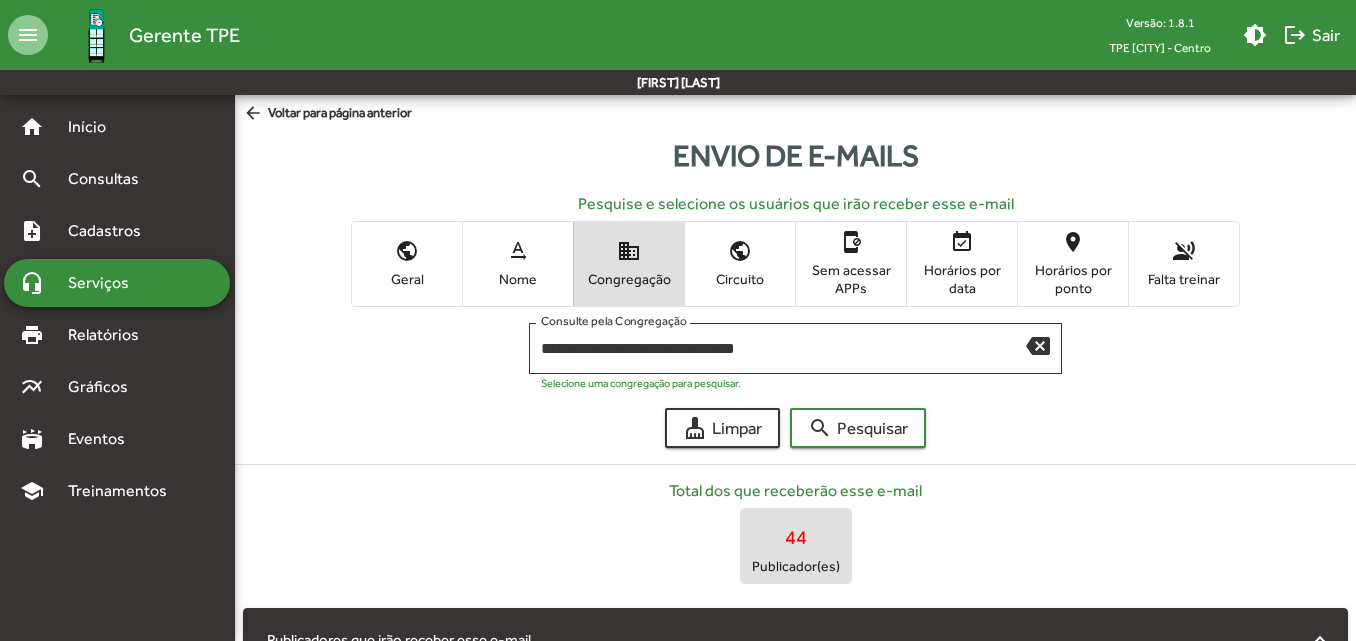 scroll, scrollTop: 900, scrollLeft: 0, axis: vertical 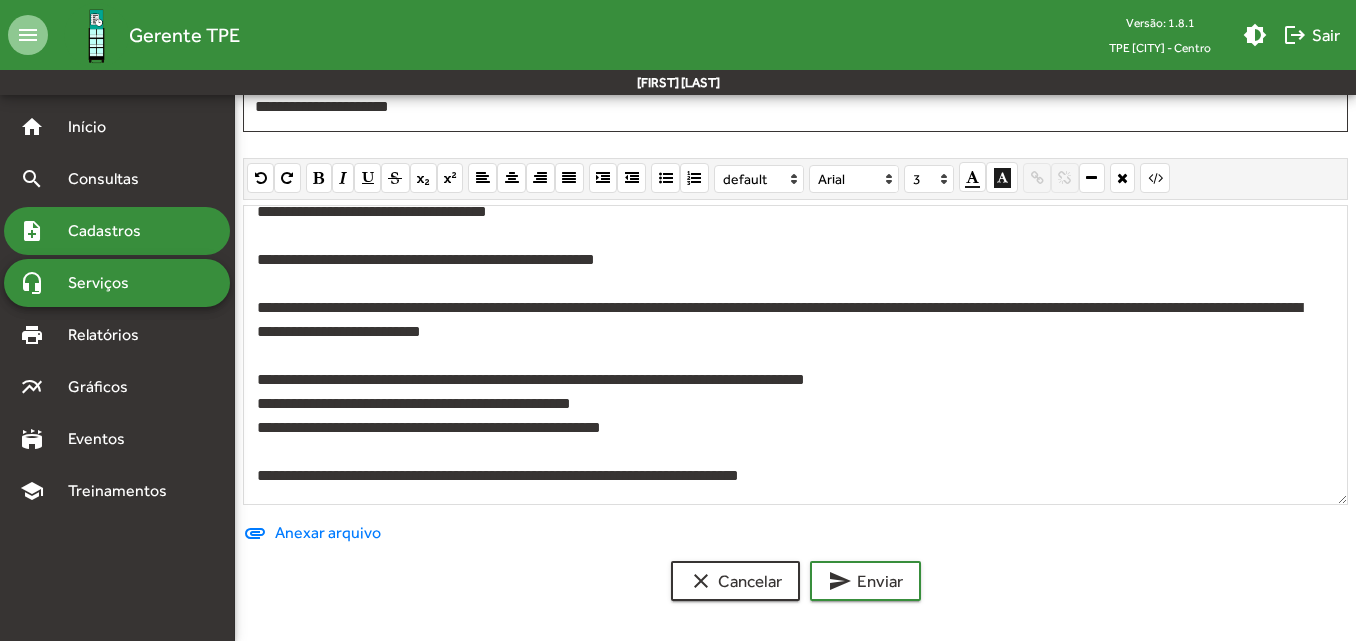 click on "Cadastros" at bounding box center (111, 231) 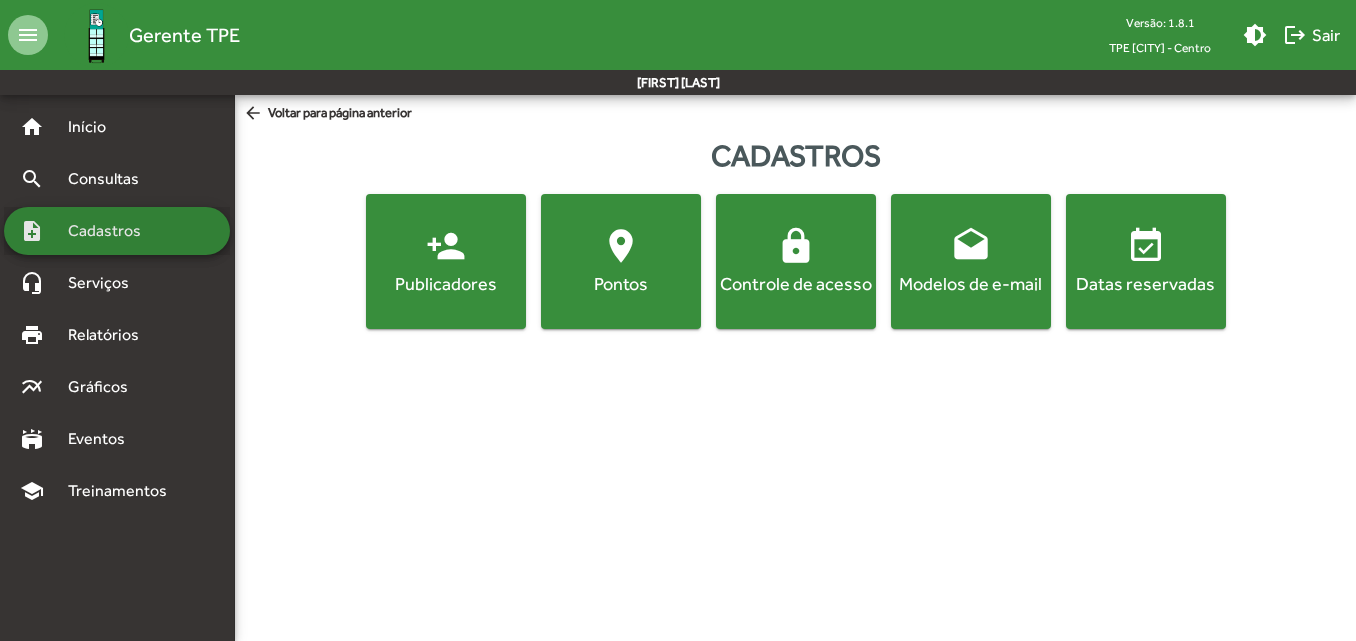 scroll, scrollTop: 0, scrollLeft: 0, axis: both 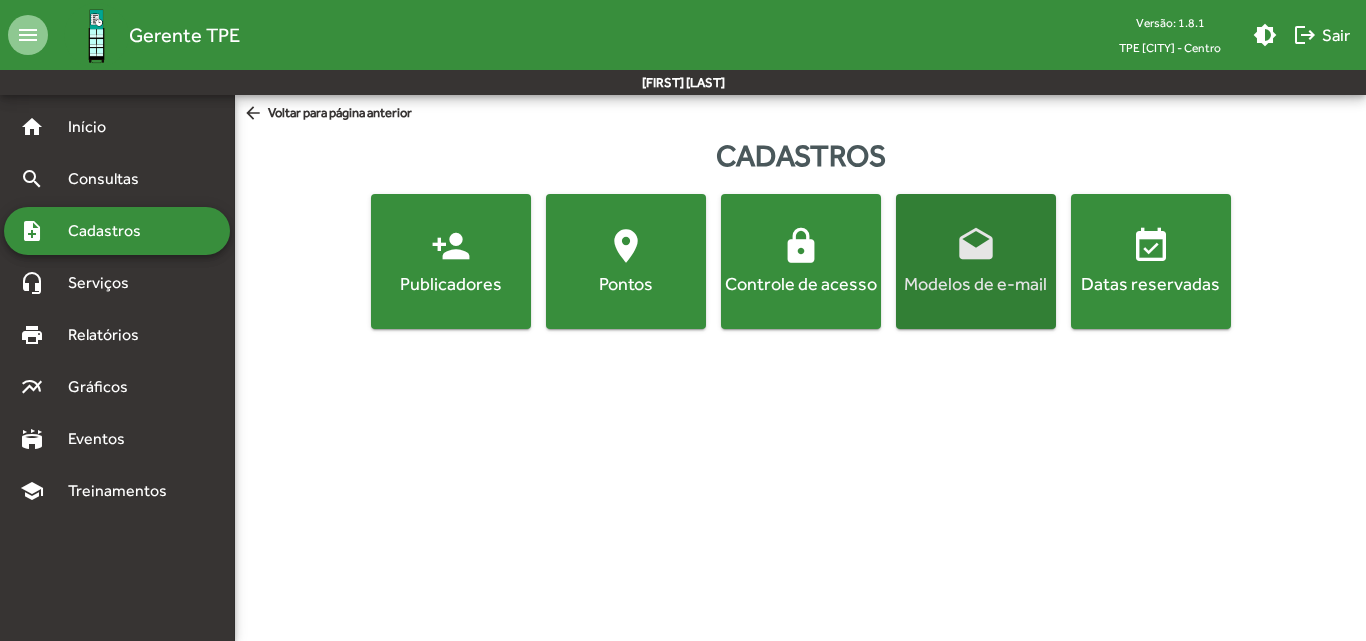 click on "Modelos de e-mail" 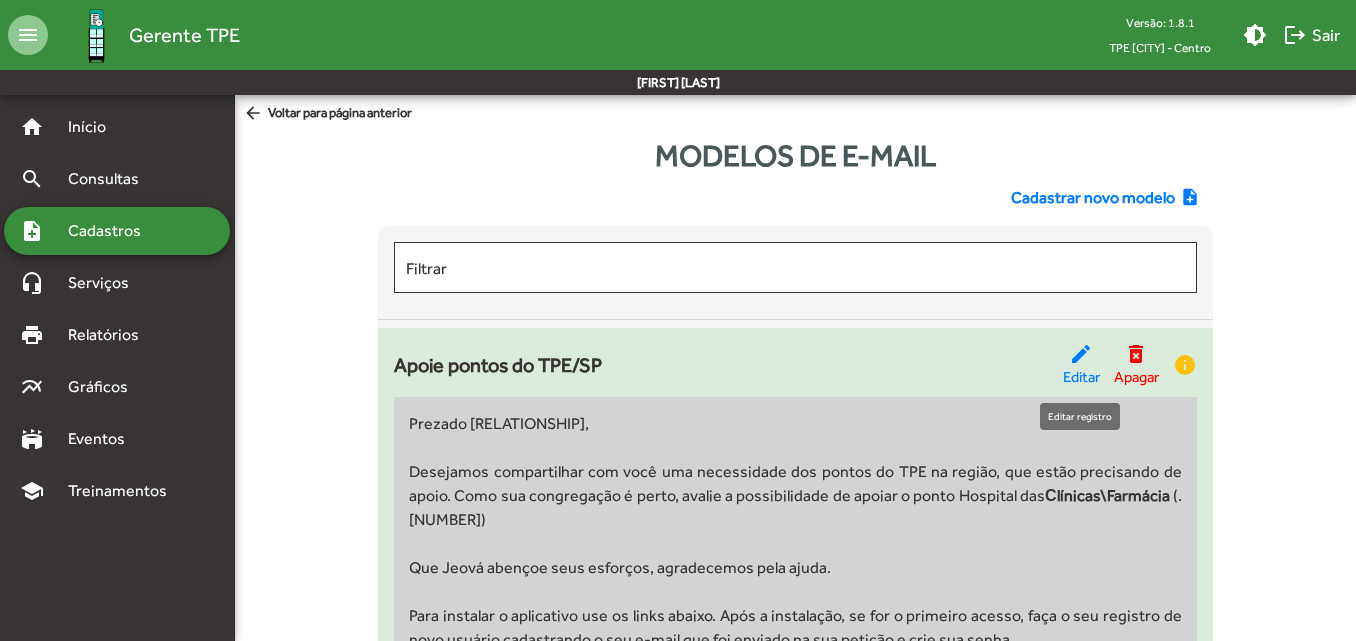 click on "edit" 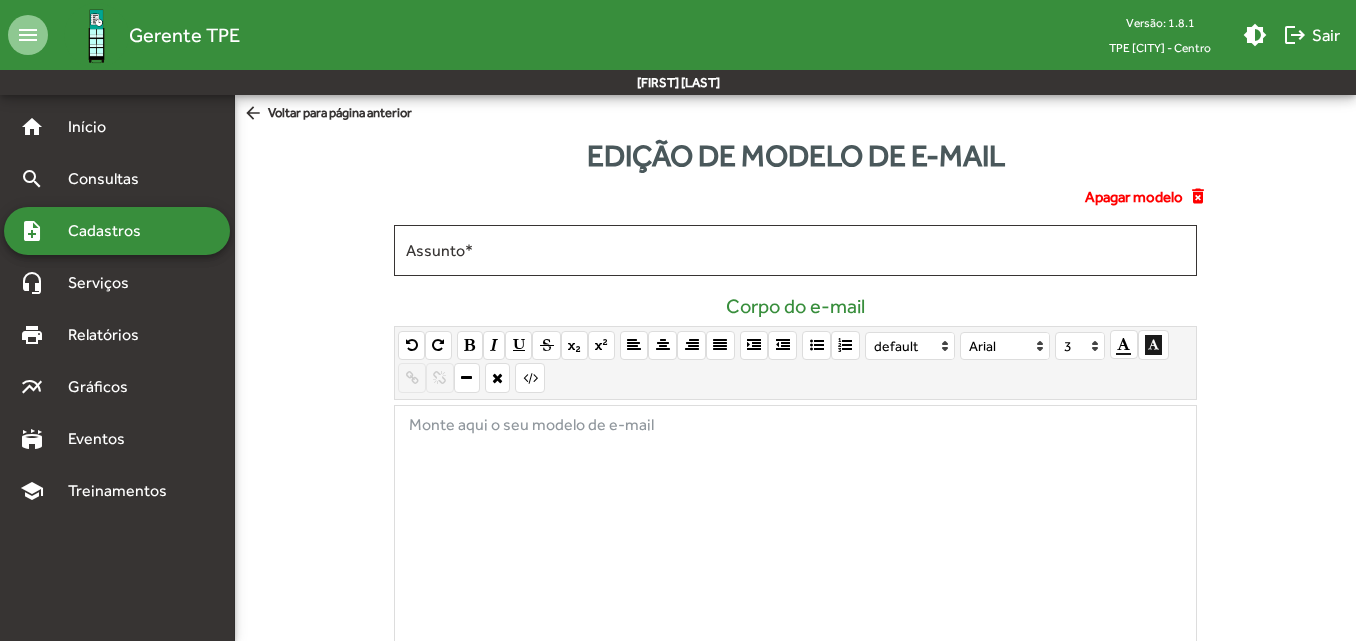 type on "**********" 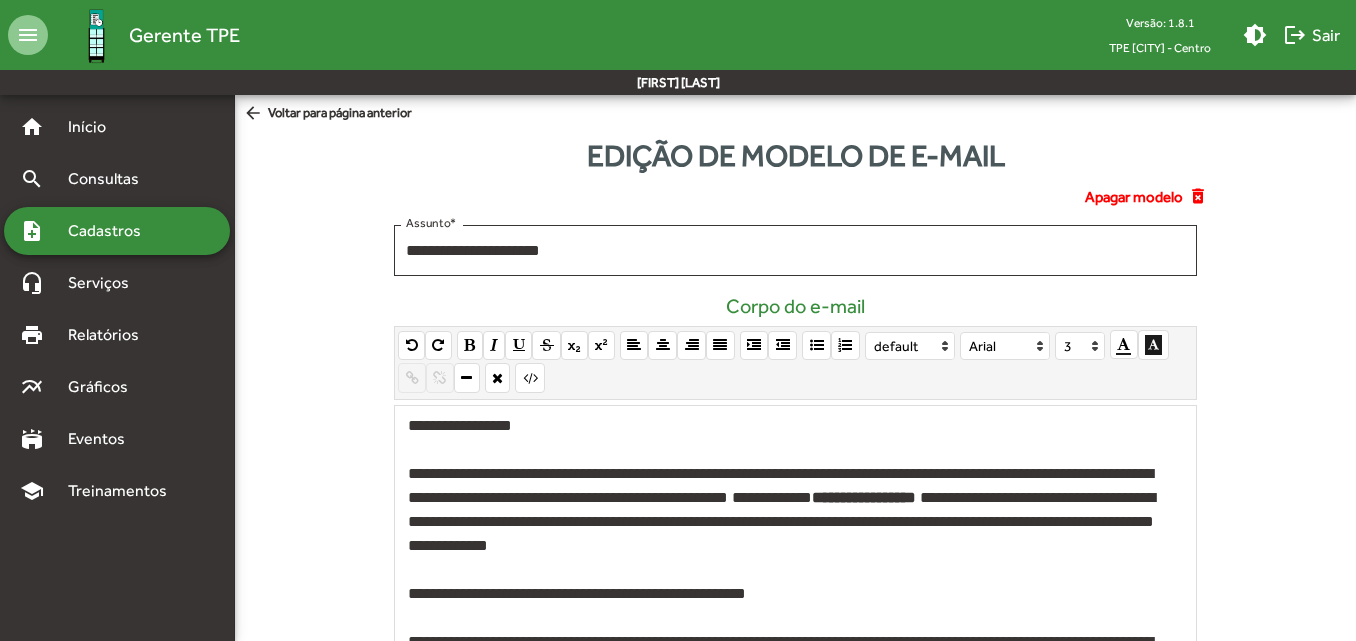 click on "**********" 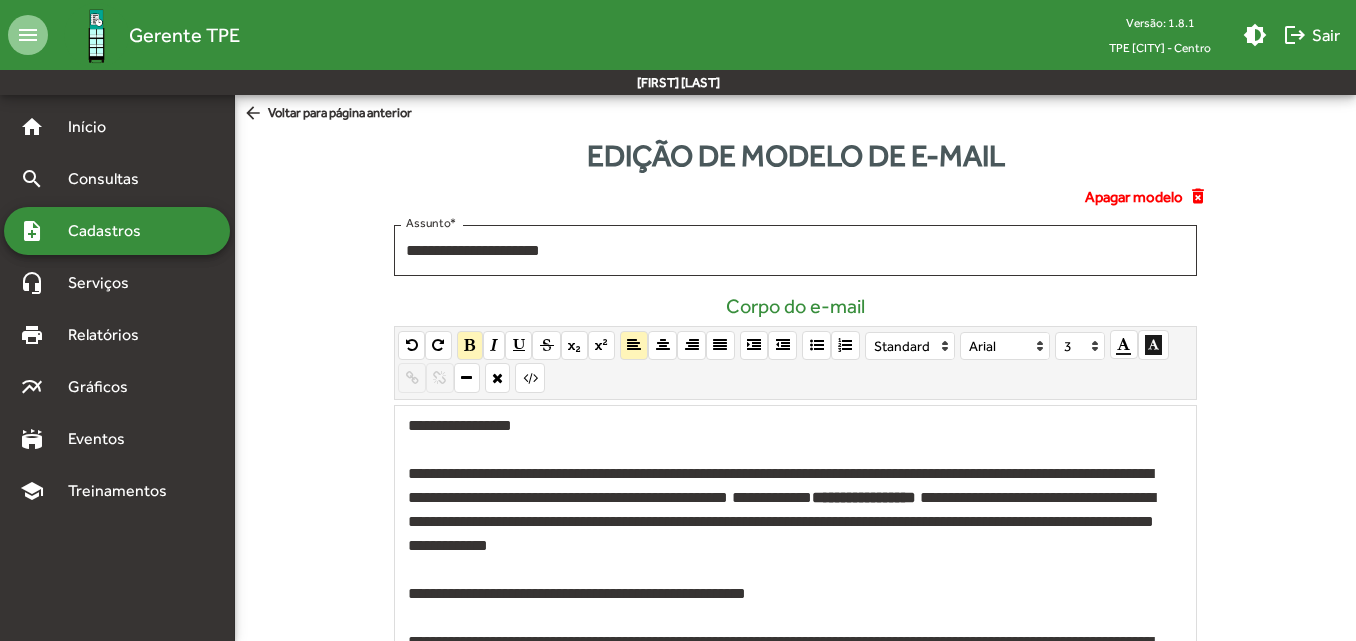 type 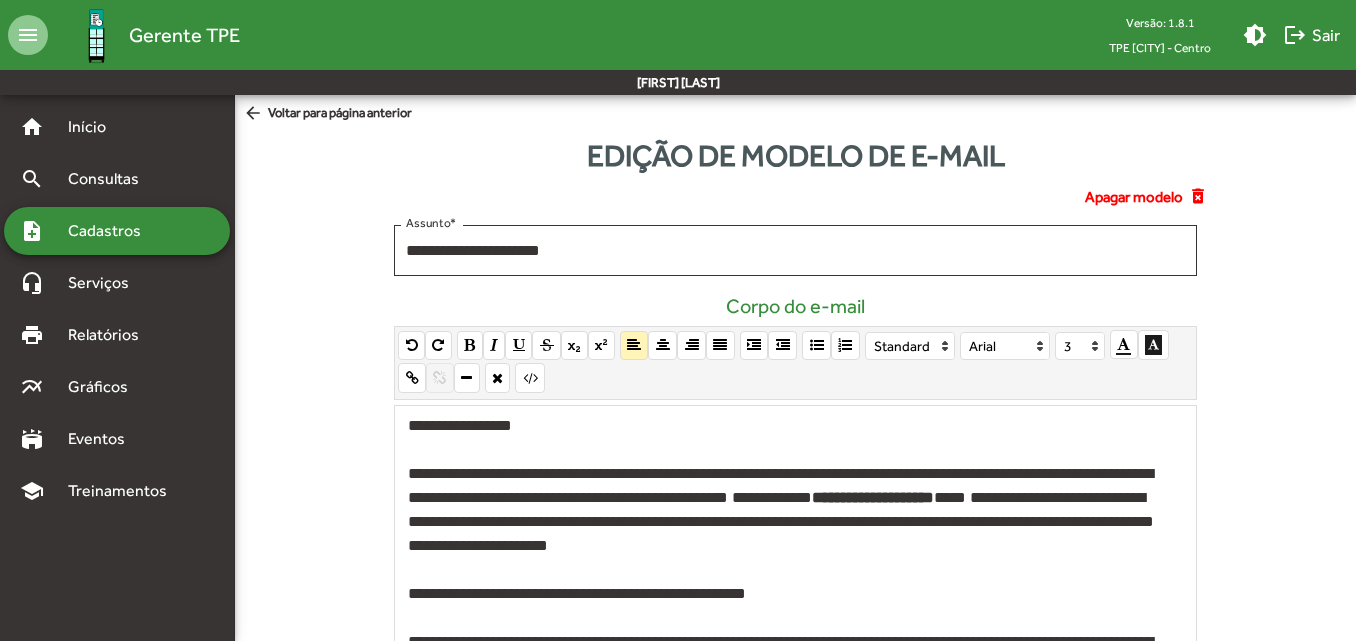 drag, startPoint x: 556, startPoint y: 522, endPoint x: 574, endPoint y: 520, distance: 18.110771 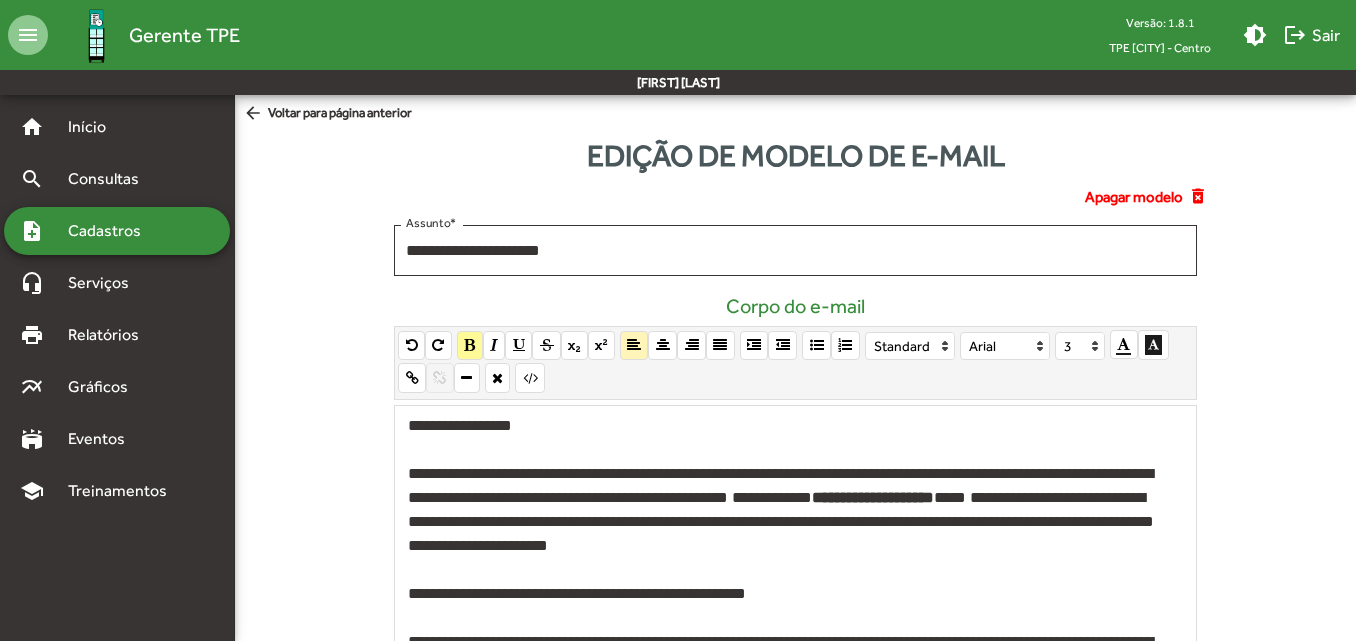 click at bounding box center (469, 345) 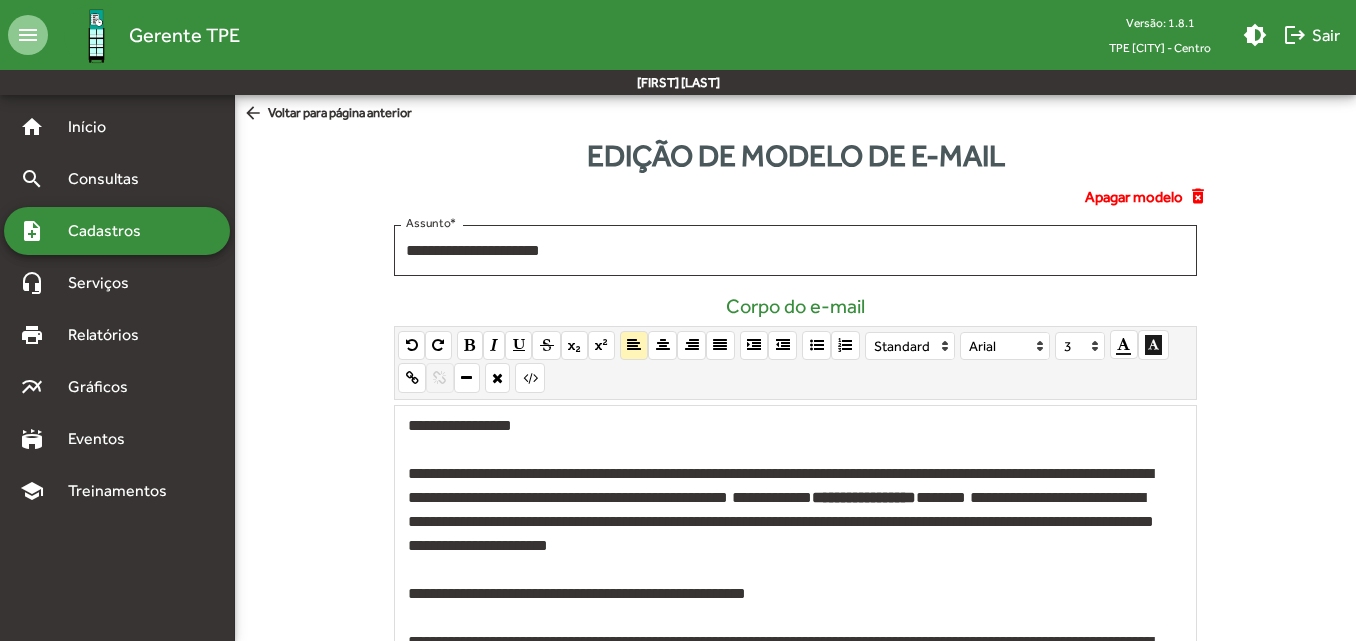 click on "*****" 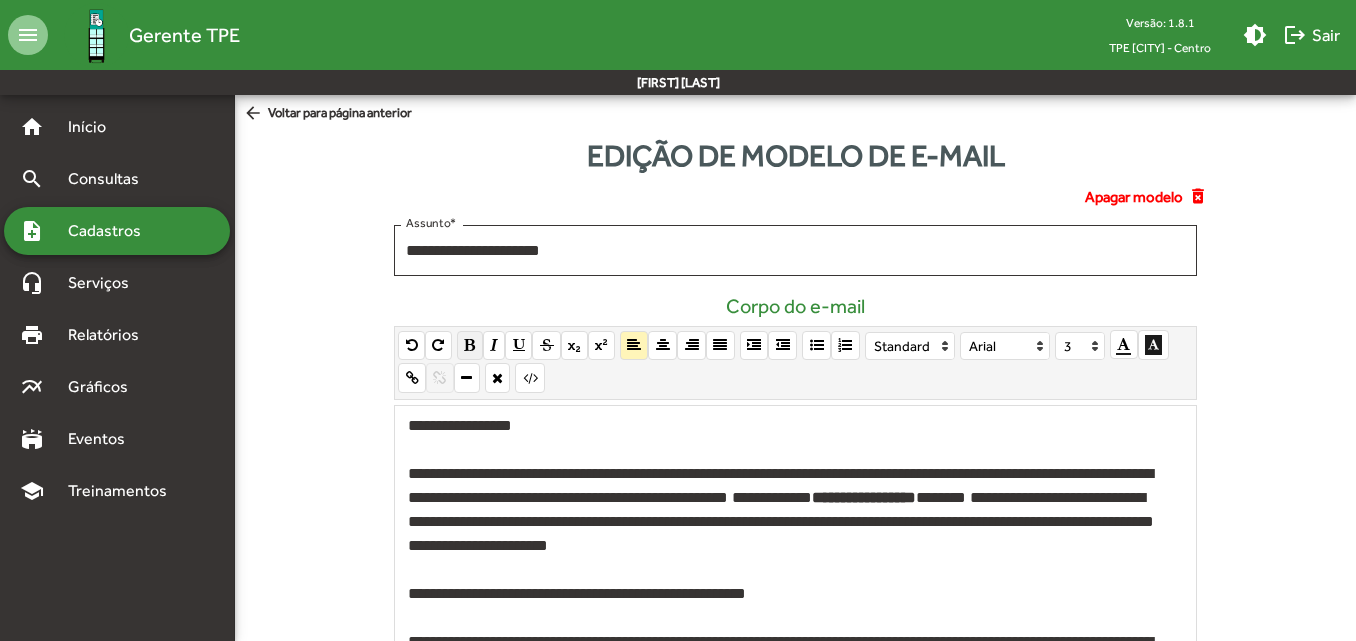 click at bounding box center (469, 345) 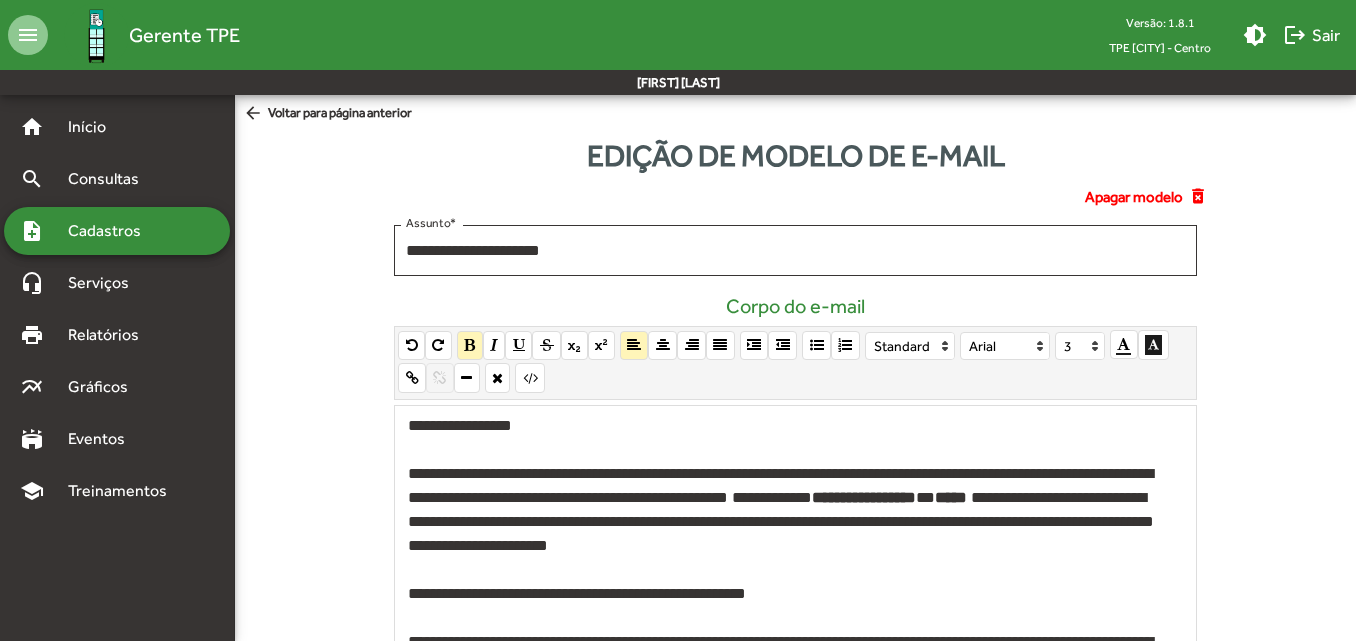 click on "**********" 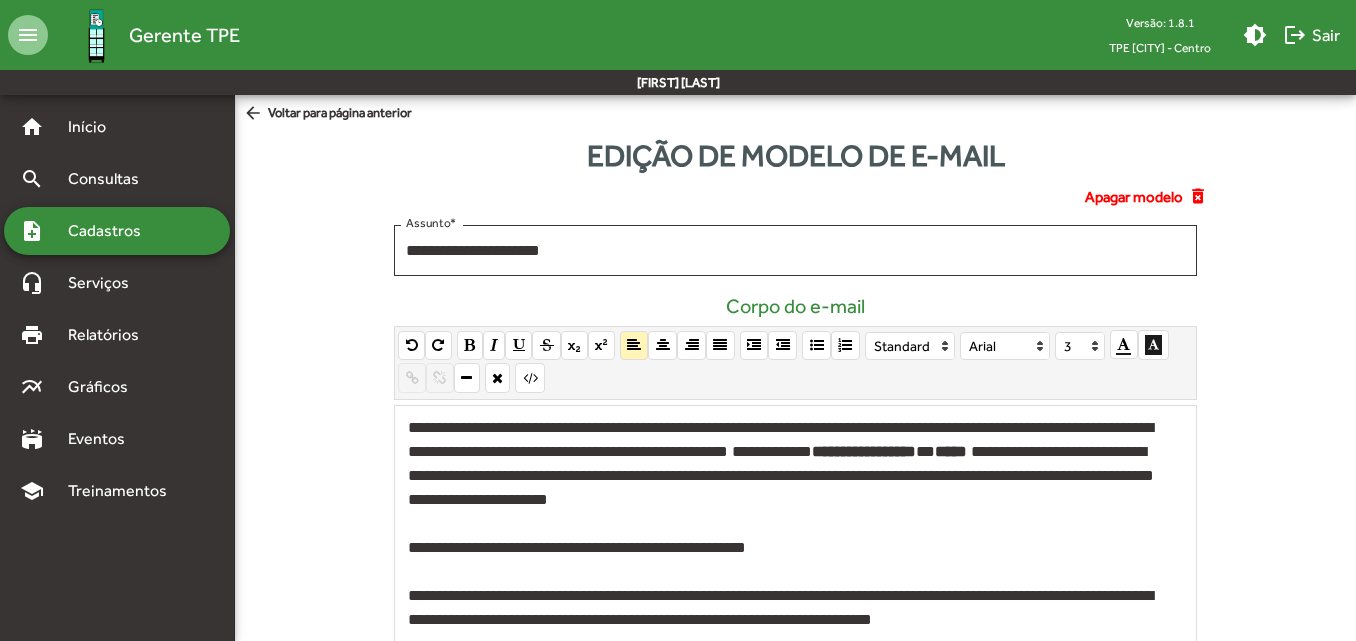 scroll, scrollTop: 84, scrollLeft: 0, axis: vertical 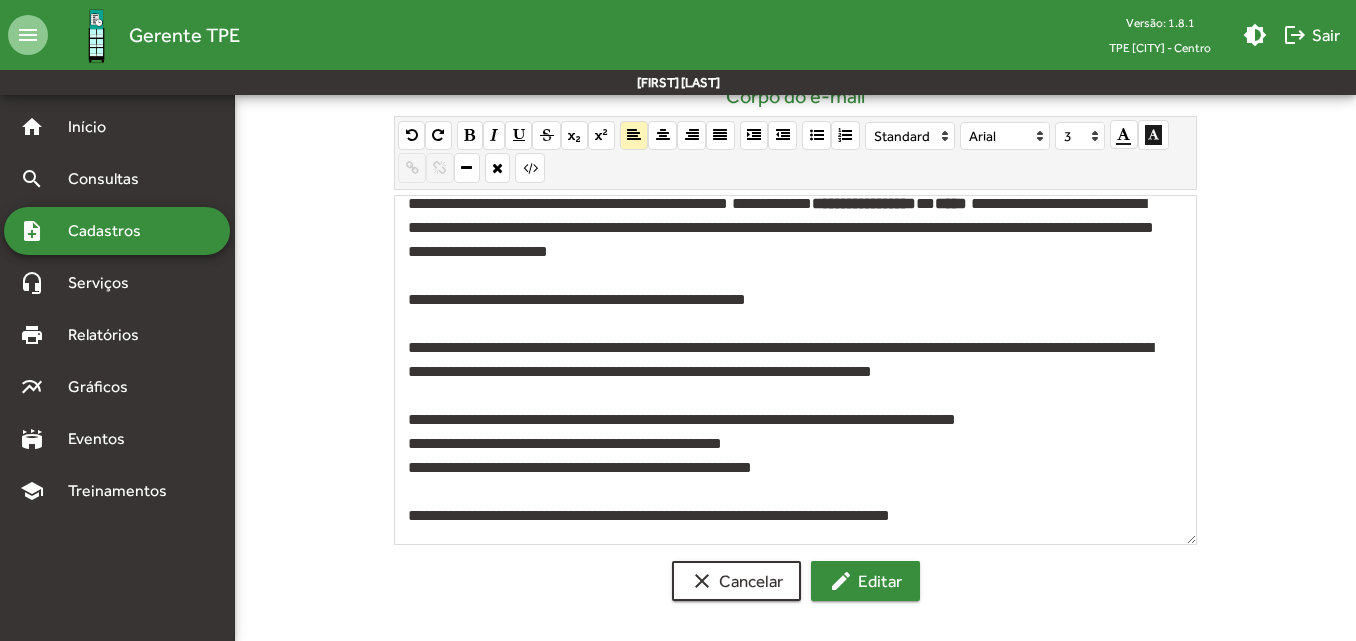 click on "edit  Editar" 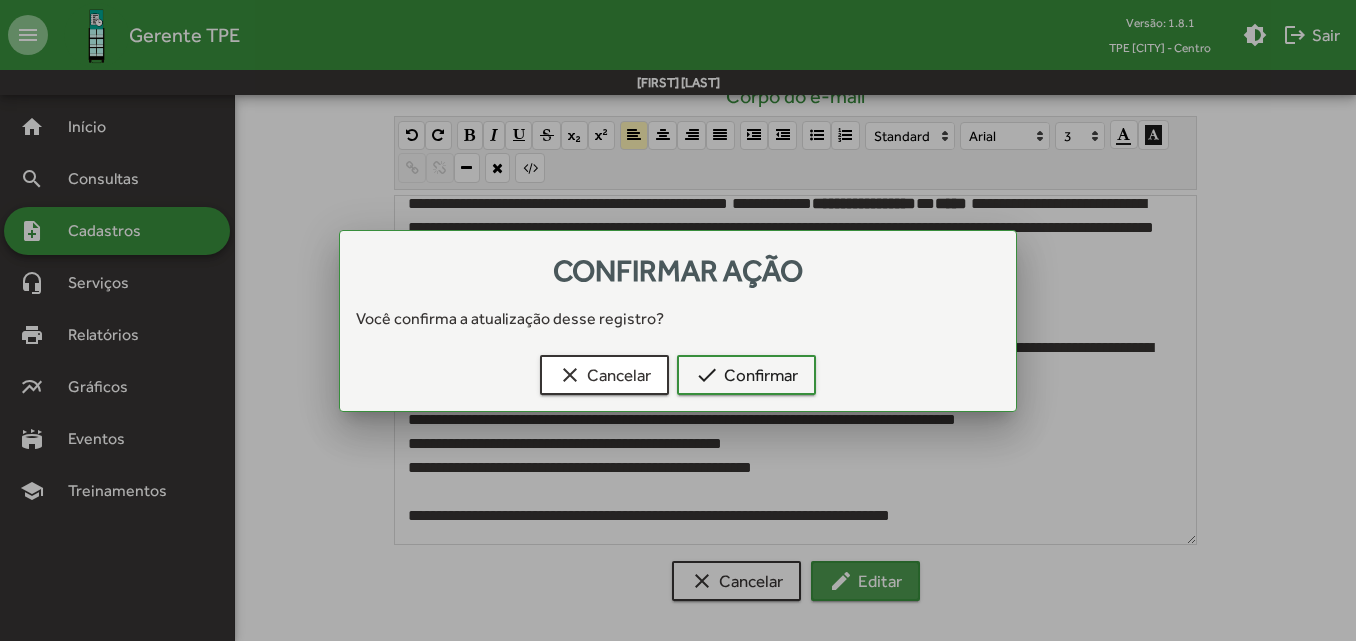 scroll, scrollTop: 0, scrollLeft: 0, axis: both 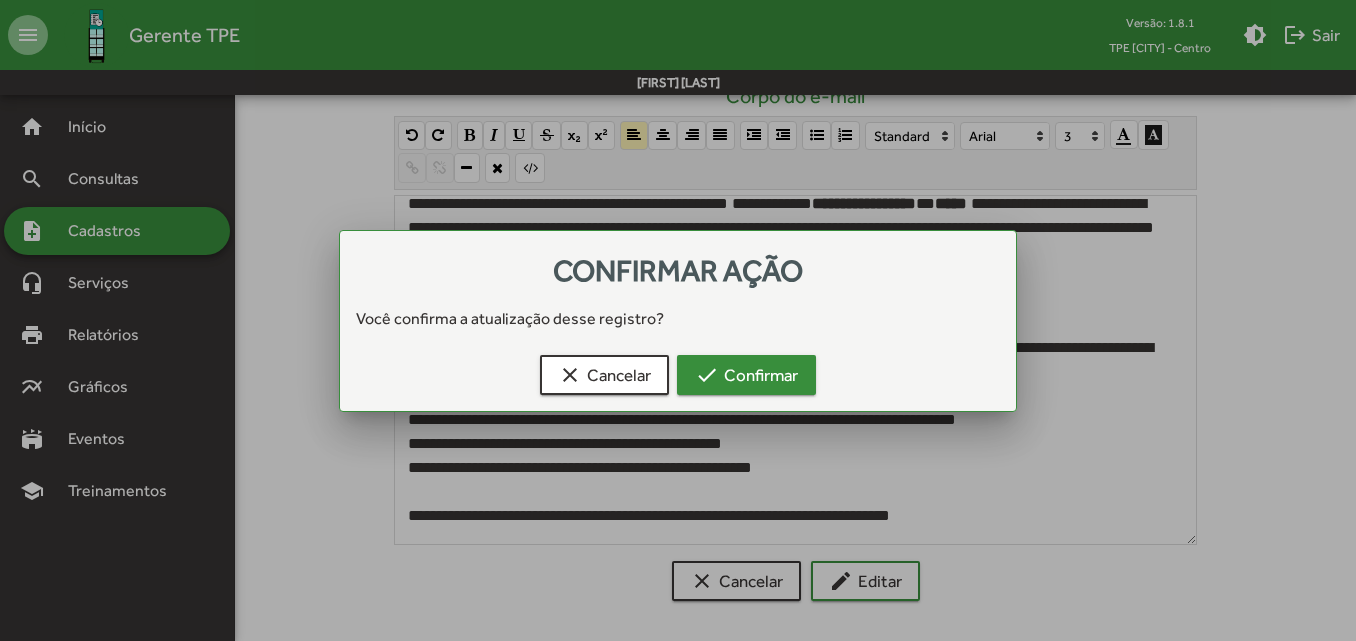 click on "check  Confirmar" at bounding box center (746, 375) 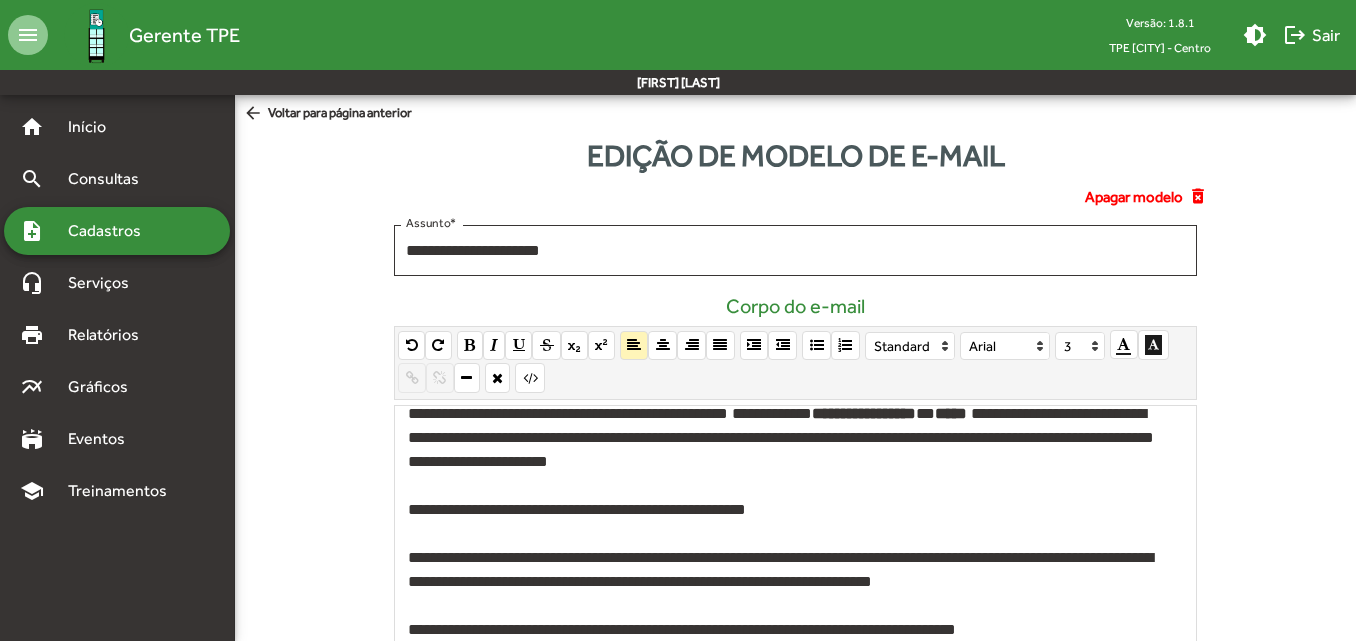 scroll, scrollTop: 210, scrollLeft: 0, axis: vertical 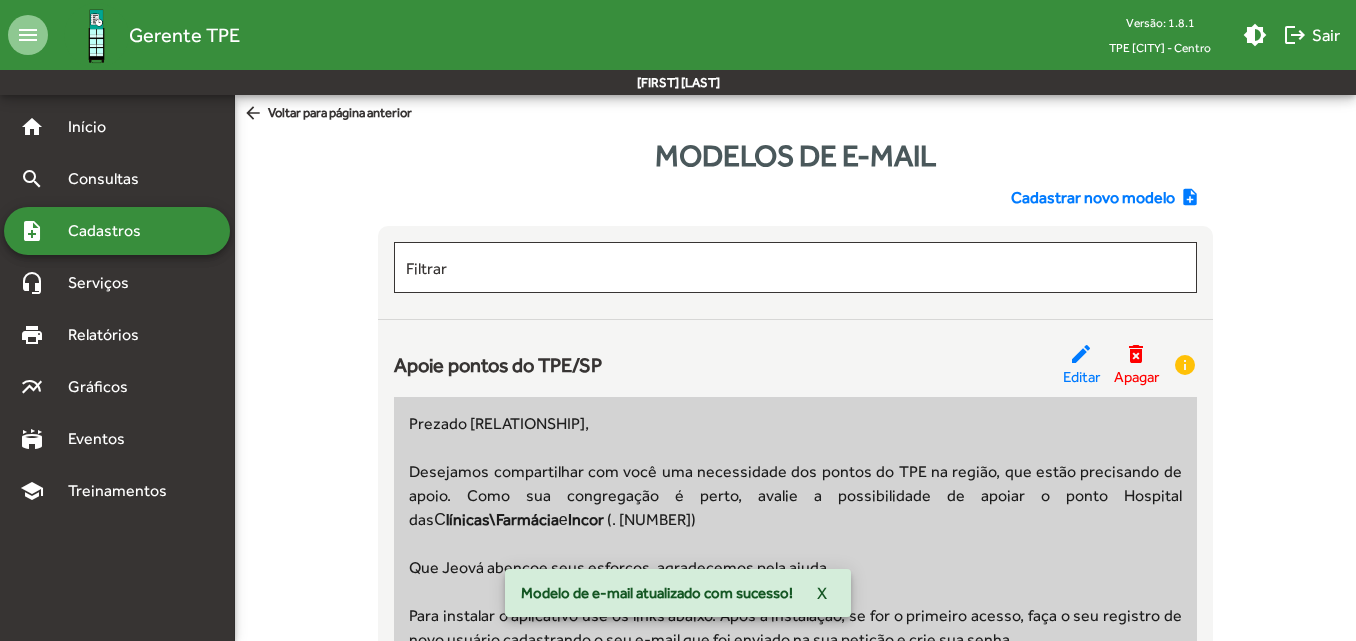 click on "Cadastros" at bounding box center [111, 231] 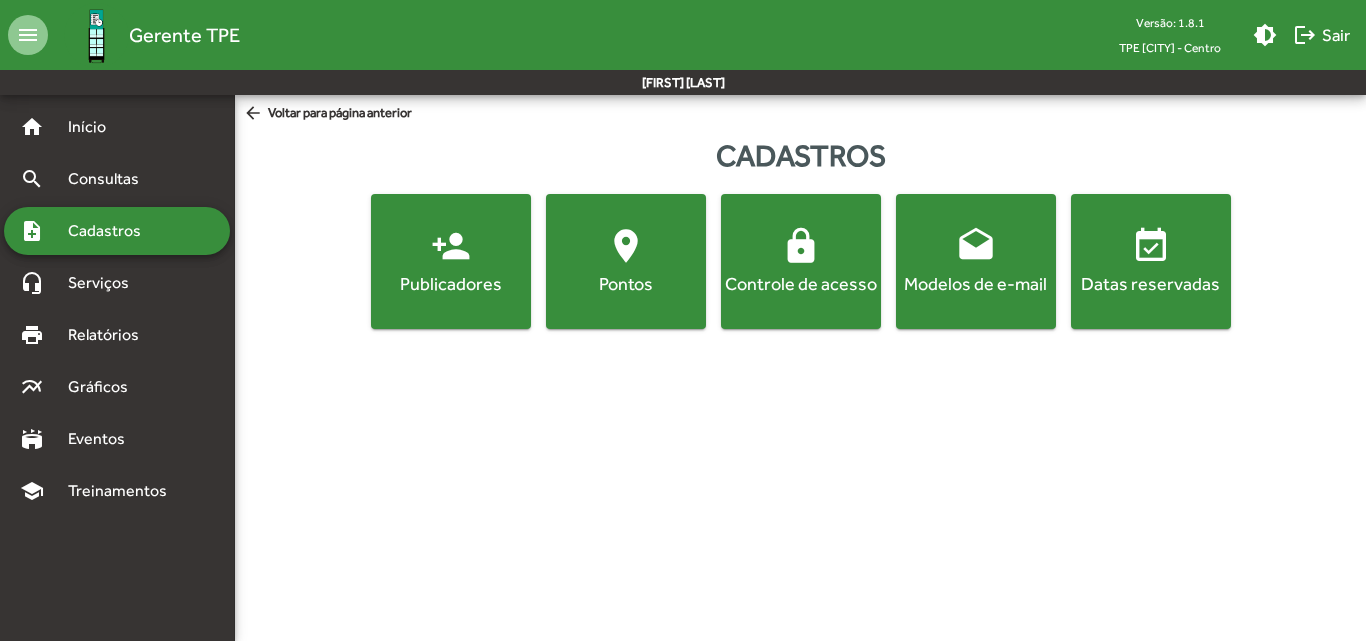click on "Cadastros" at bounding box center (111, 231) 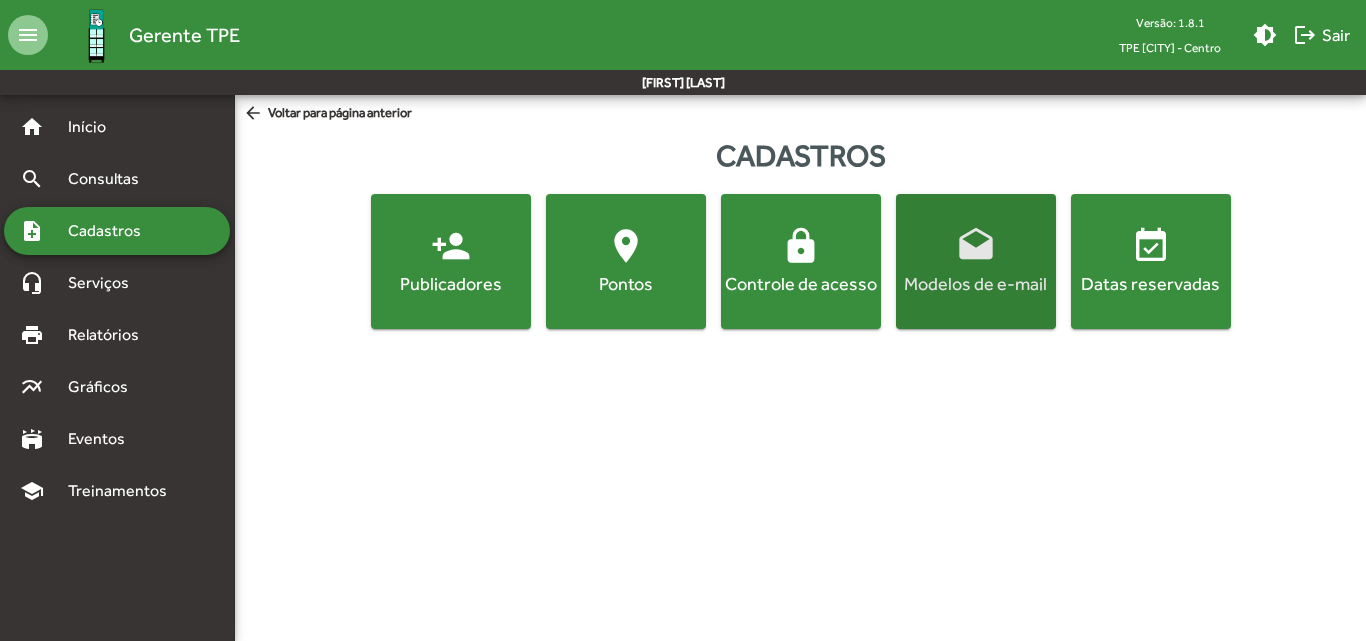 click on "Modelos de e-mail" 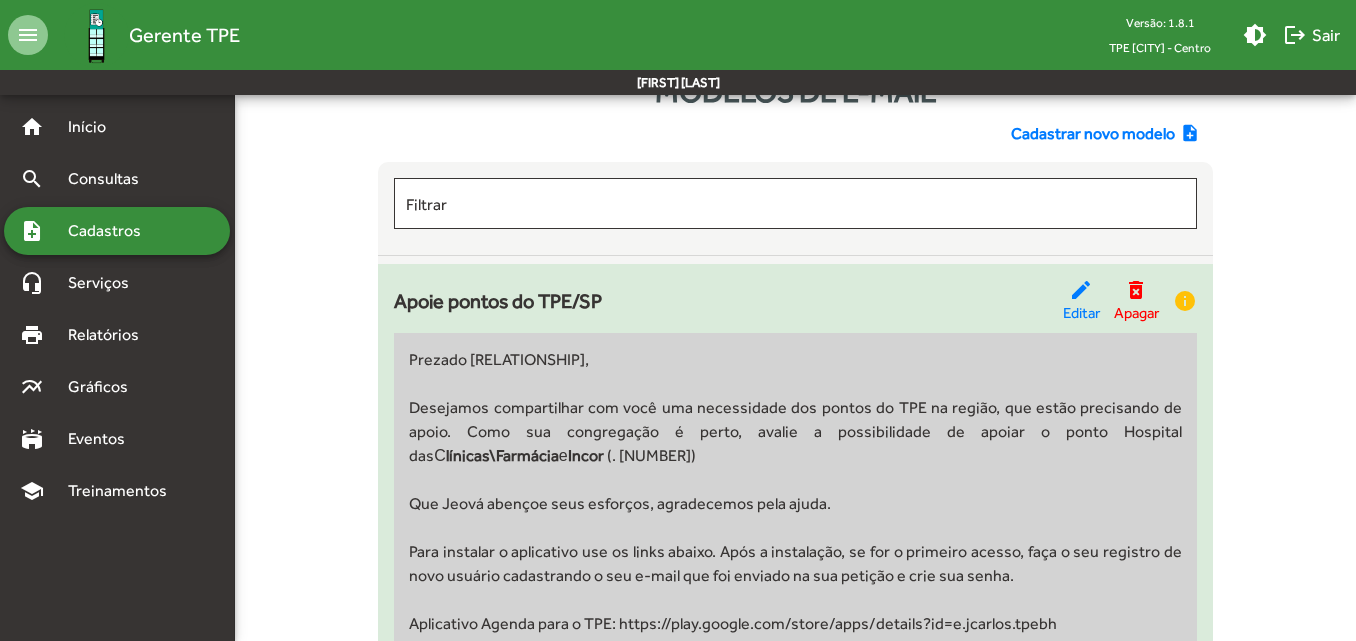 scroll, scrollTop: 100, scrollLeft: 0, axis: vertical 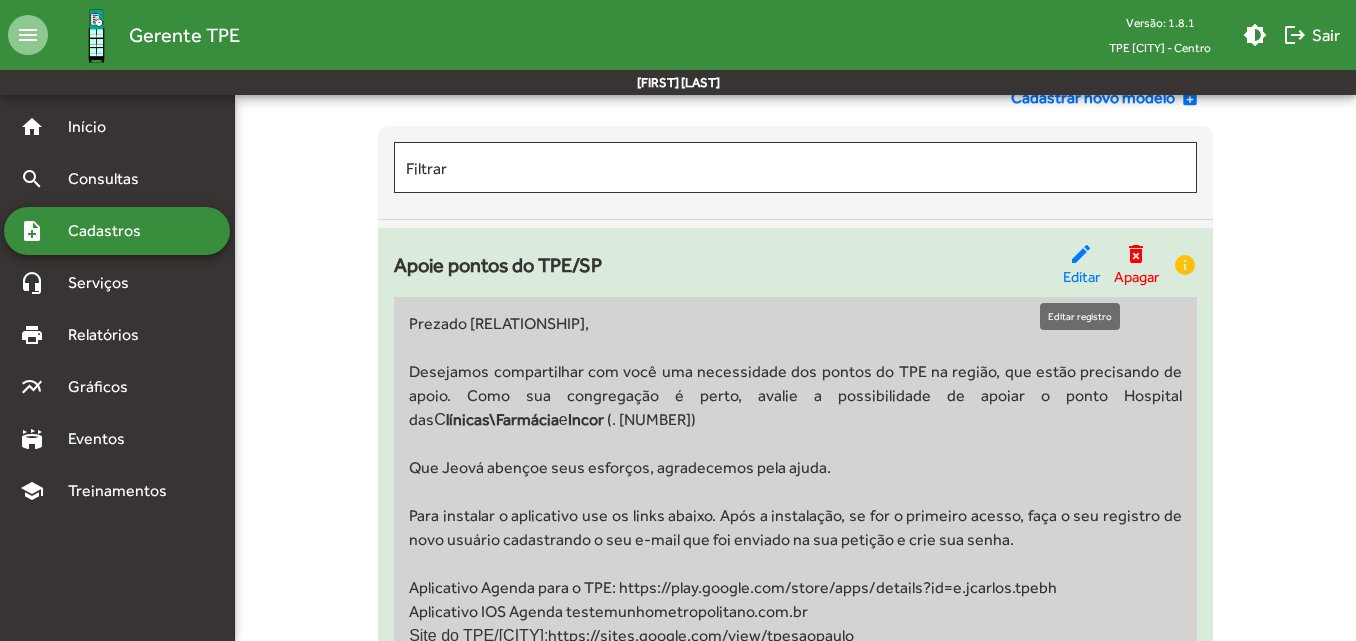click on "edit" 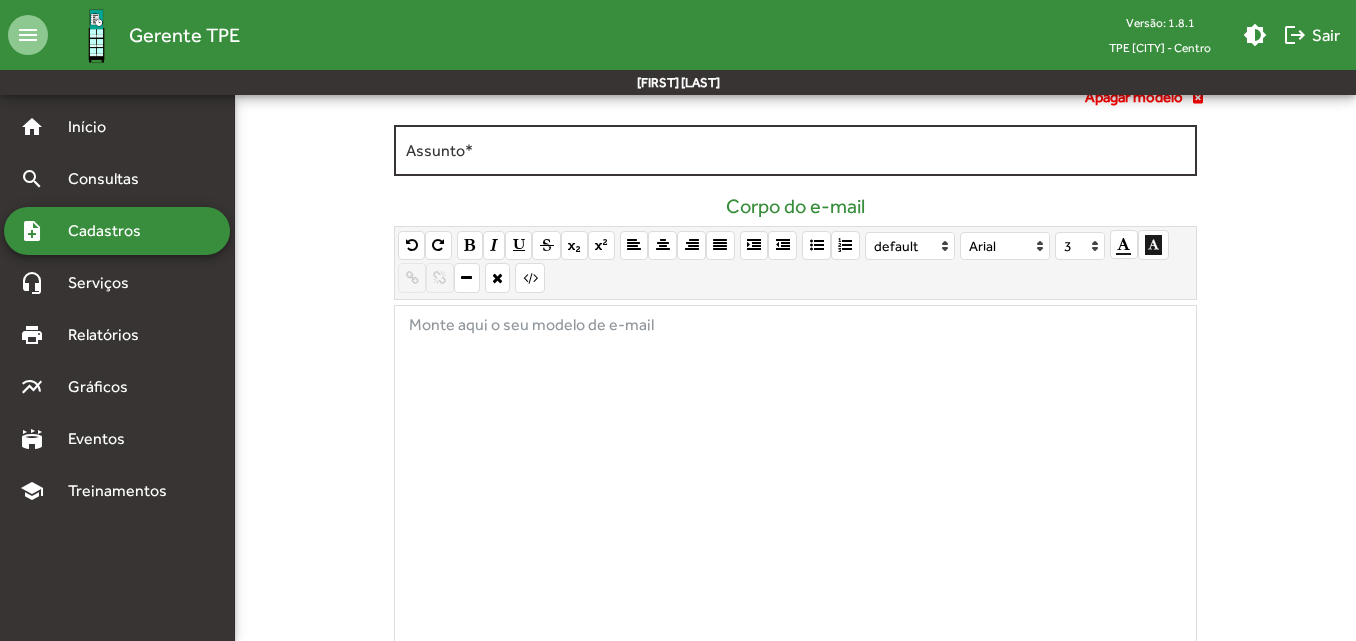 scroll, scrollTop: 0, scrollLeft: 0, axis: both 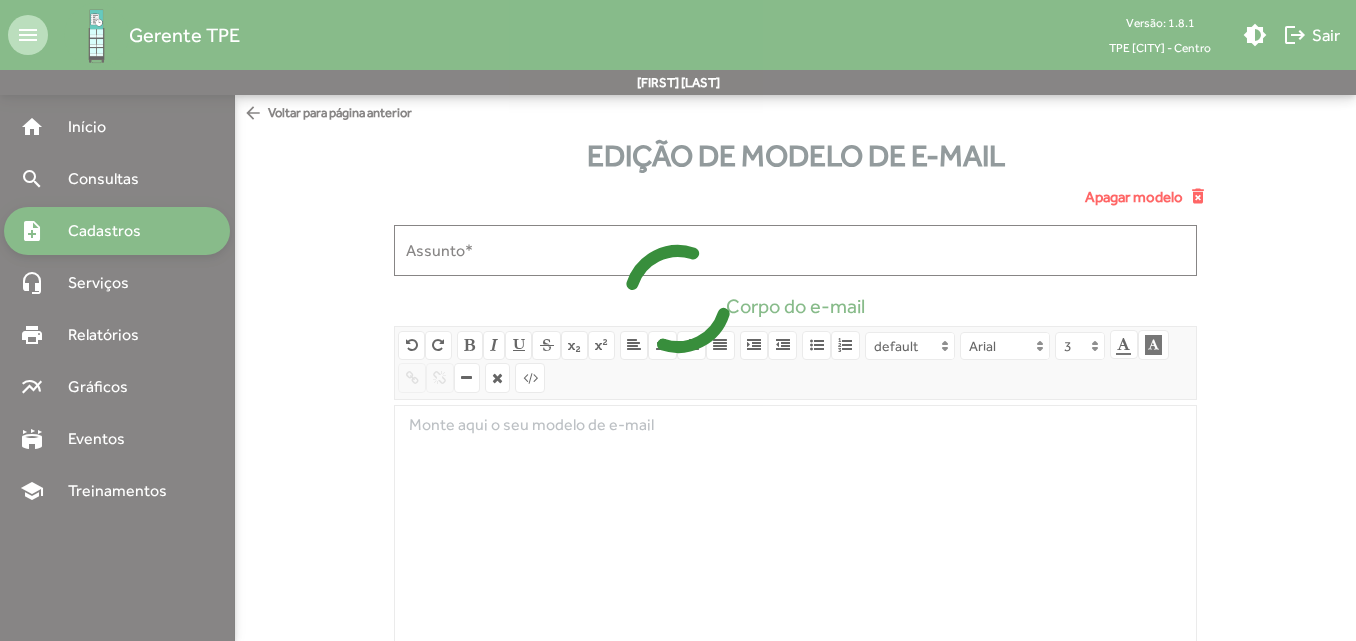type on "**********" 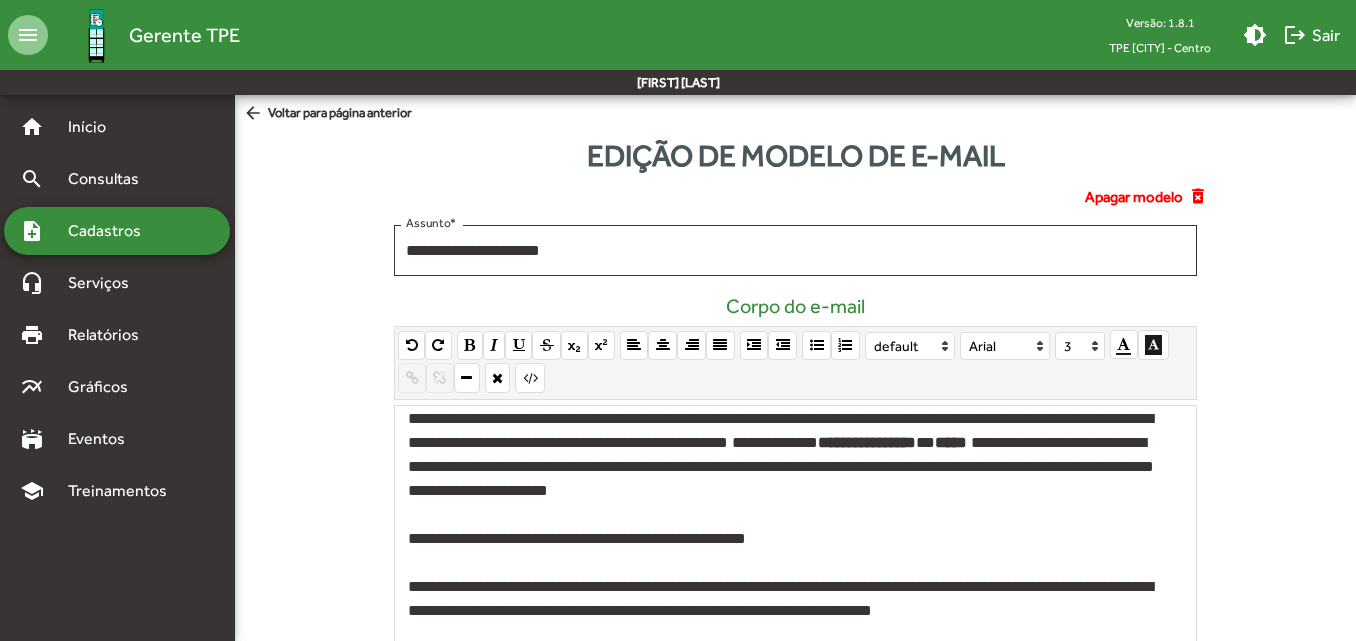 scroll, scrollTop: 84, scrollLeft: 0, axis: vertical 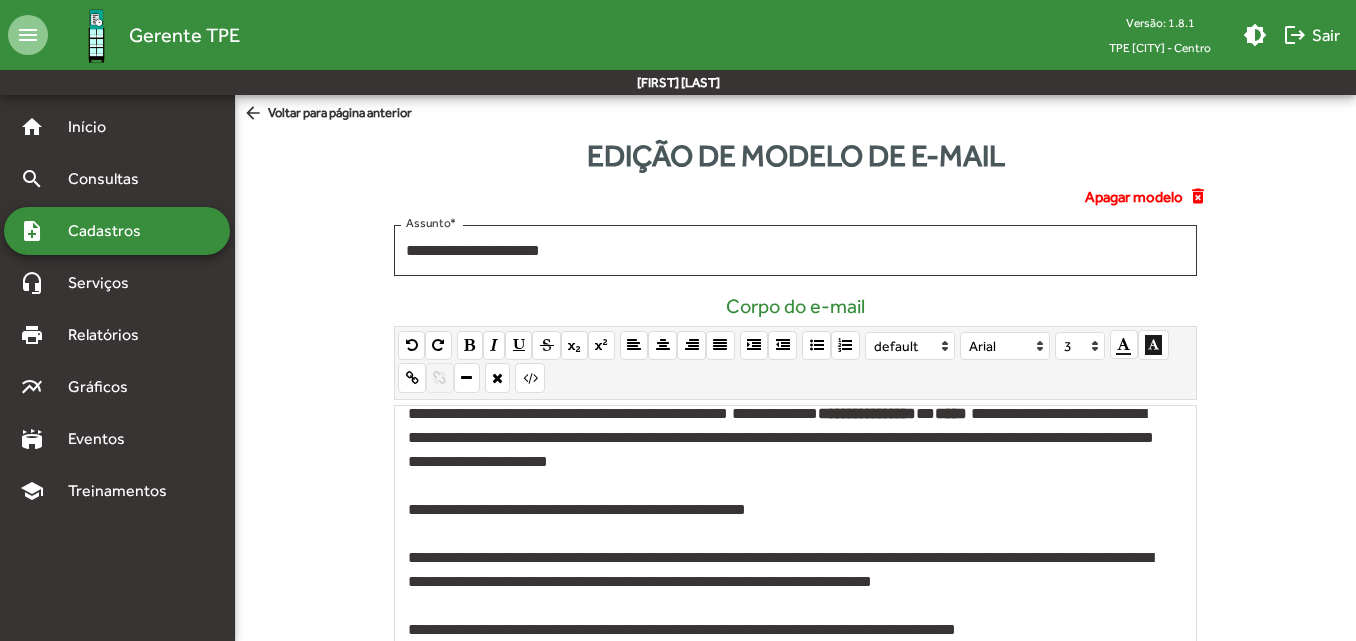 drag, startPoint x: 434, startPoint y: 437, endPoint x: 565, endPoint y: 434, distance: 131.03435 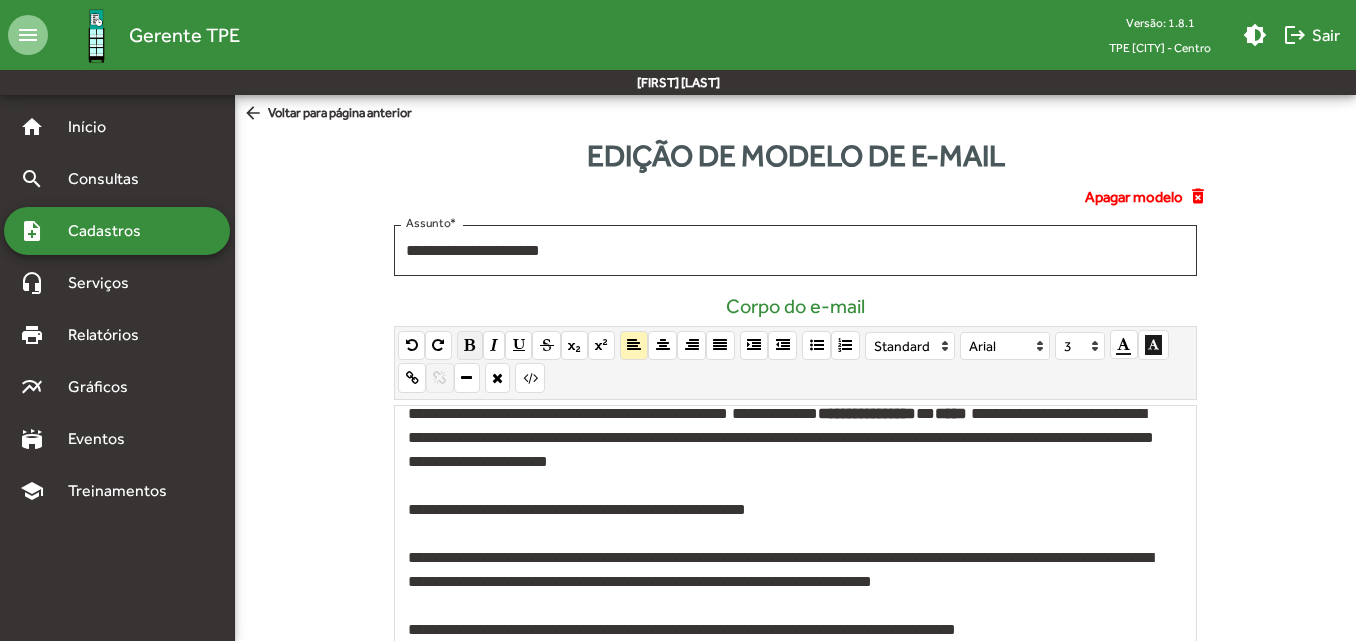 click at bounding box center [469, 345] 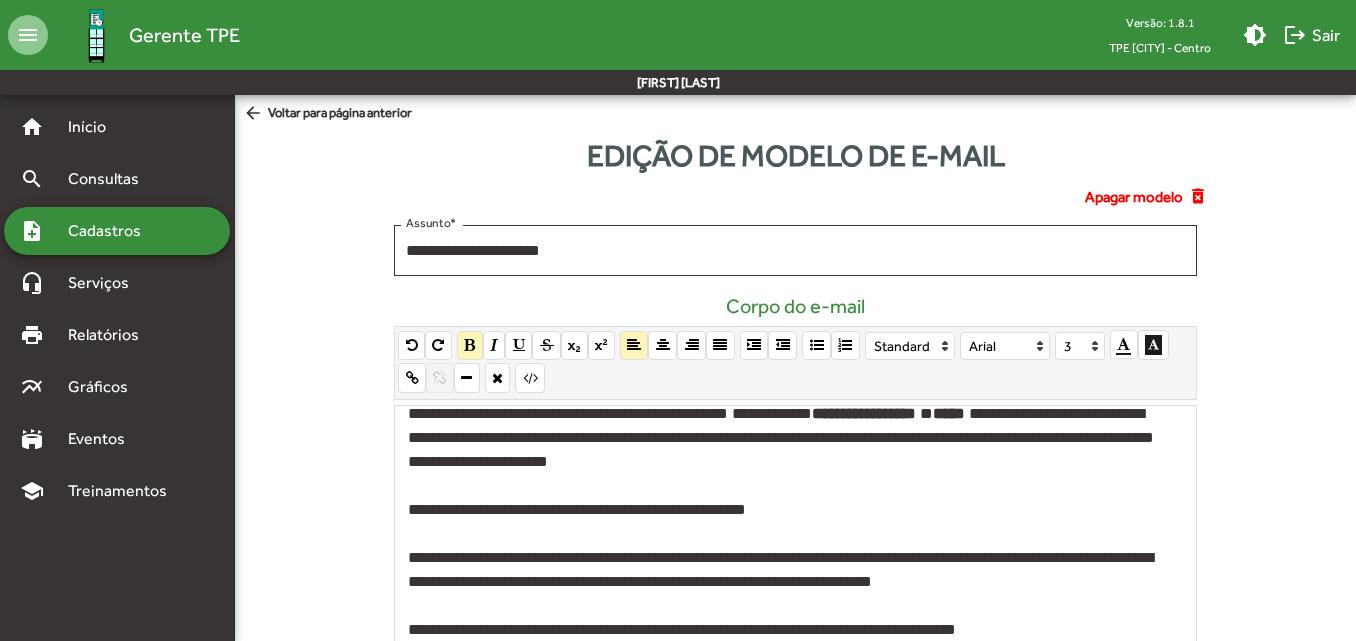 click 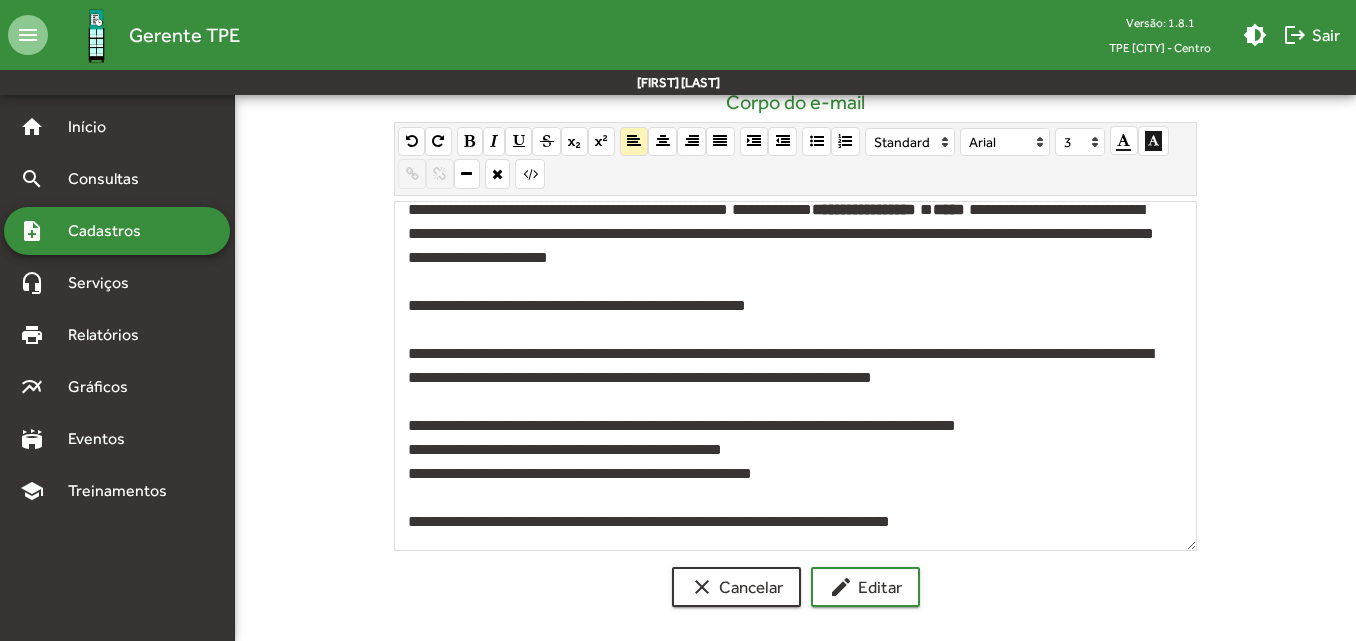 scroll, scrollTop: 210, scrollLeft: 0, axis: vertical 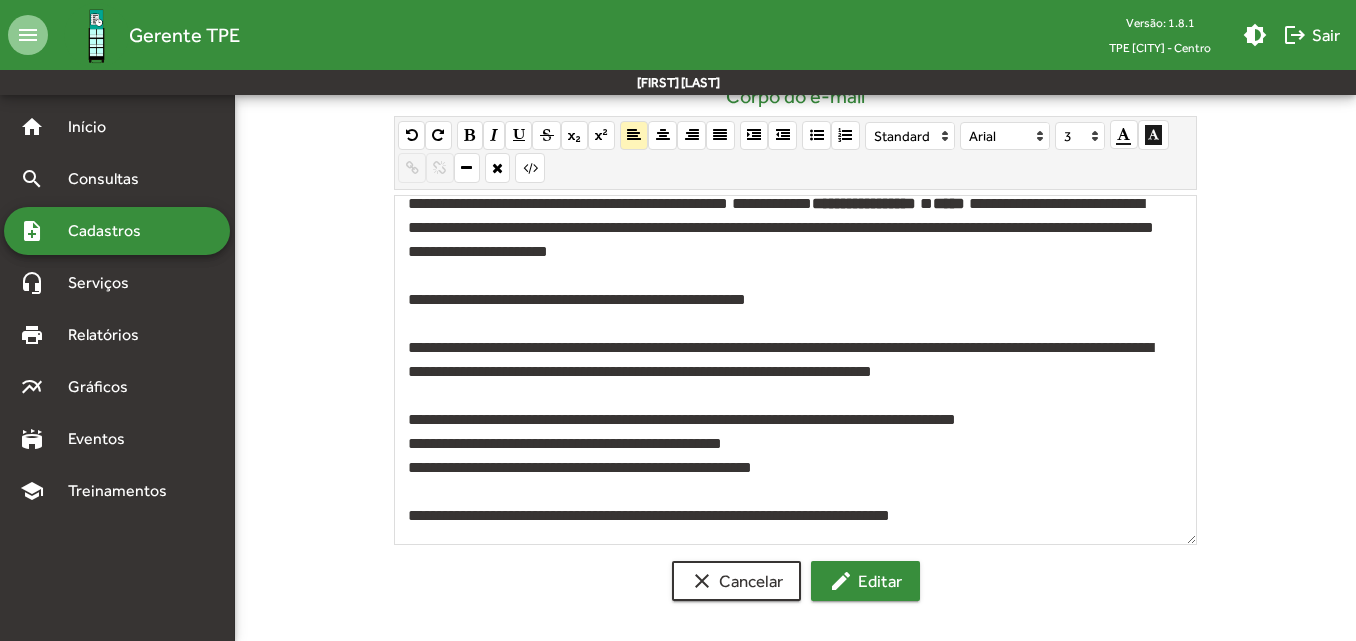 click on "edit  Editar" 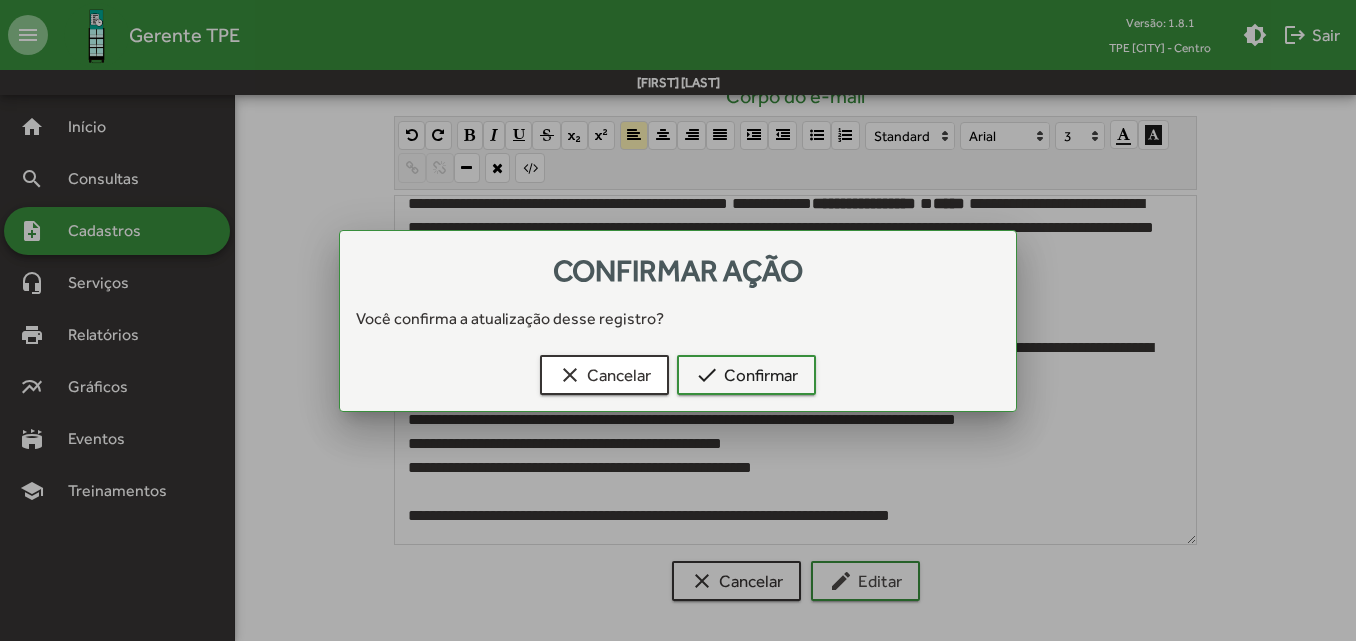 scroll, scrollTop: 0, scrollLeft: 0, axis: both 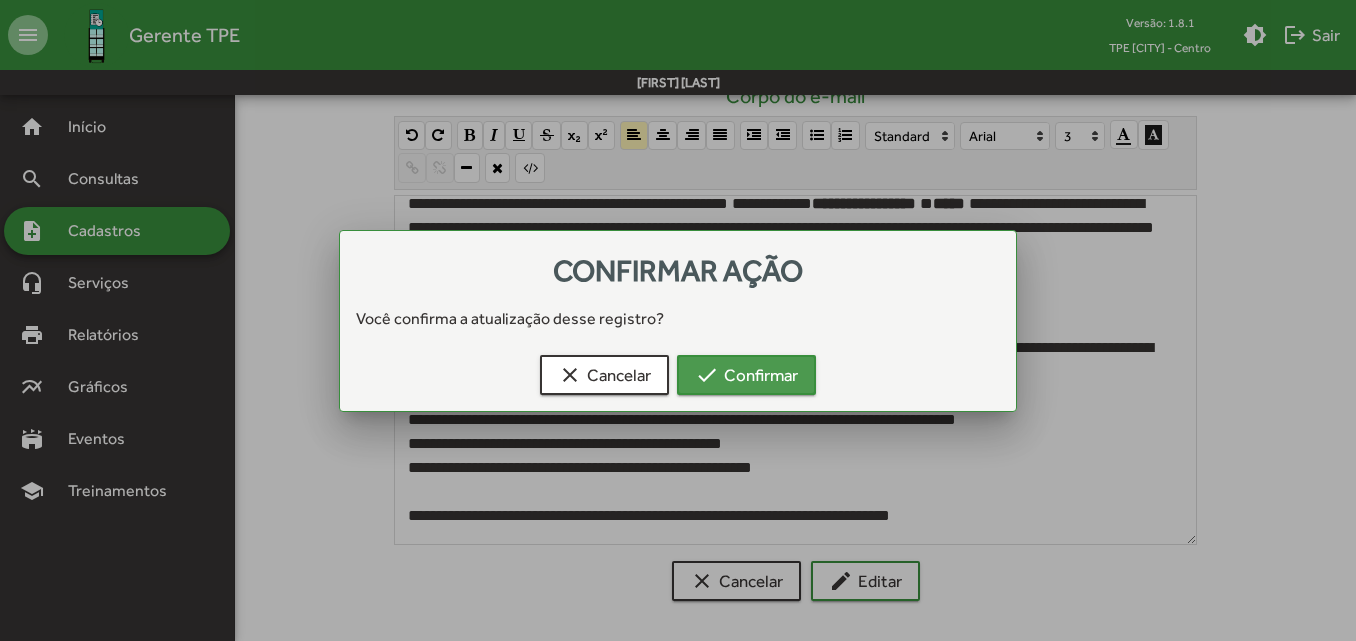 click on "check  Confirmar" at bounding box center [746, 375] 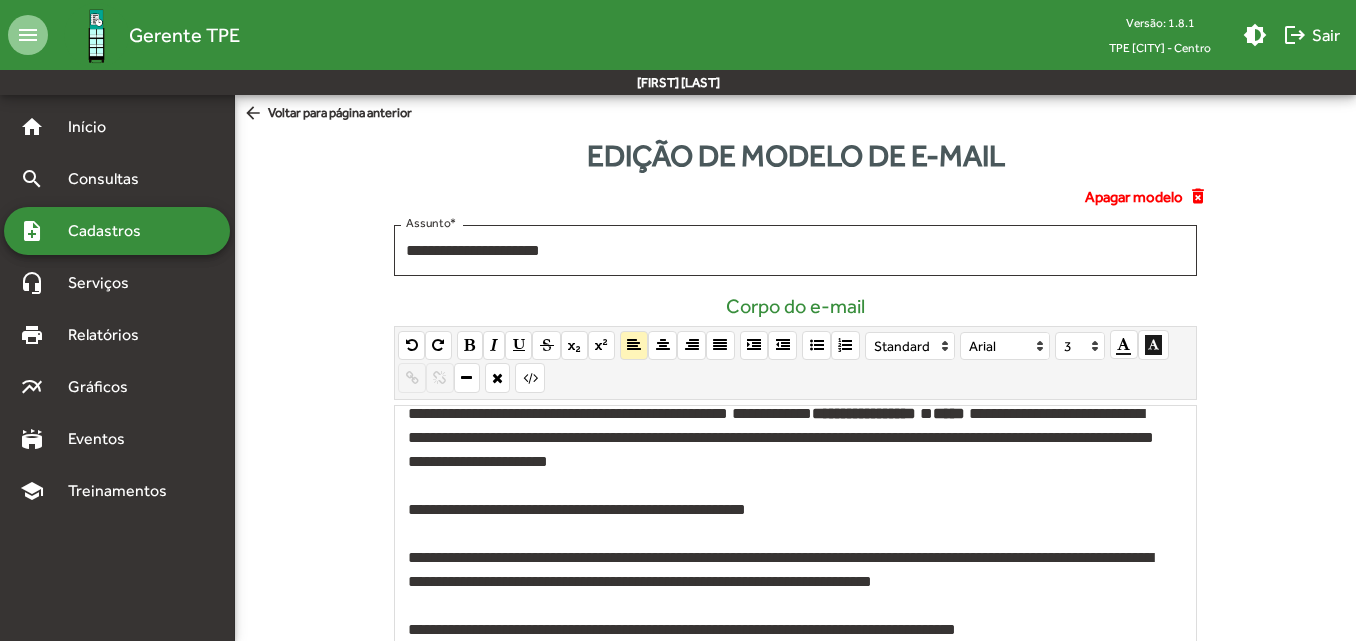 scroll, scrollTop: 210, scrollLeft: 0, axis: vertical 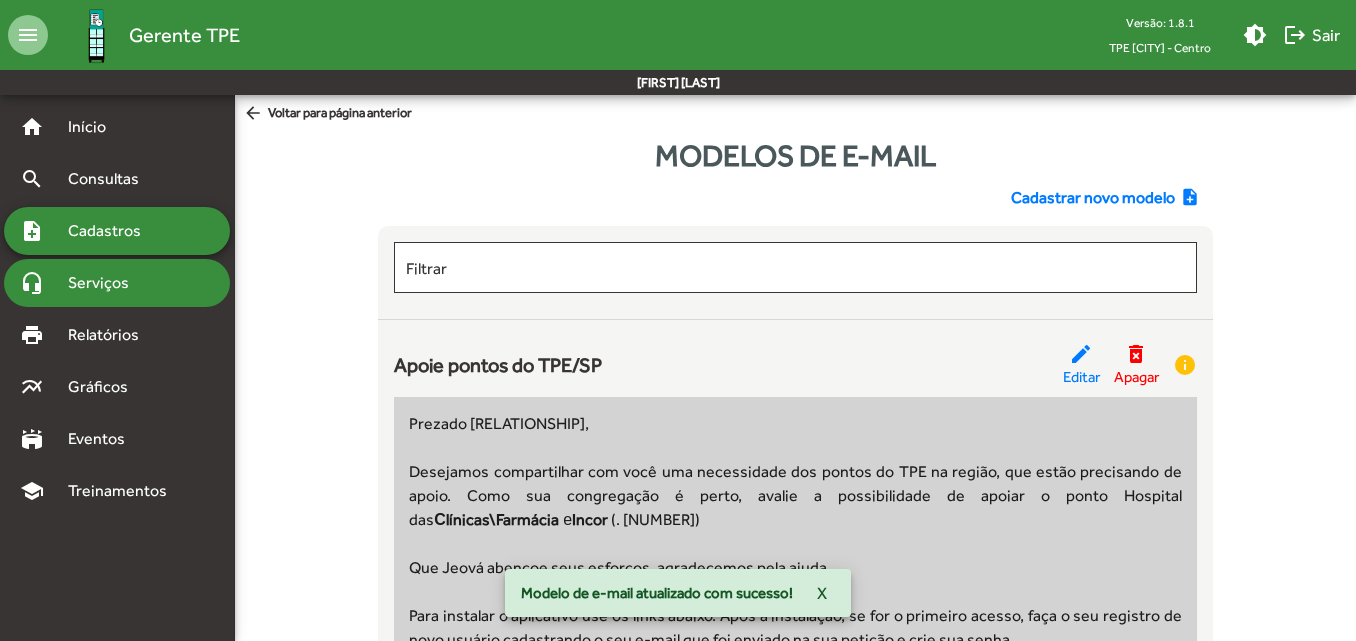 click on "Serviços" at bounding box center (106, 283) 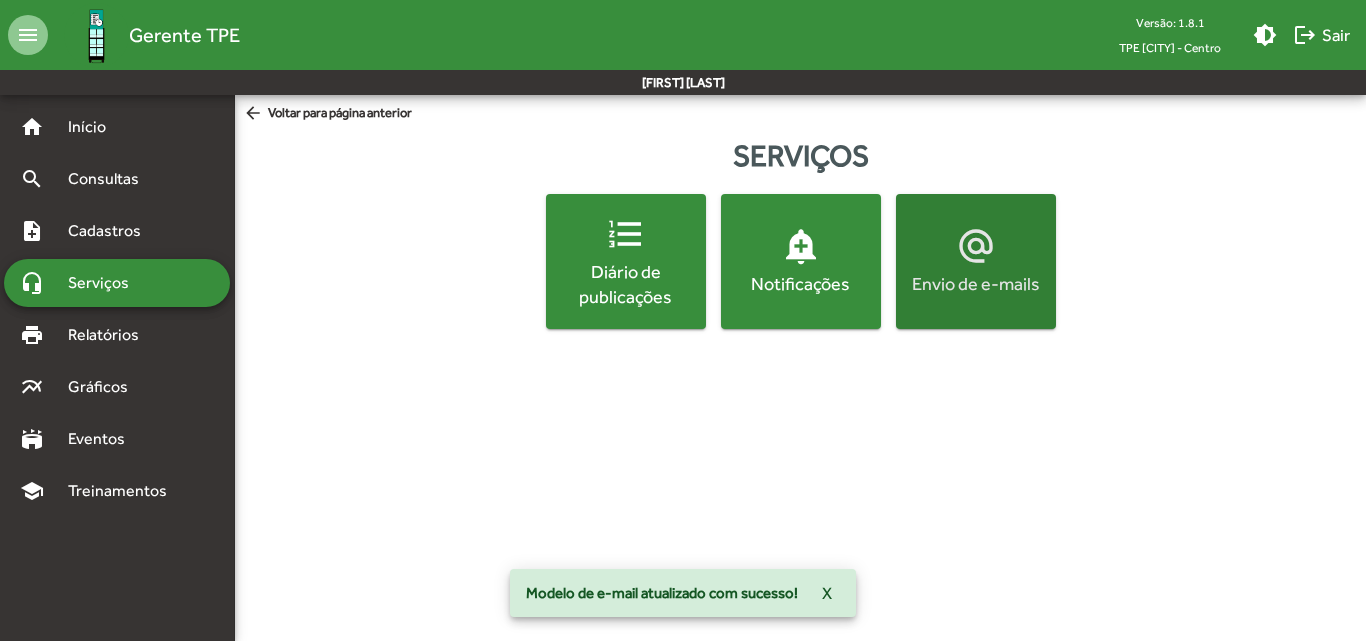 click on "Envio de e-mails" 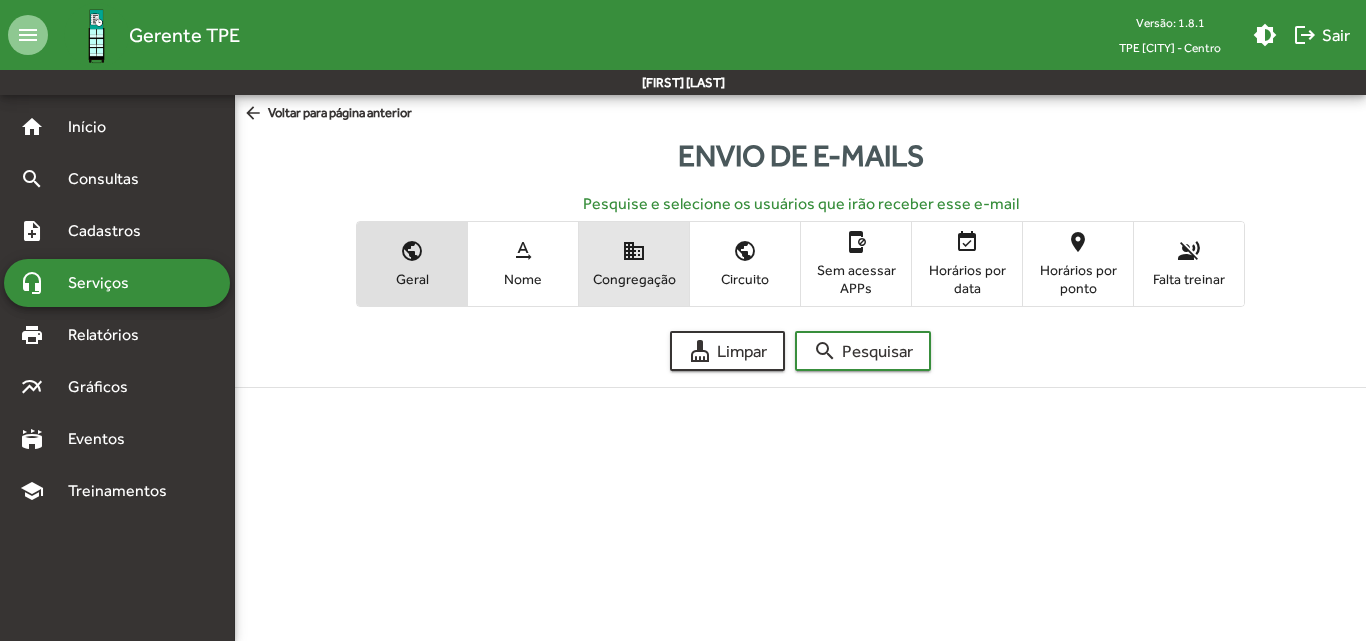 click on "Congregação" at bounding box center [634, 279] 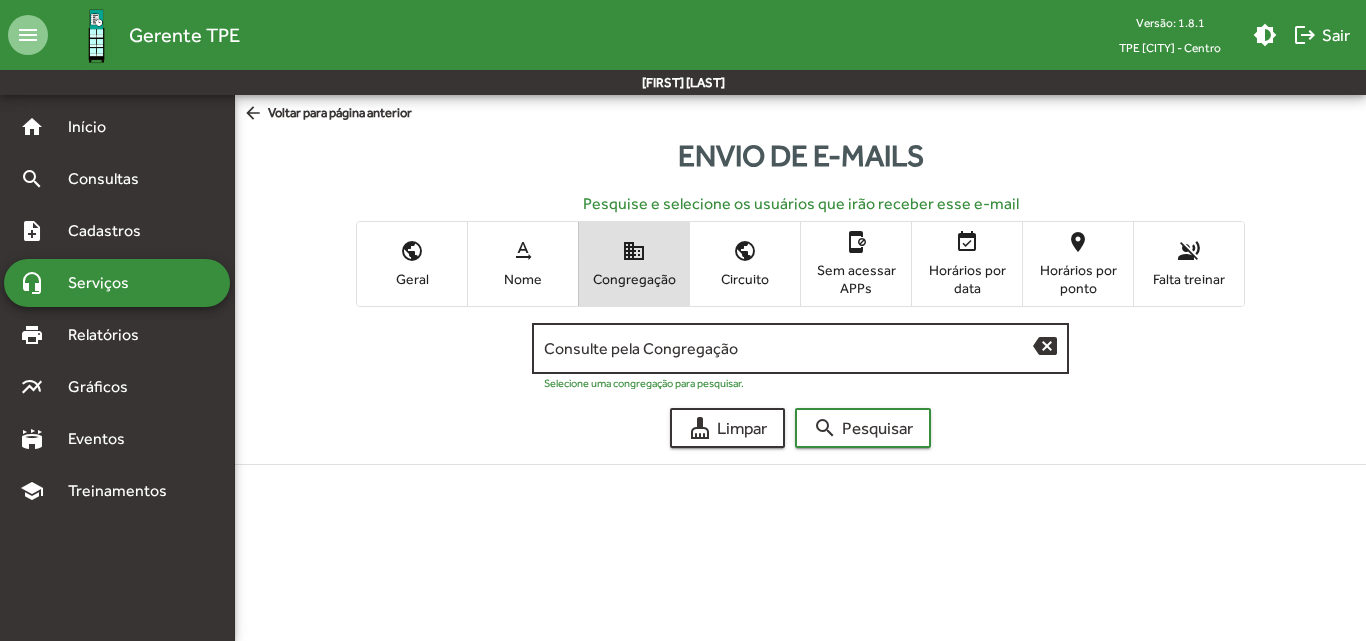 click on "Consulte pela Congregação" at bounding box center (789, 349) 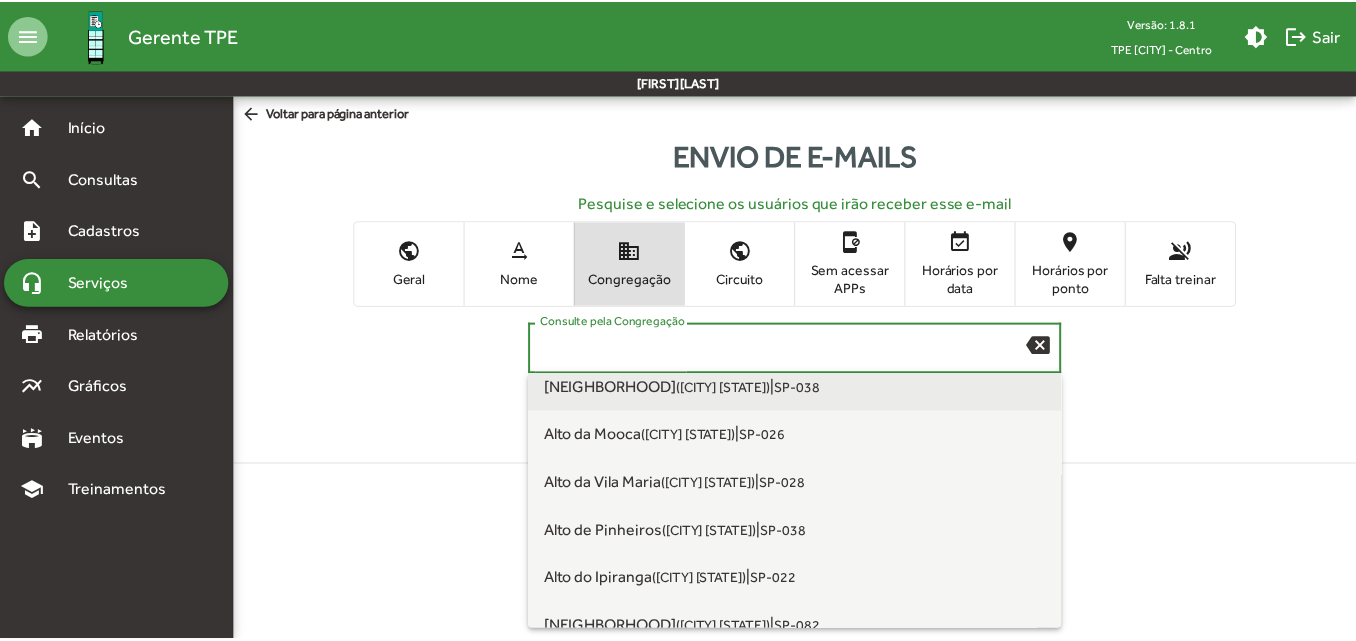scroll, scrollTop: 200, scrollLeft: 0, axis: vertical 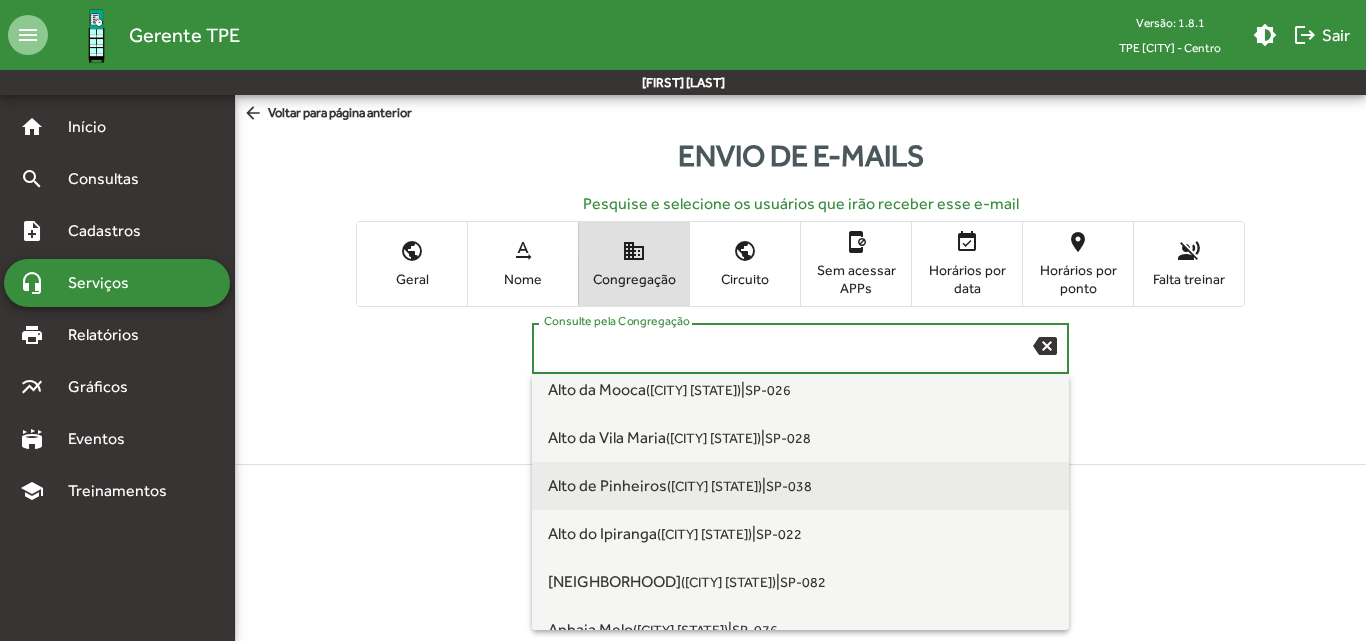 click on "([CITY] [STATE])" at bounding box center [714, 486] 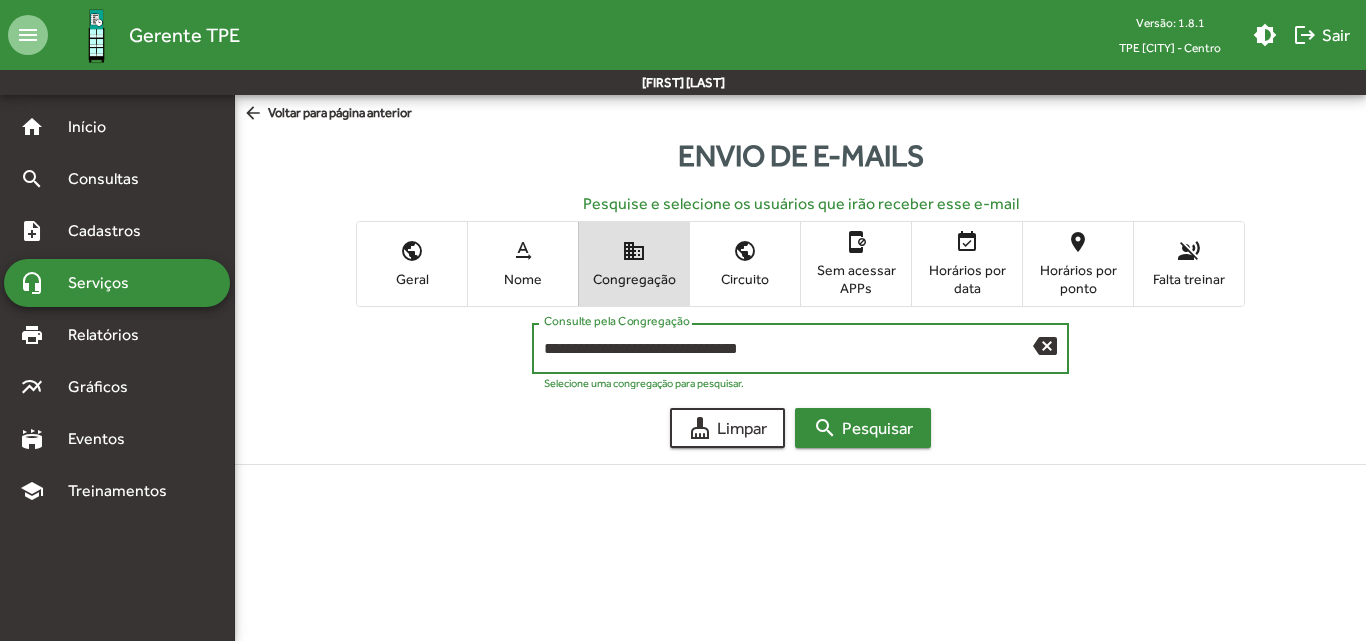 click on "search  Pesquisar" 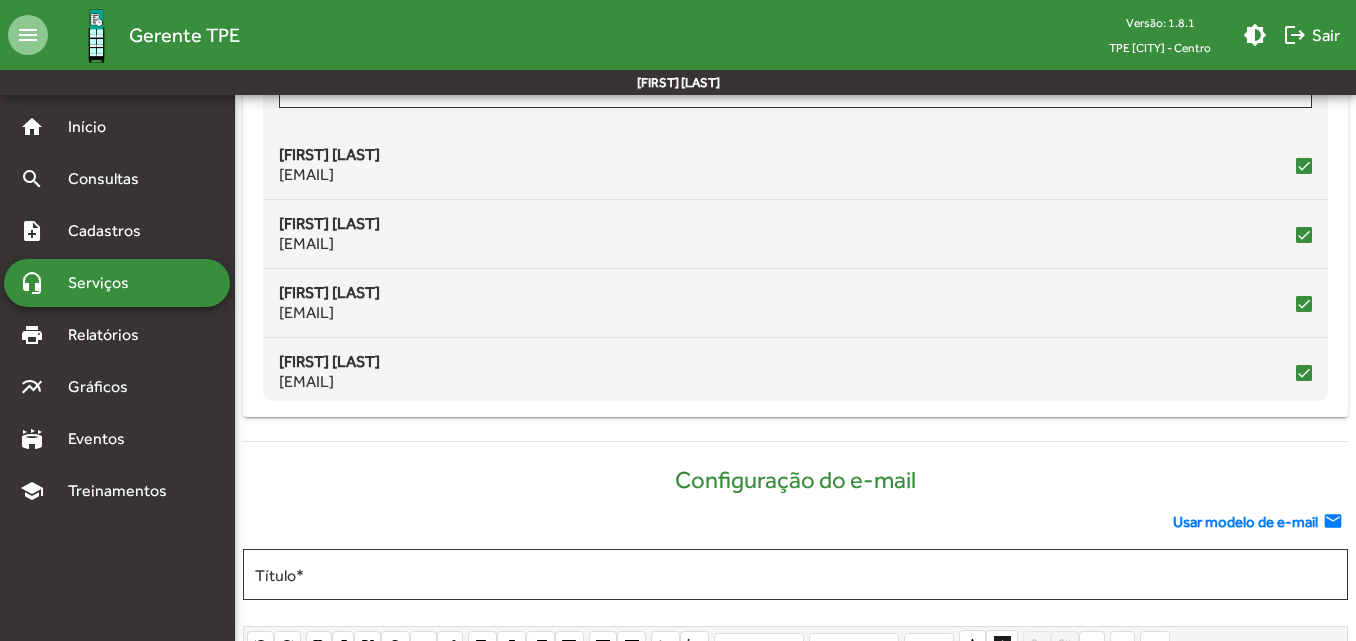 scroll, scrollTop: 700, scrollLeft: 0, axis: vertical 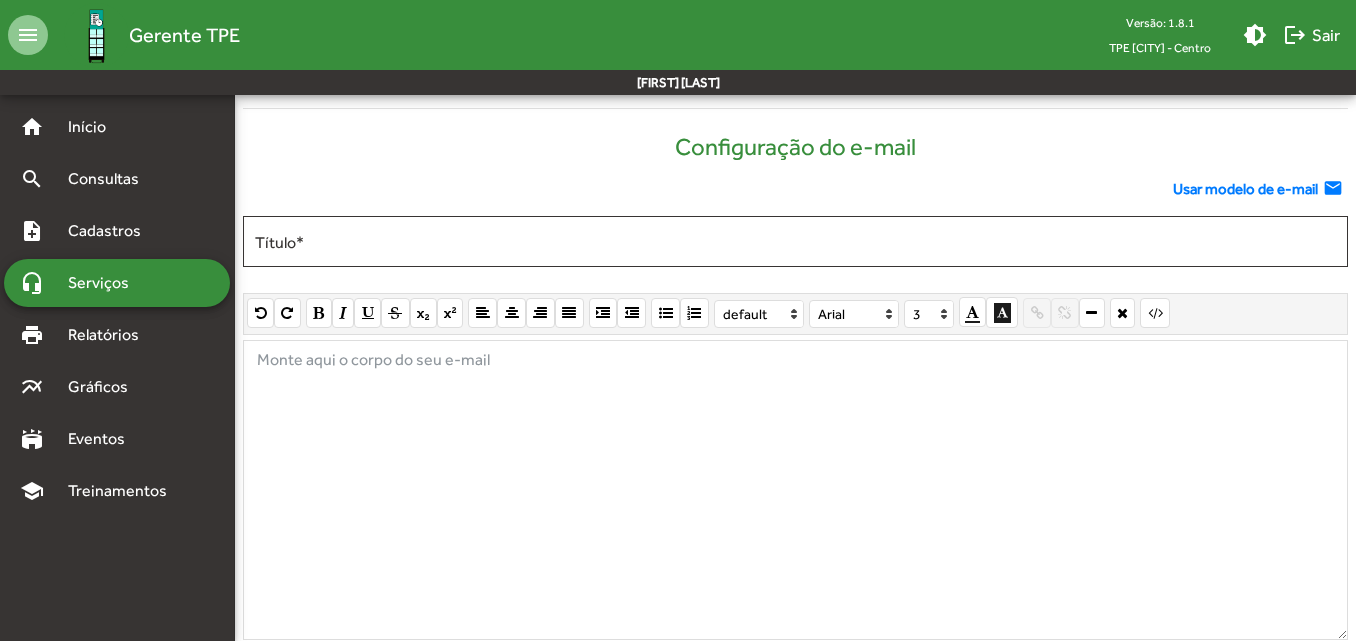 click on "Usar modelo de e-mail" 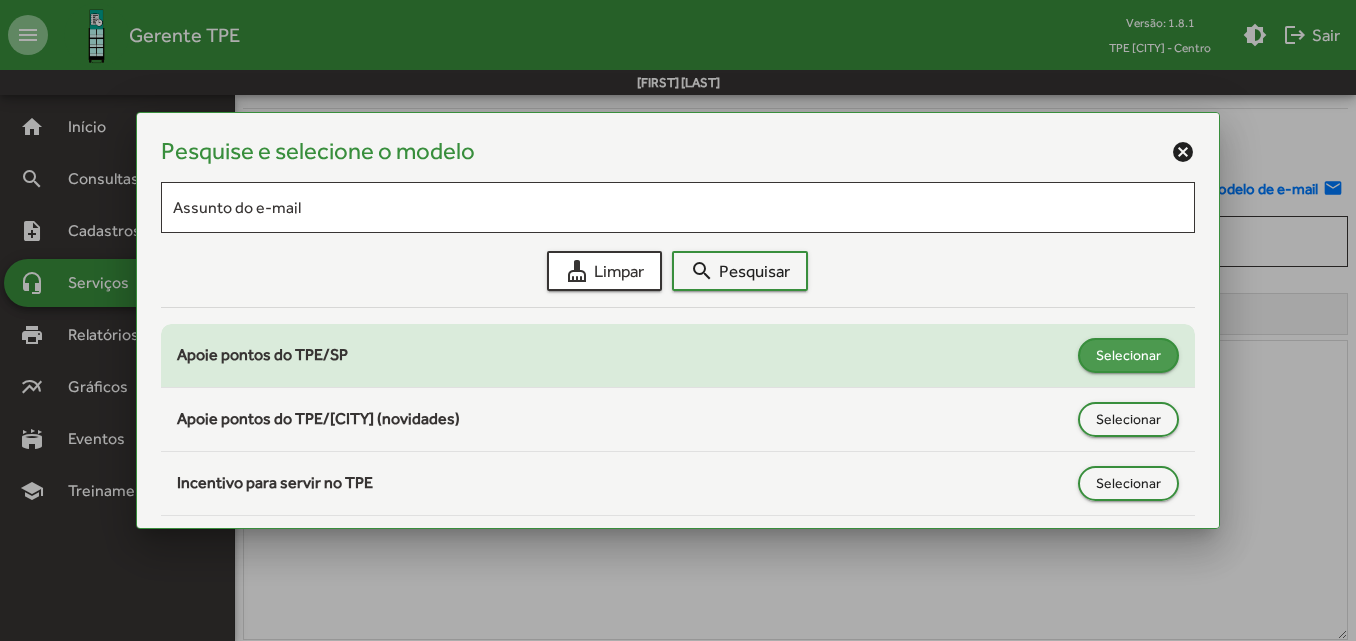 click on "Selecionar" 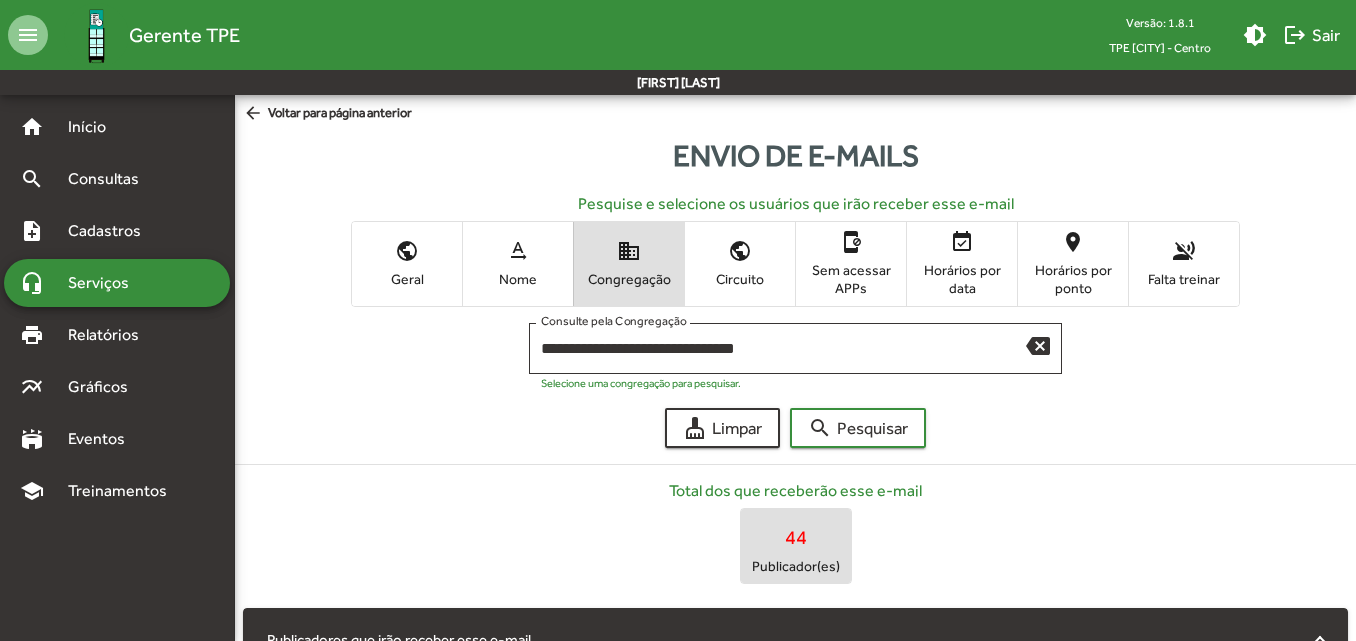 scroll, scrollTop: 1000, scrollLeft: 0, axis: vertical 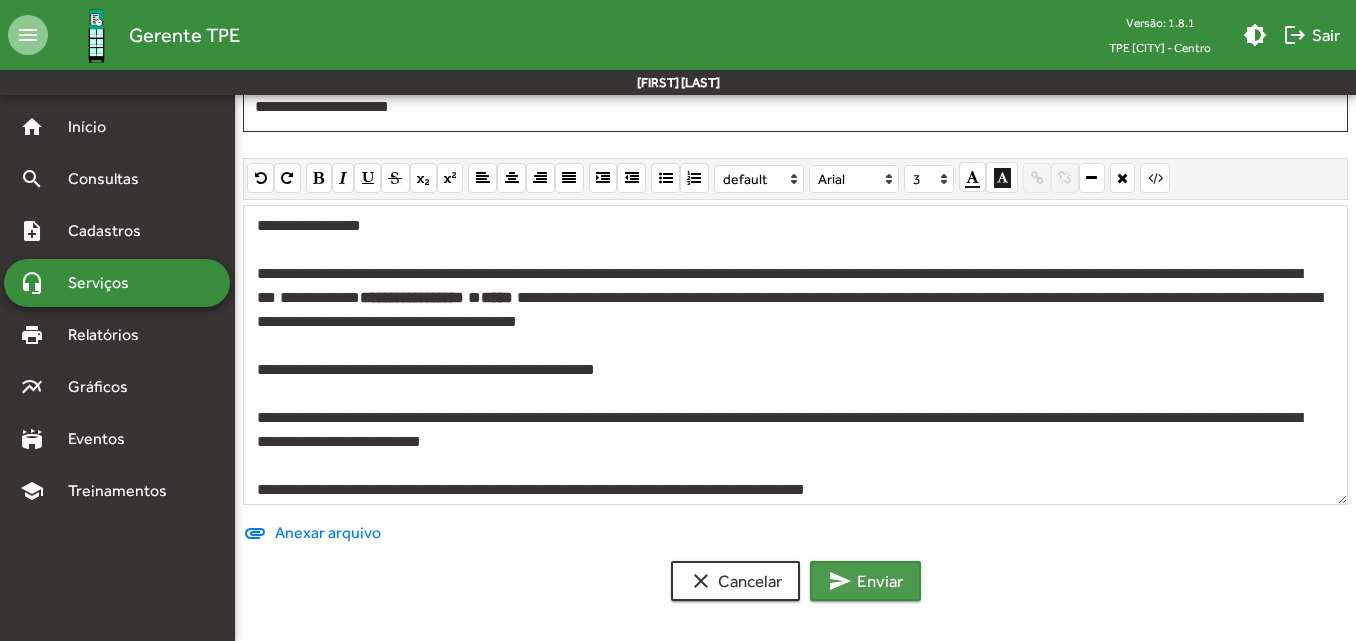 click on "send  Enviar" 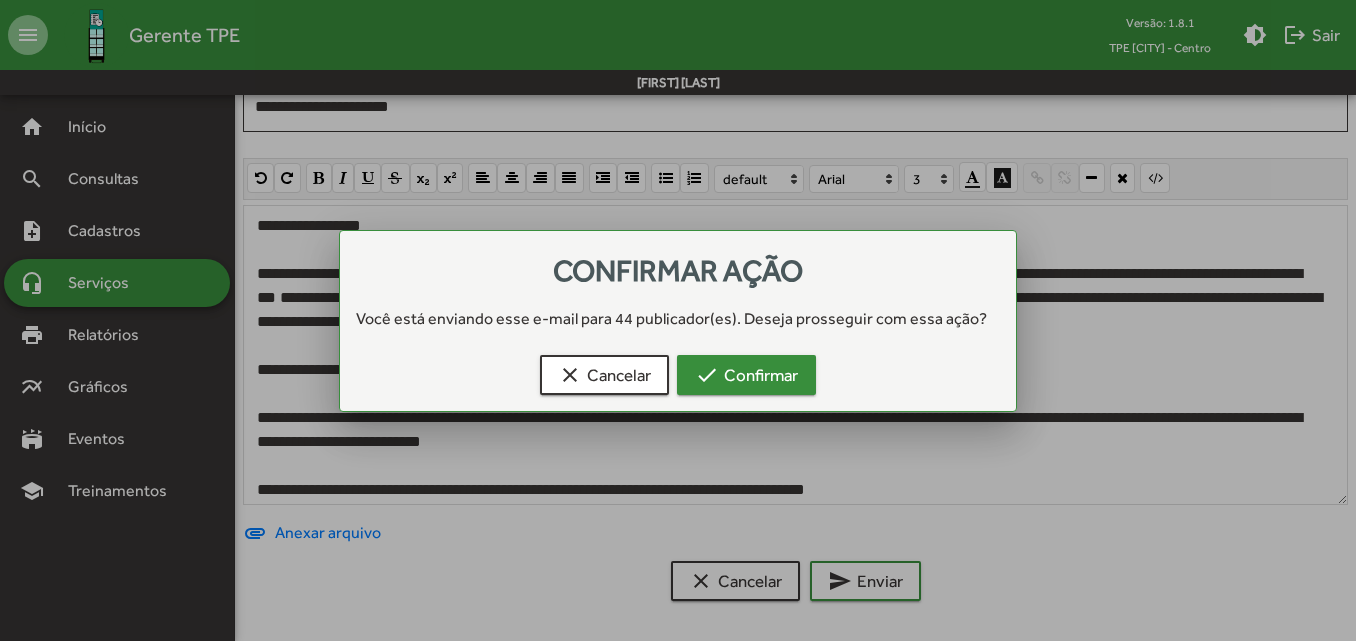 click on "check  Confirmar" at bounding box center [746, 375] 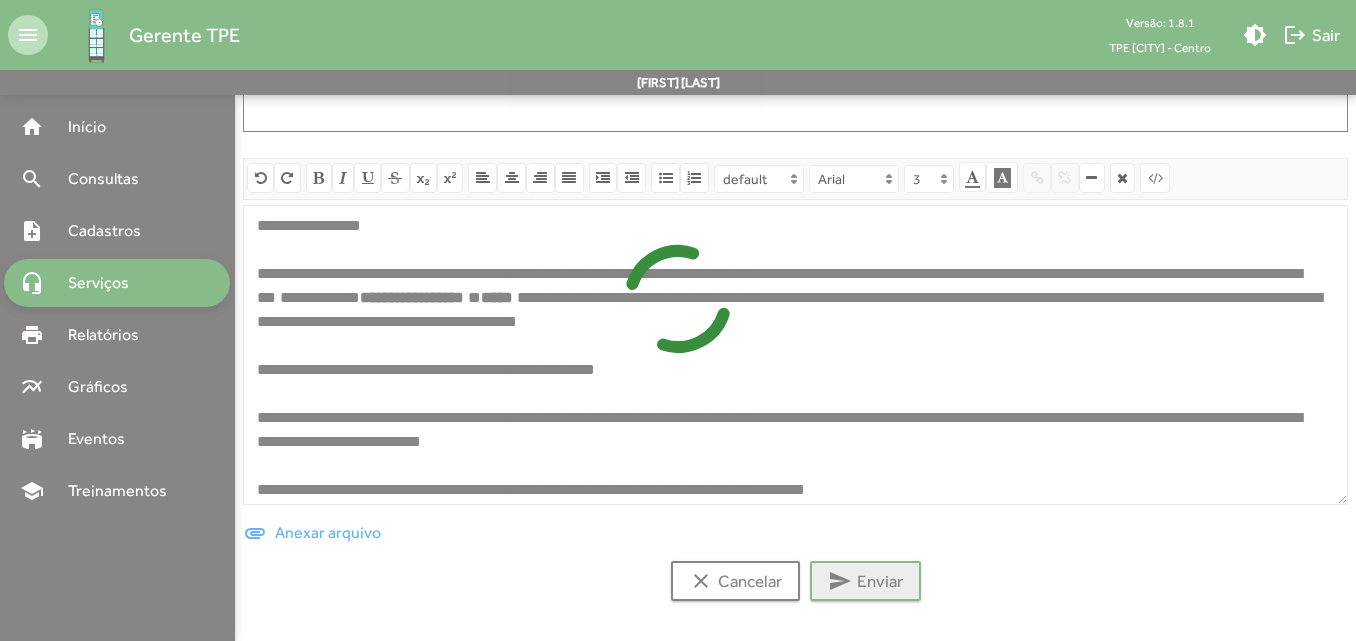scroll, scrollTop: 0, scrollLeft: 0, axis: both 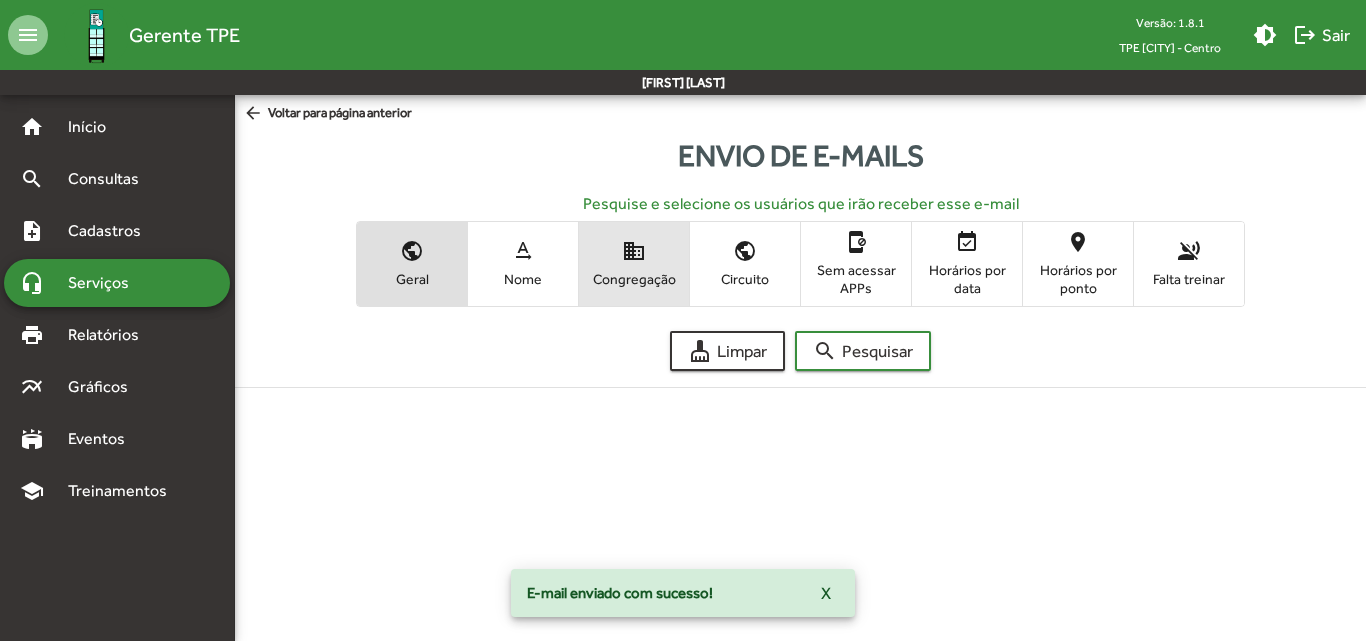click on "domain Congregação" at bounding box center (634, 263) 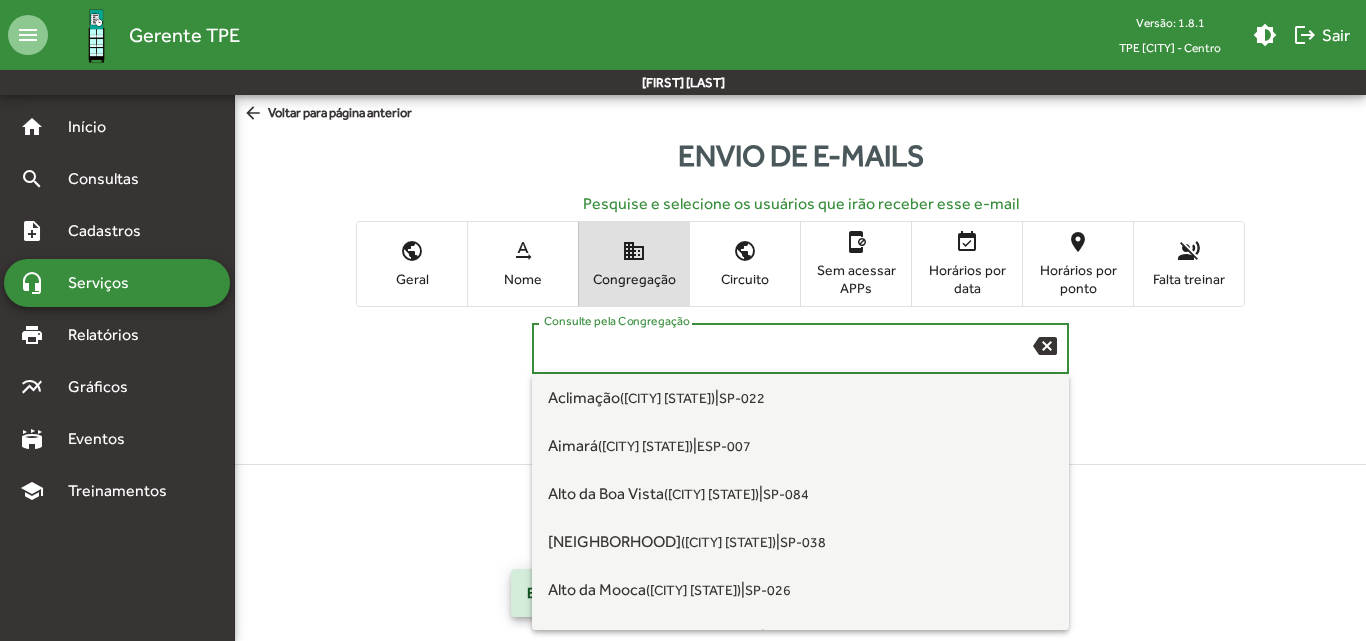 click on "Consulte pela Congregação" 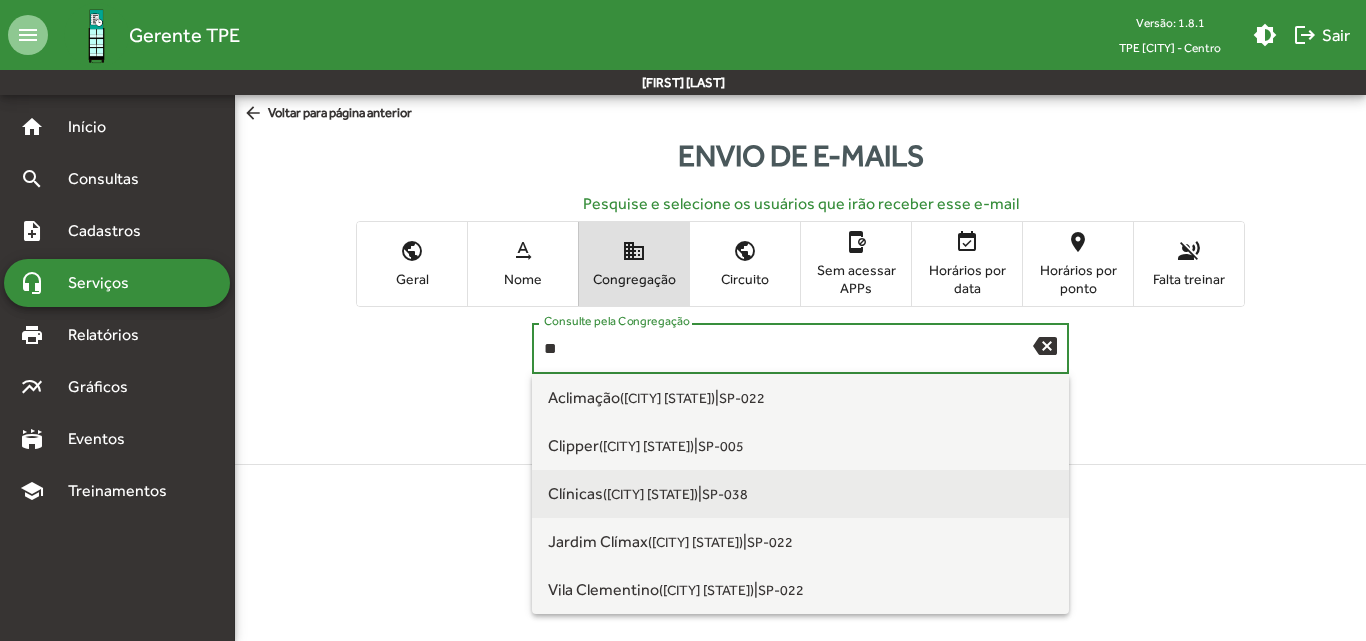 click on "Clínicas  ([CITY] [STATE])  |  [CODE]" at bounding box center [801, 494] 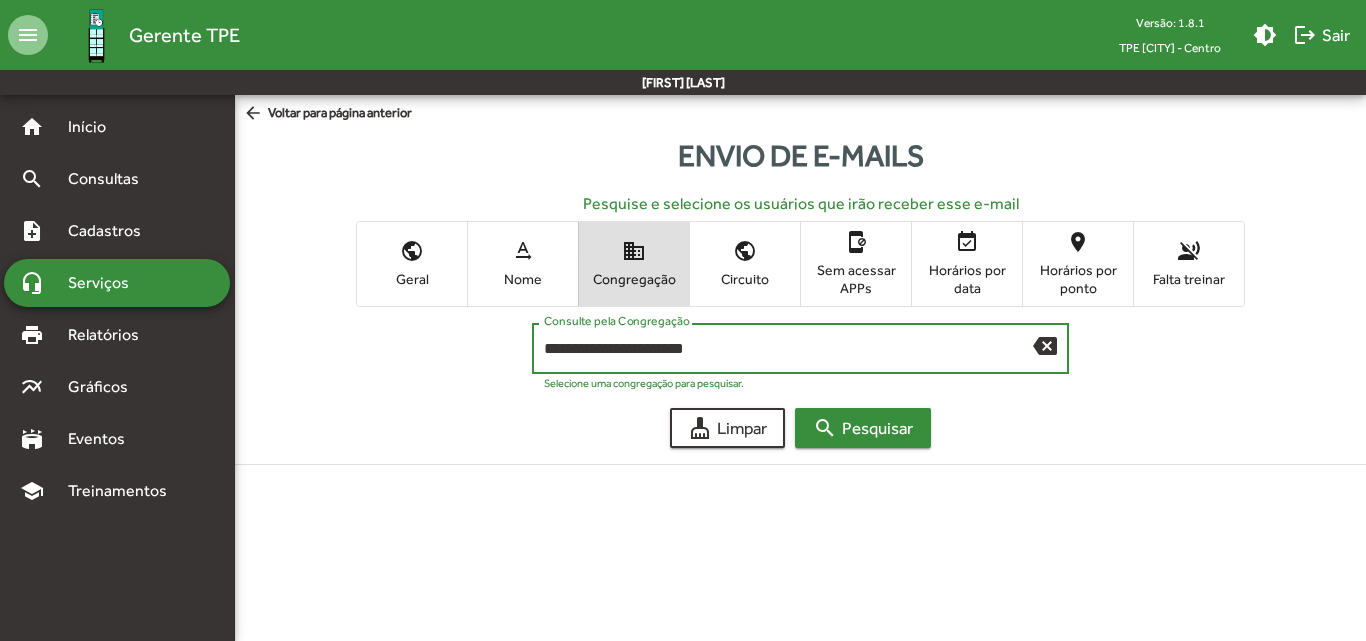click on "search  Pesquisar" 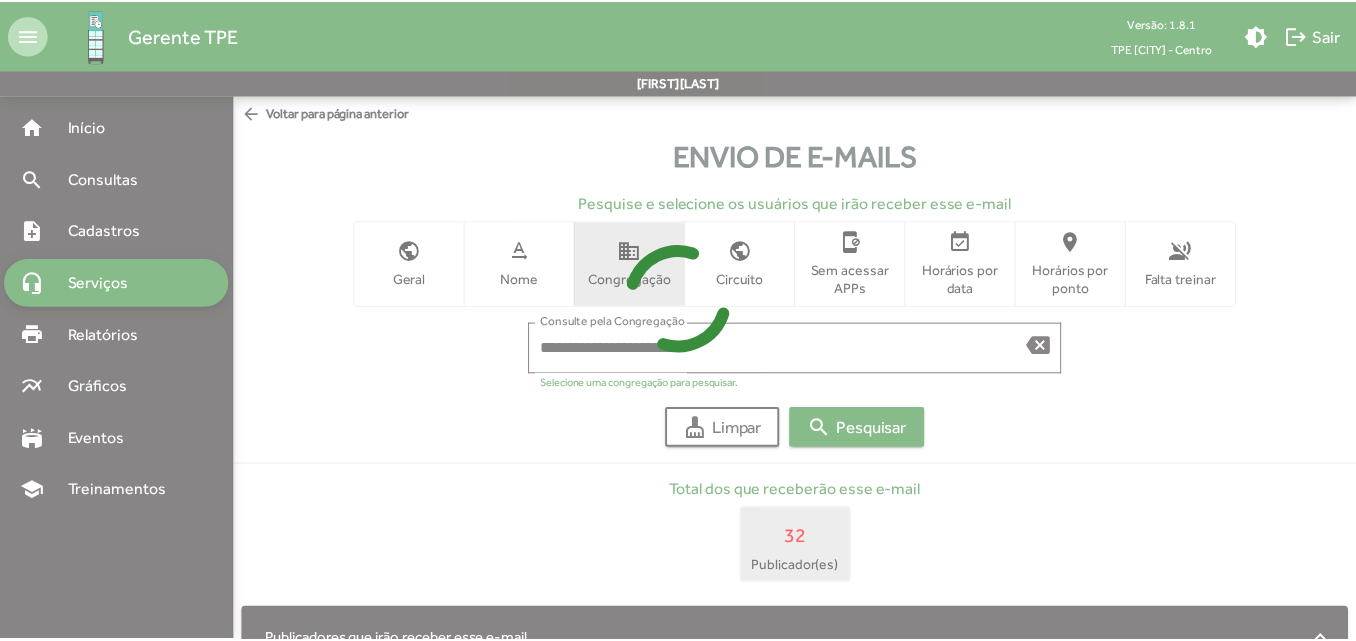 scroll, scrollTop: 0, scrollLeft: 0, axis: both 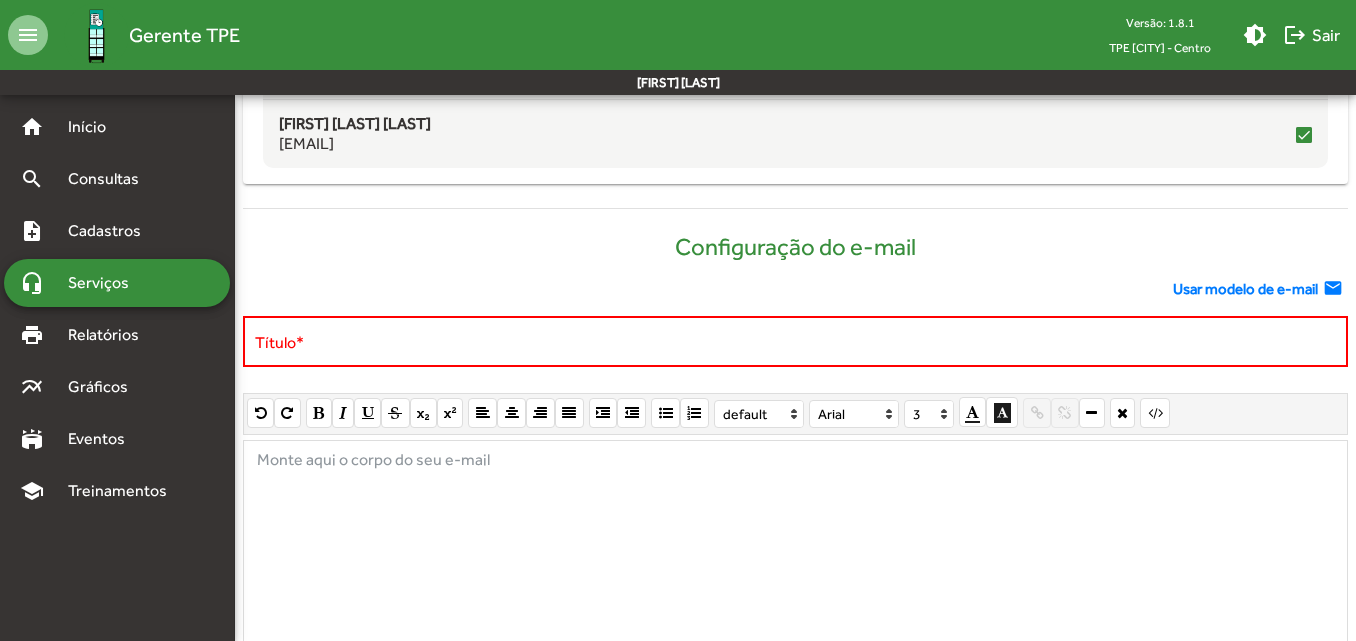 click on "Usar modelo de e-mail" 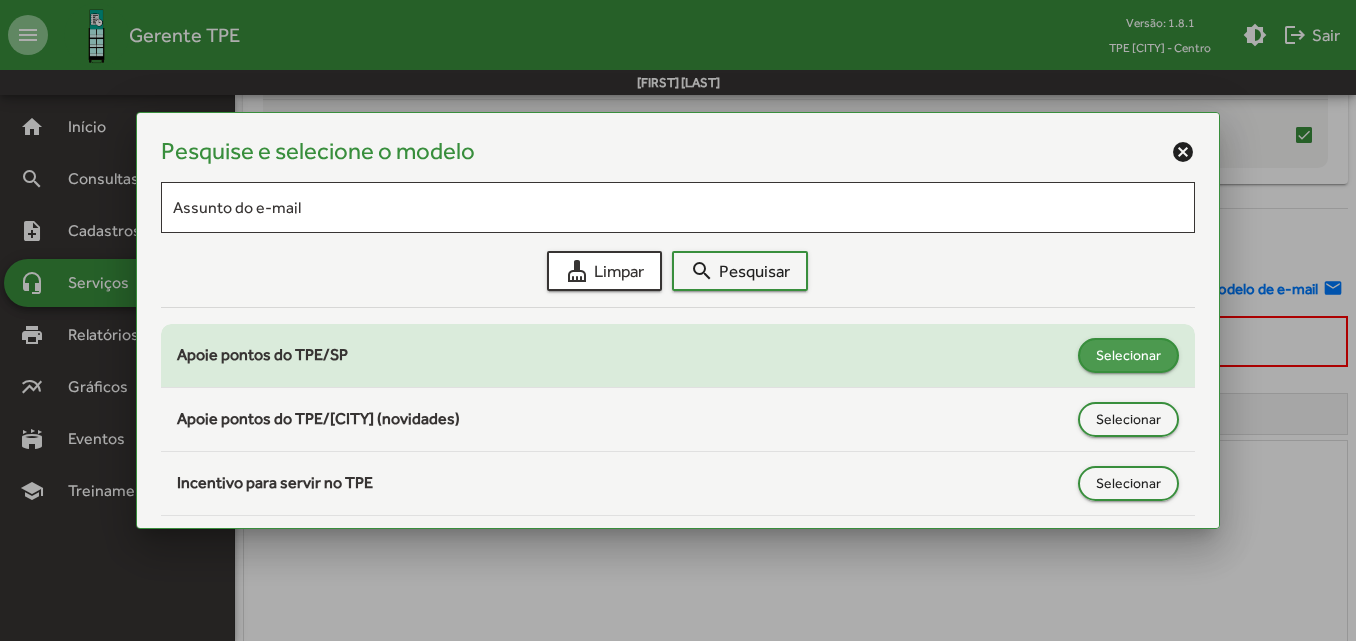 click on "Selecionar" 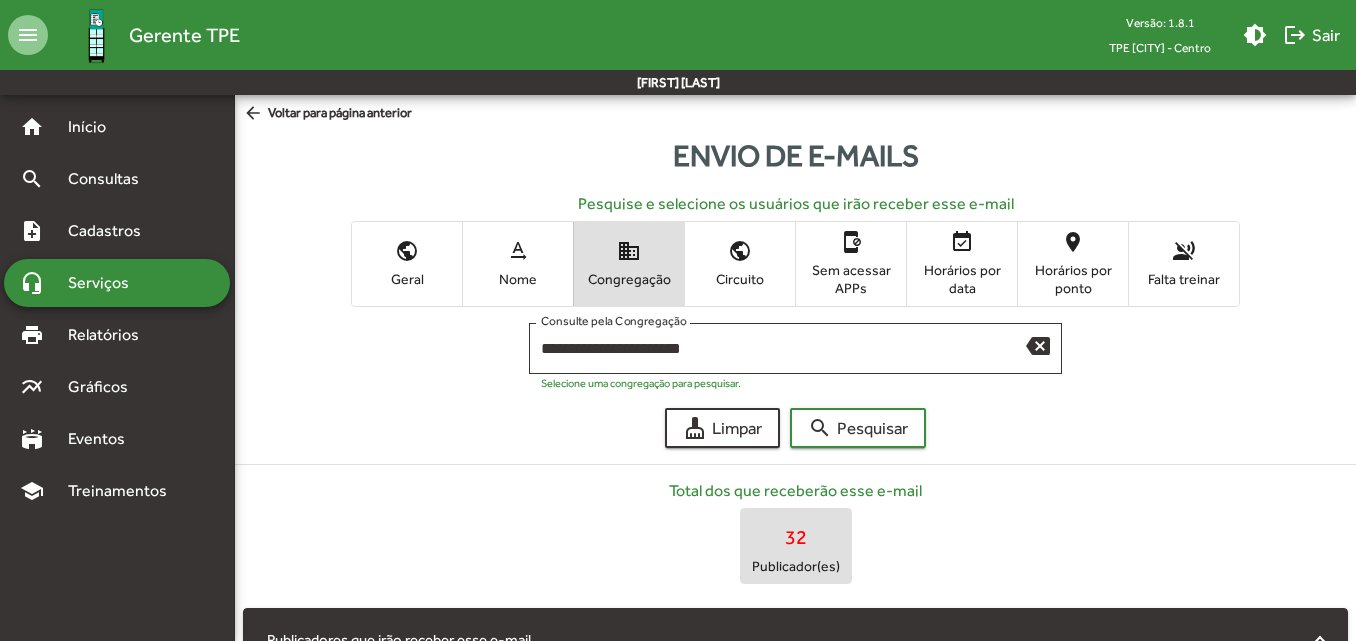 scroll, scrollTop: 900, scrollLeft: 0, axis: vertical 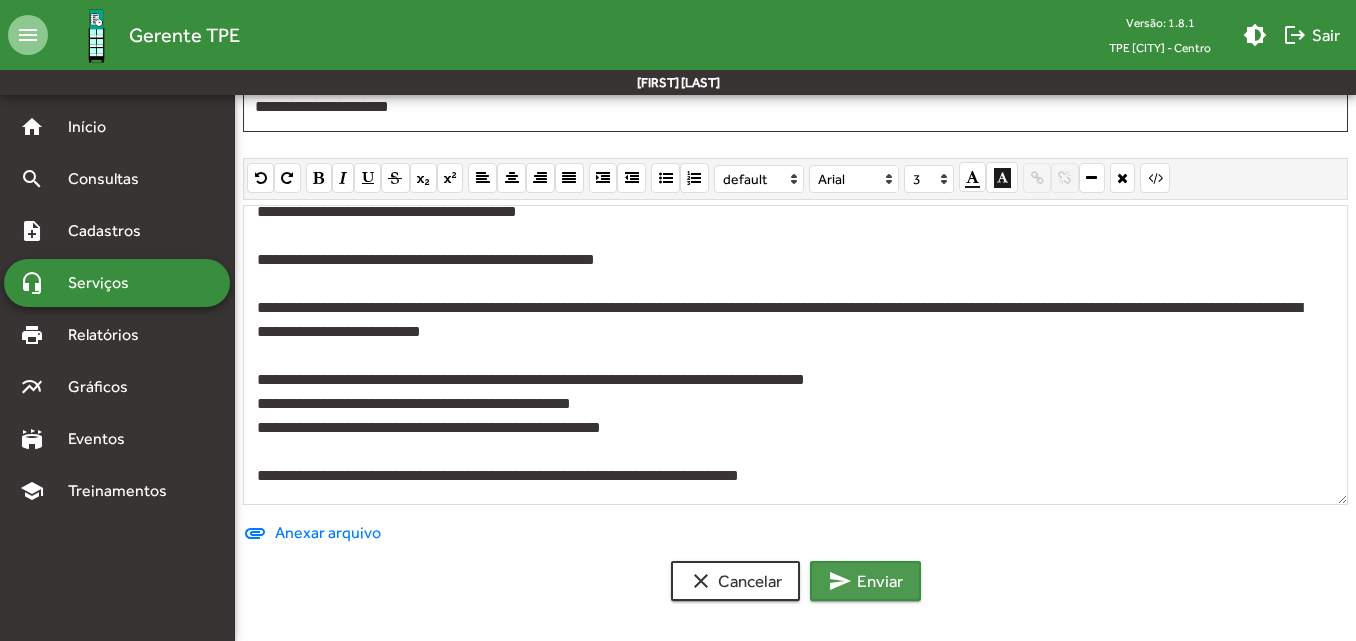click on "send  Enviar" 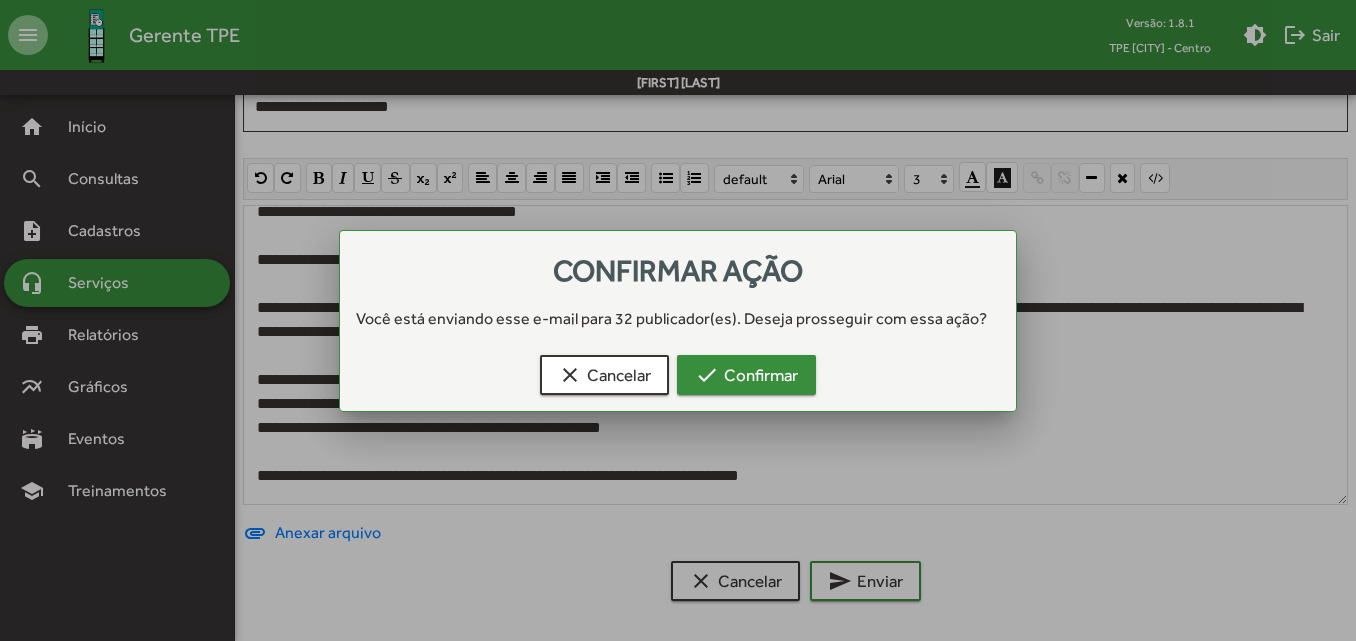 click on "check  Confirmar" at bounding box center (746, 375) 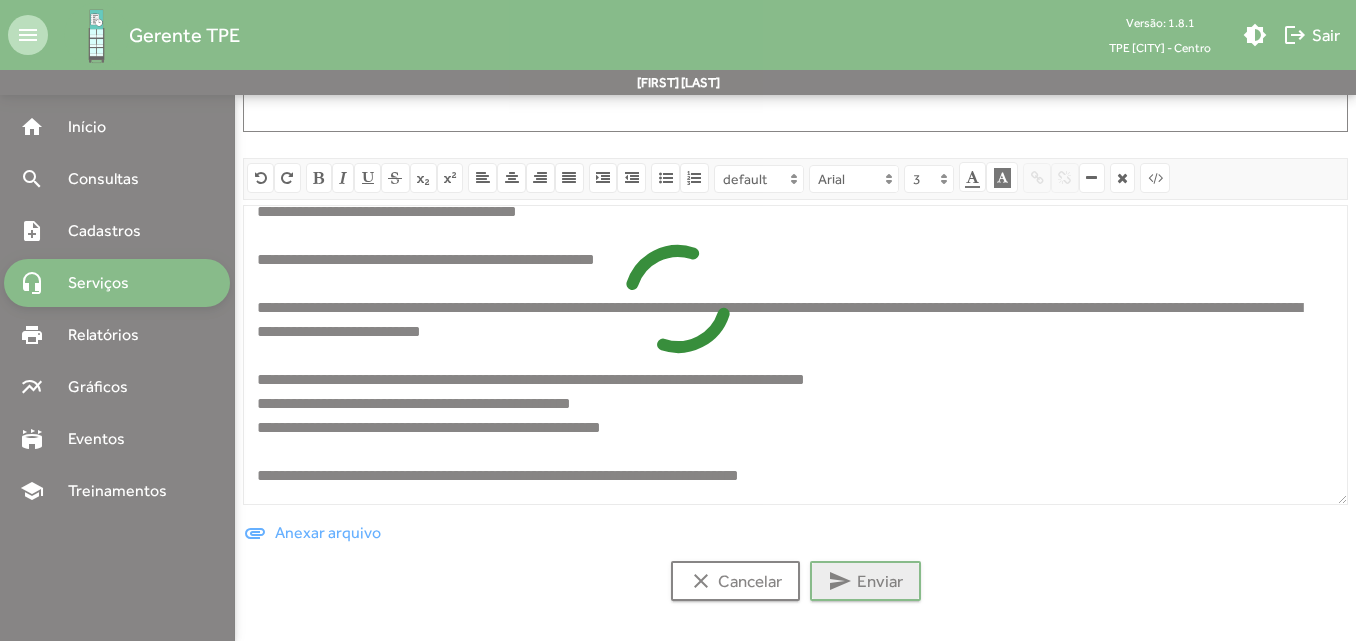 scroll, scrollTop: 0, scrollLeft: 0, axis: both 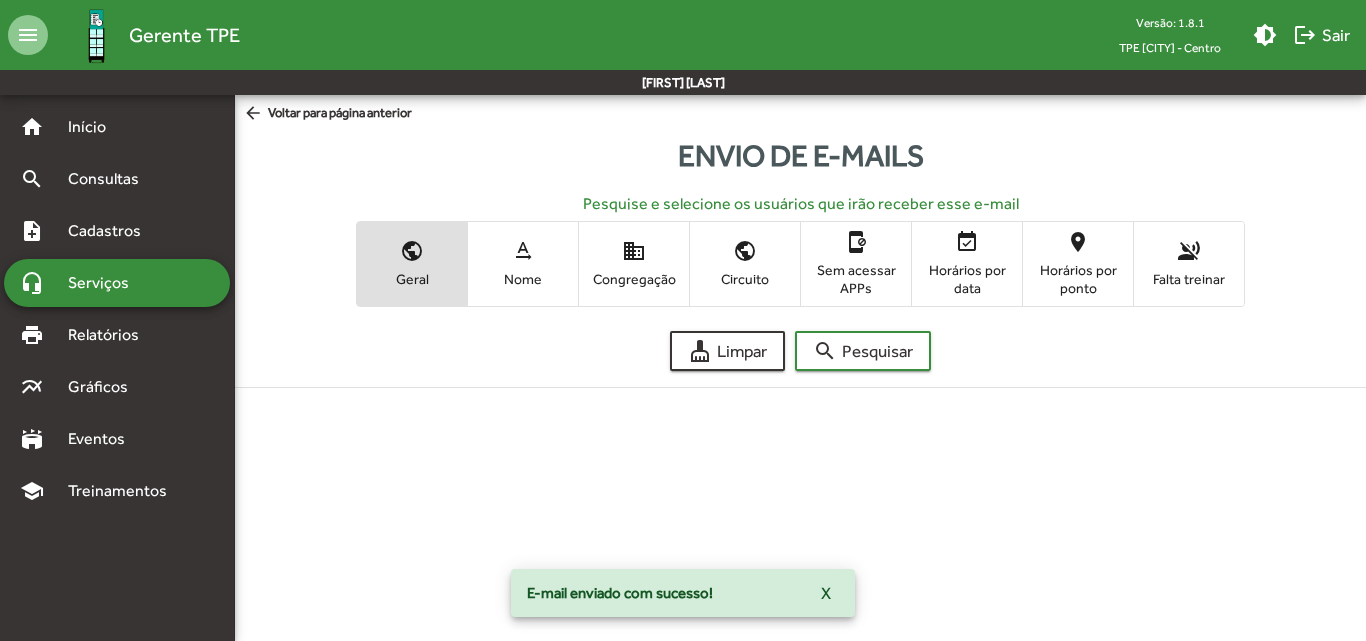 click on "Congregação" at bounding box center (634, 279) 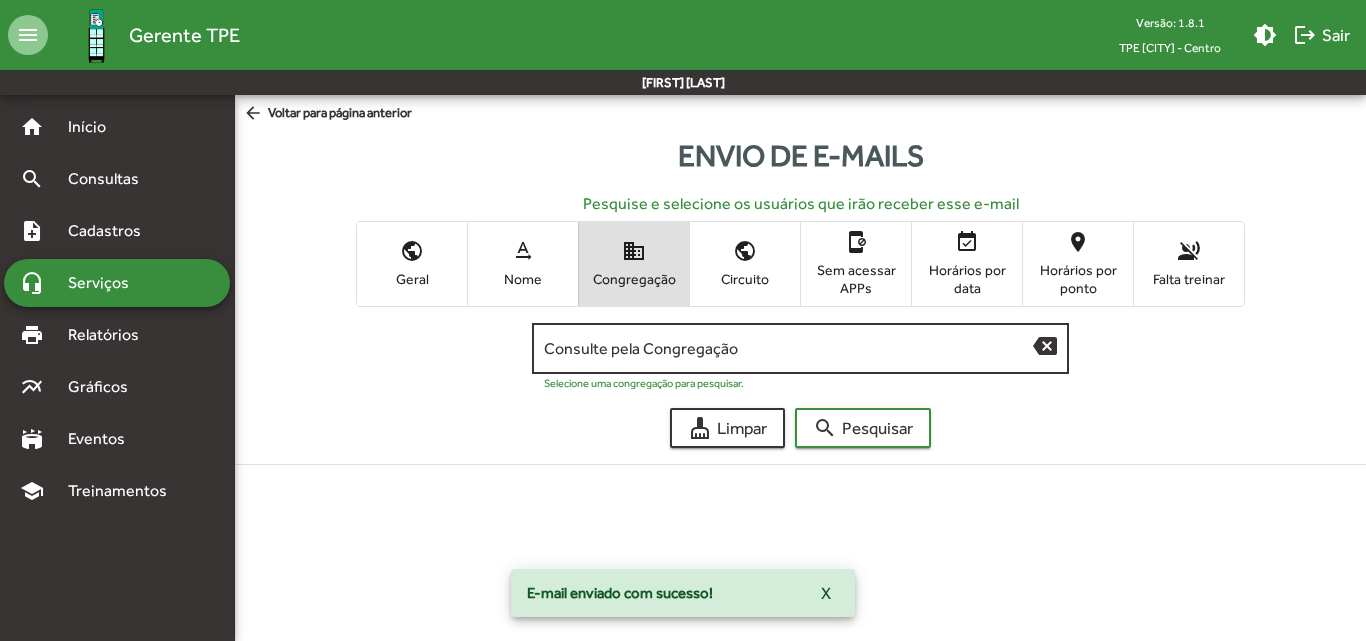 click on "Consulte pela Congregação" at bounding box center [789, 349] 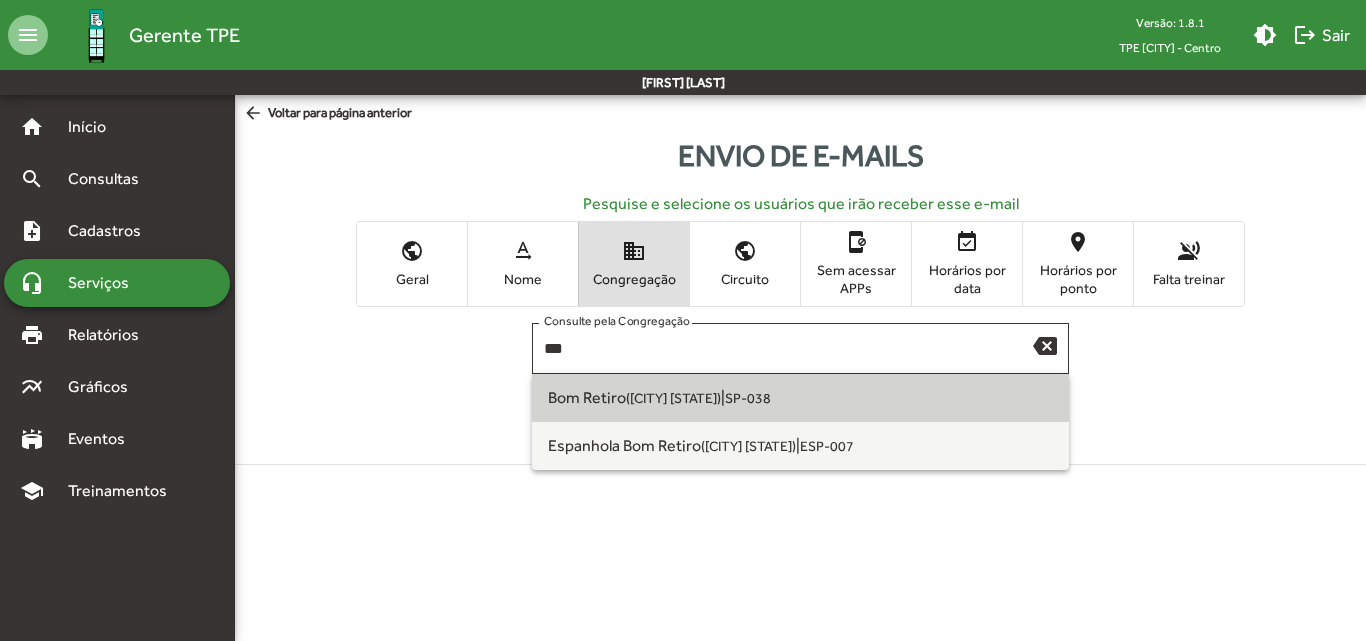 click on "([CITY] [STATE])" at bounding box center [673, 398] 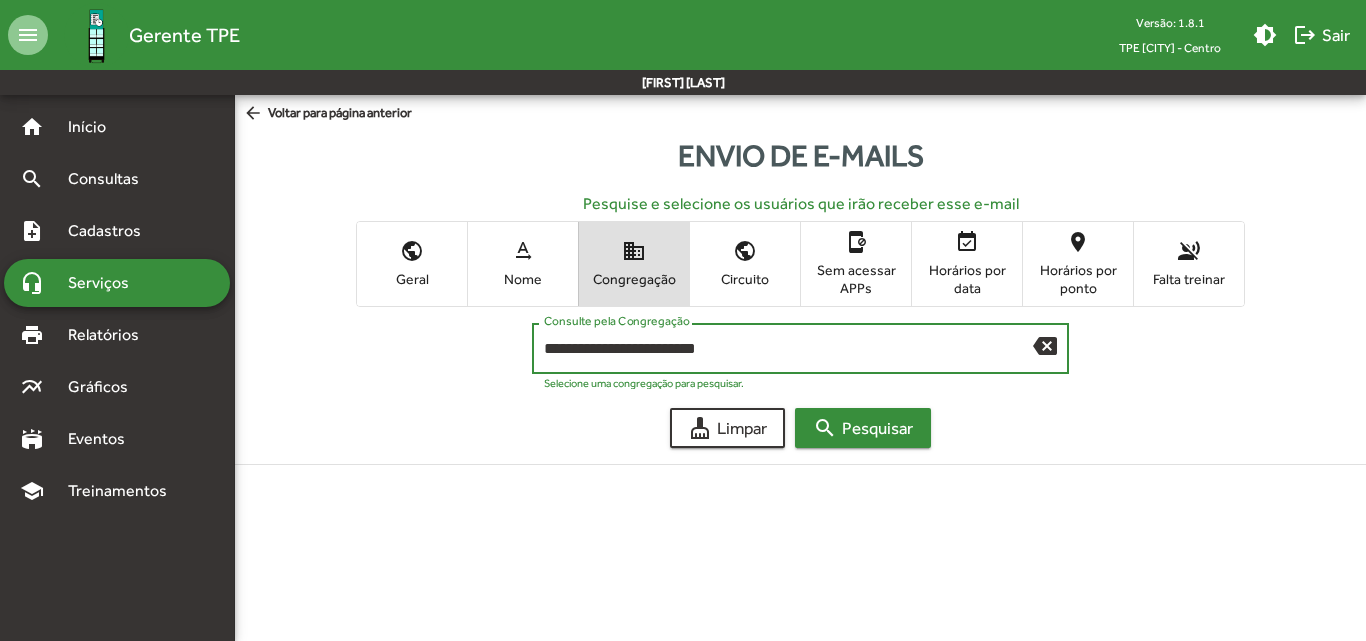 click on "search  Pesquisar" 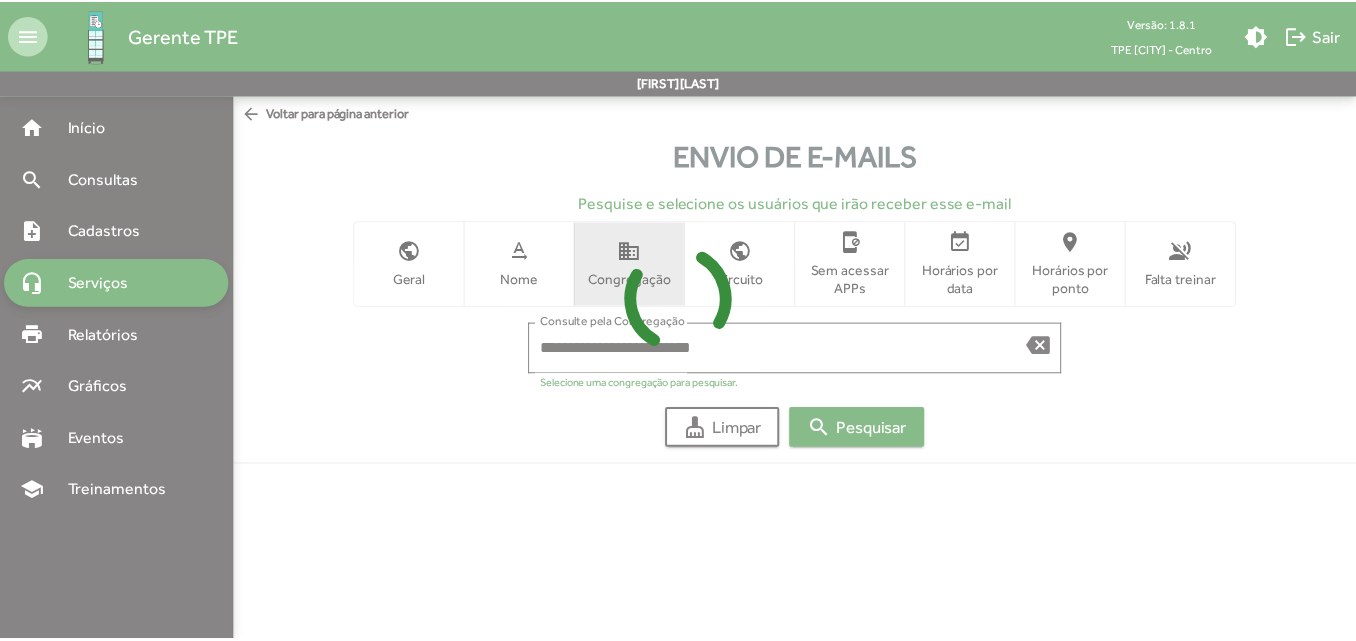 scroll, scrollTop: 0, scrollLeft: 0, axis: both 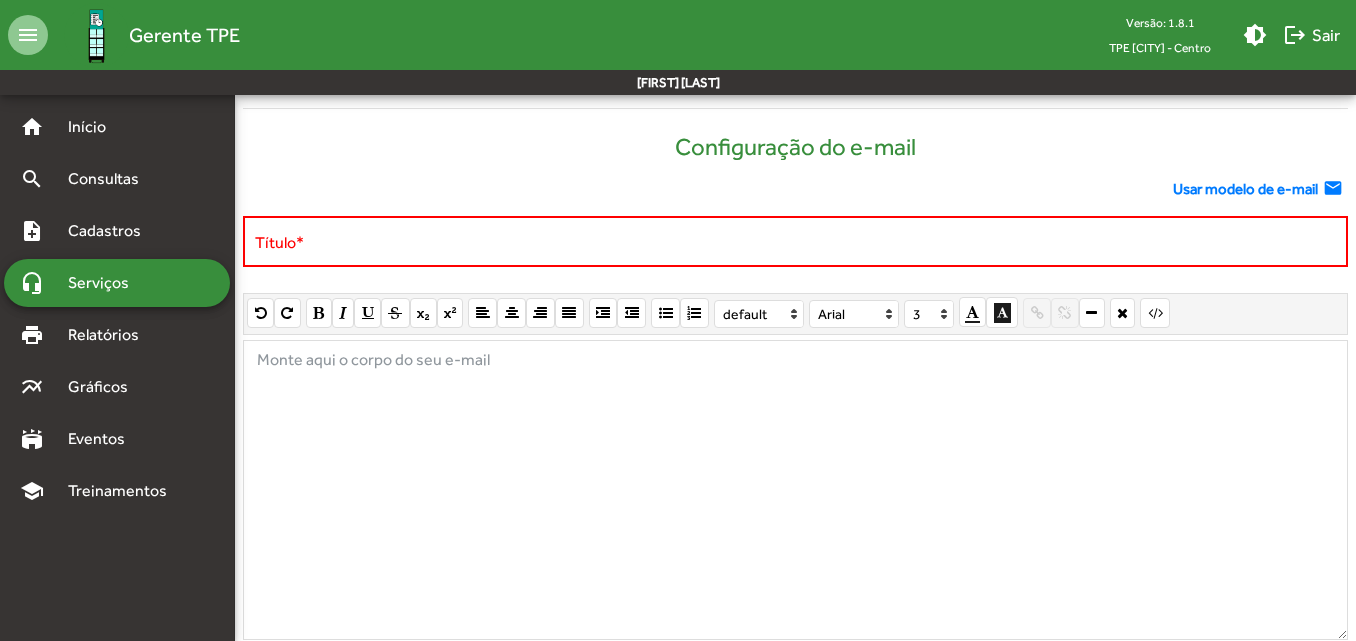 click on "Usar modelo de e-mail" 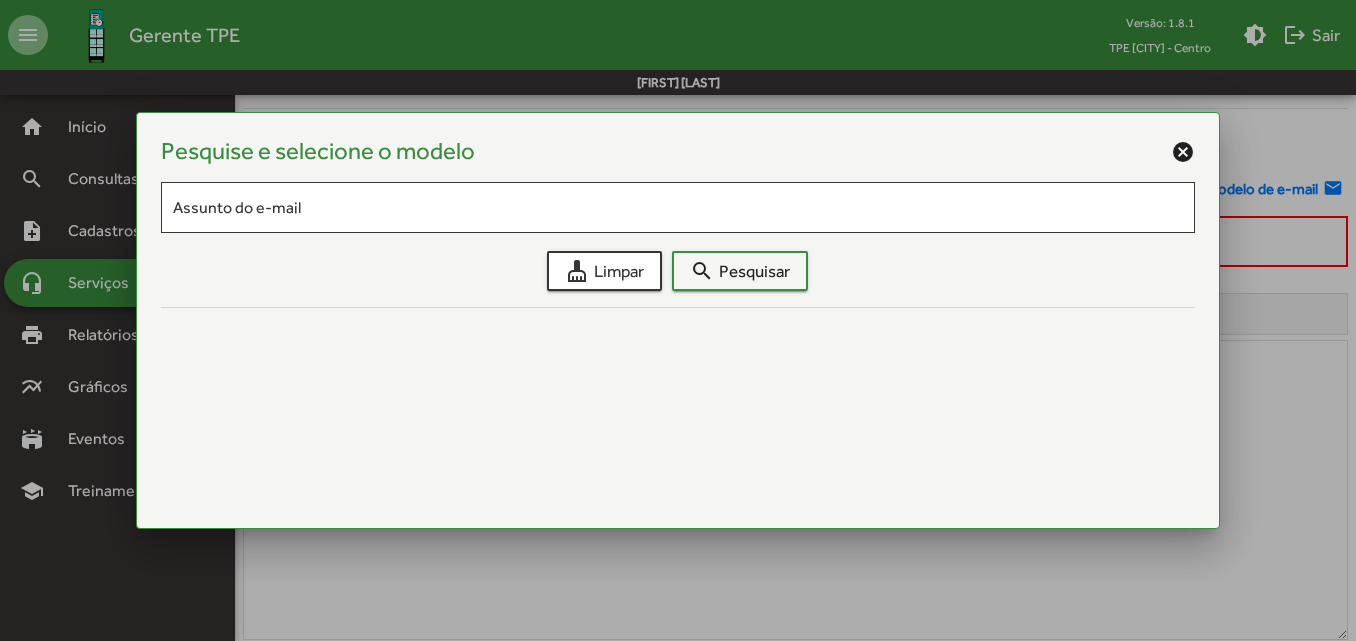 scroll, scrollTop: 0, scrollLeft: 0, axis: both 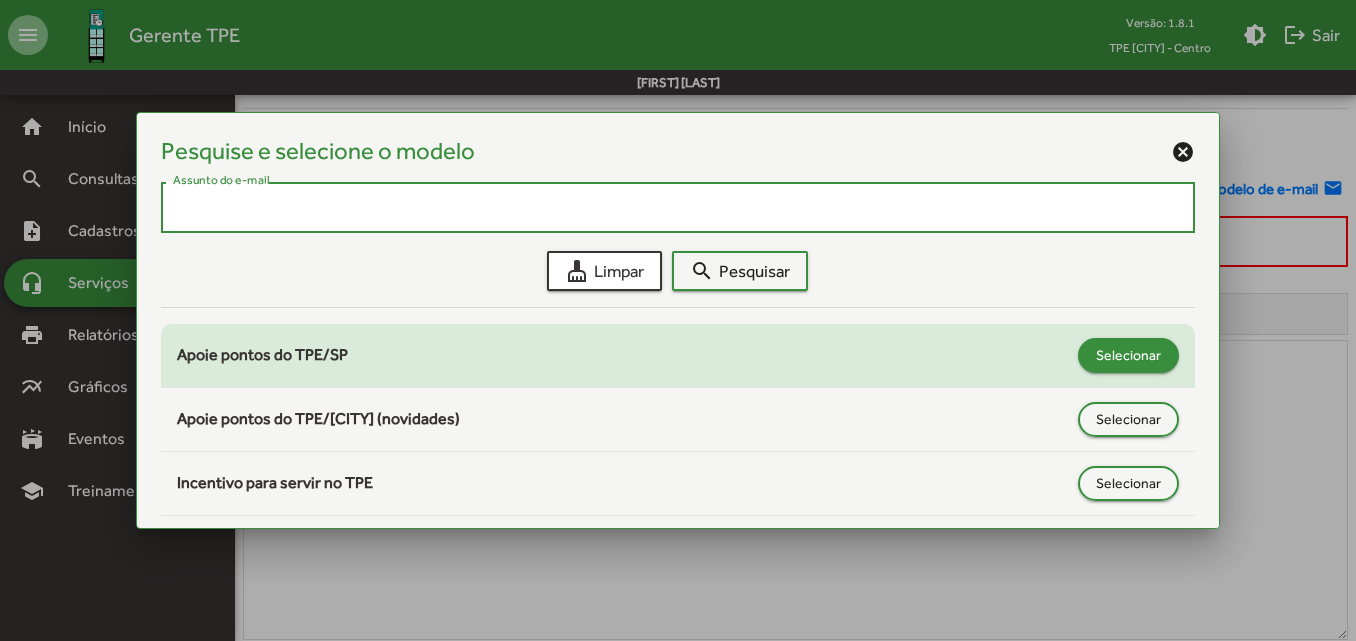 click on "Selecionar" 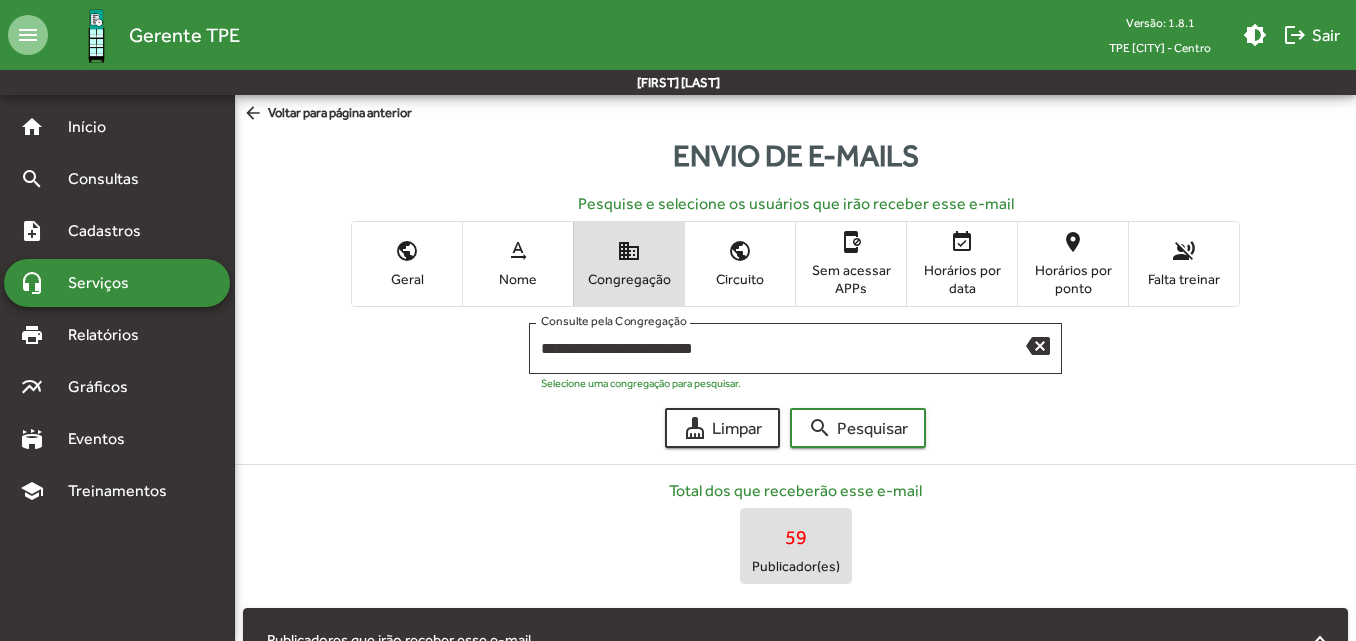 scroll, scrollTop: 1000, scrollLeft: 0, axis: vertical 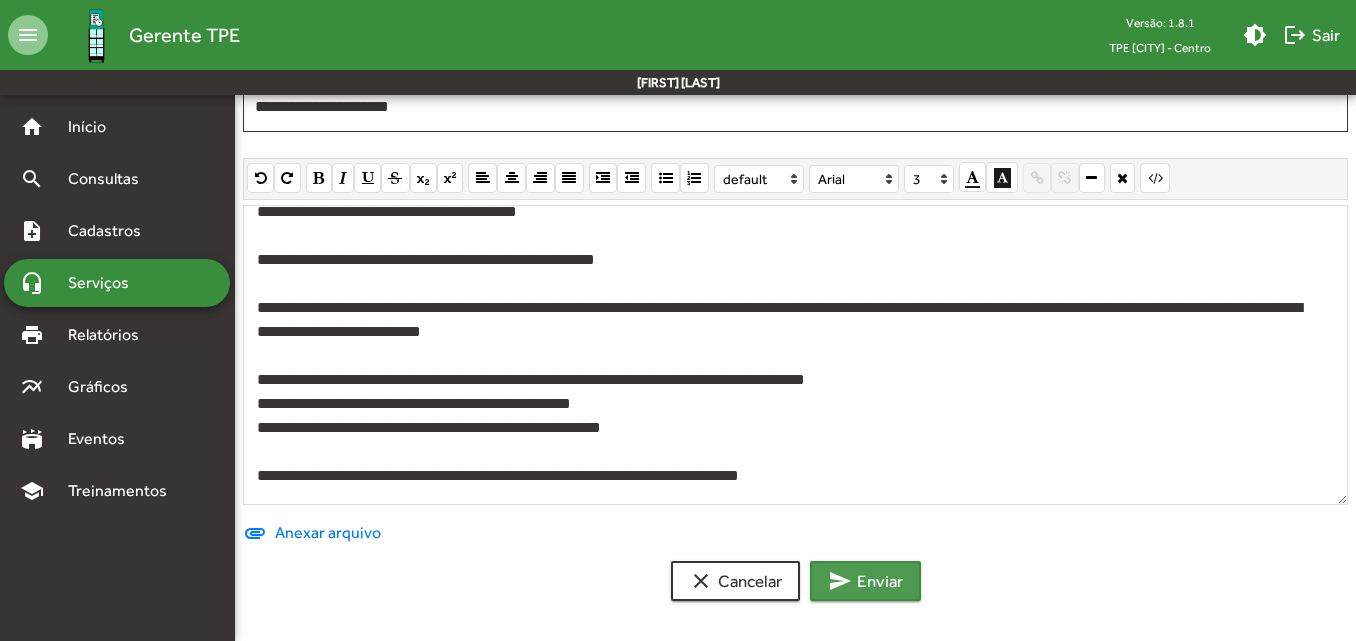 click on "send  Enviar" 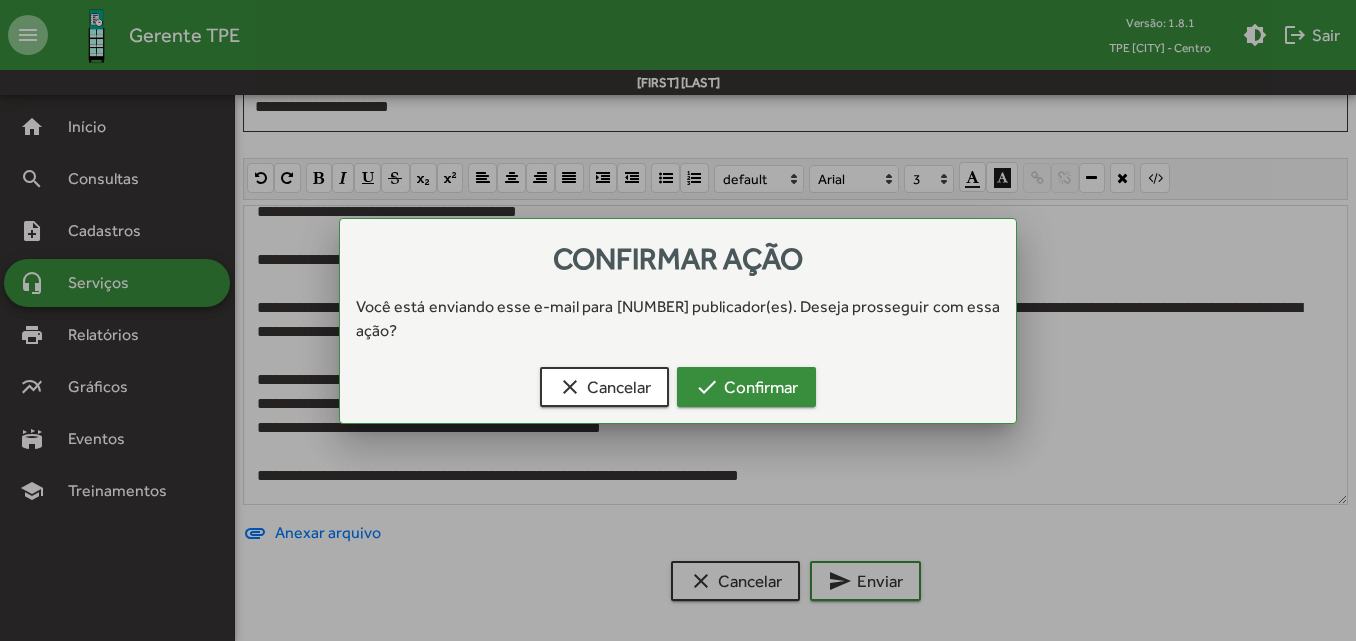 click on "check  Confirmar" at bounding box center [746, 387] 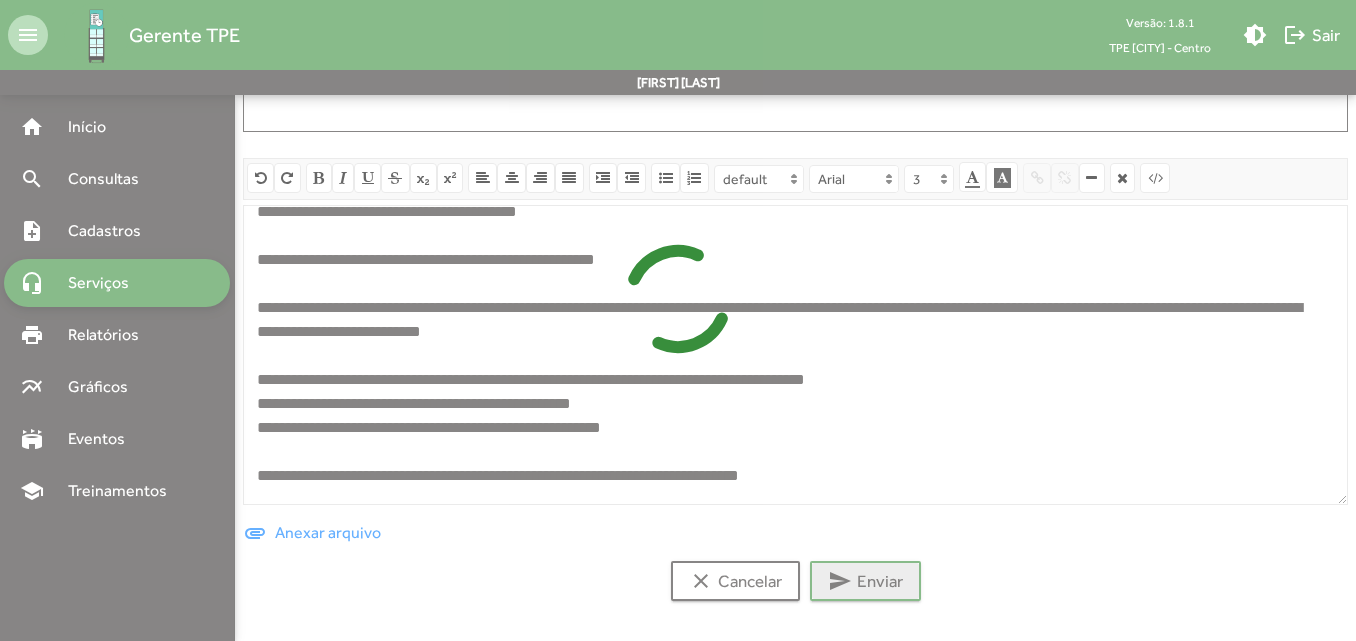 scroll, scrollTop: 0, scrollLeft: 0, axis: both 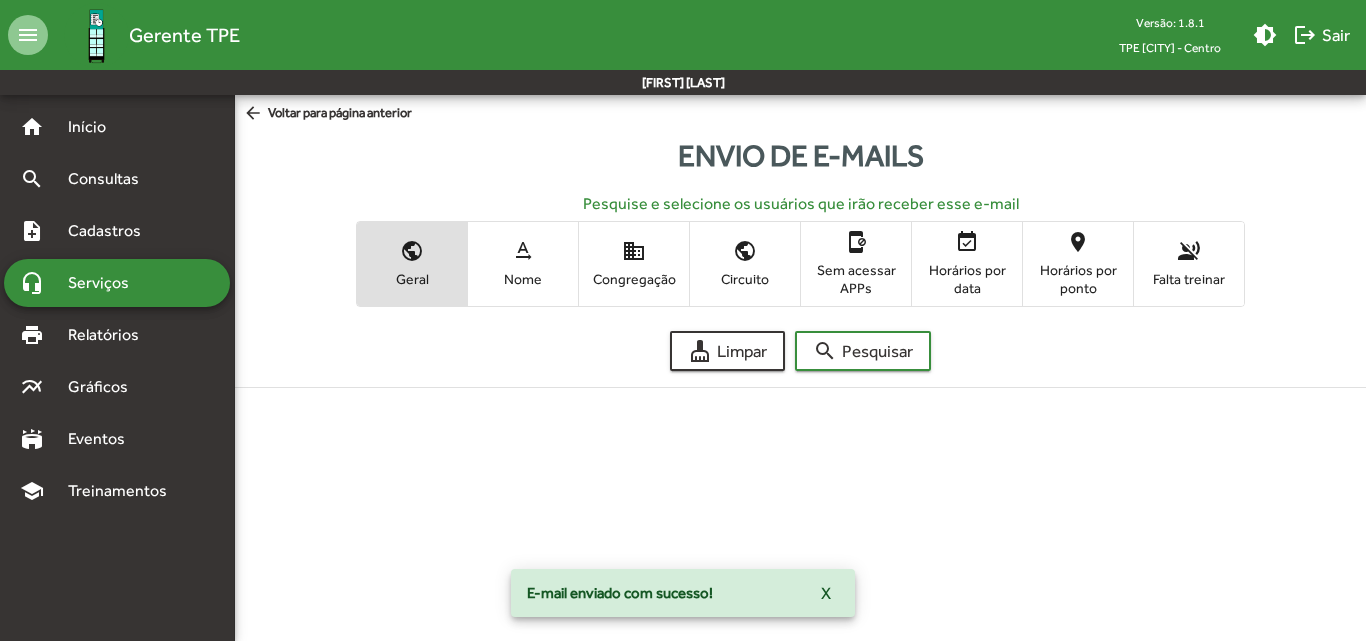 click on "Congregação" at bounding box center (634, 279) 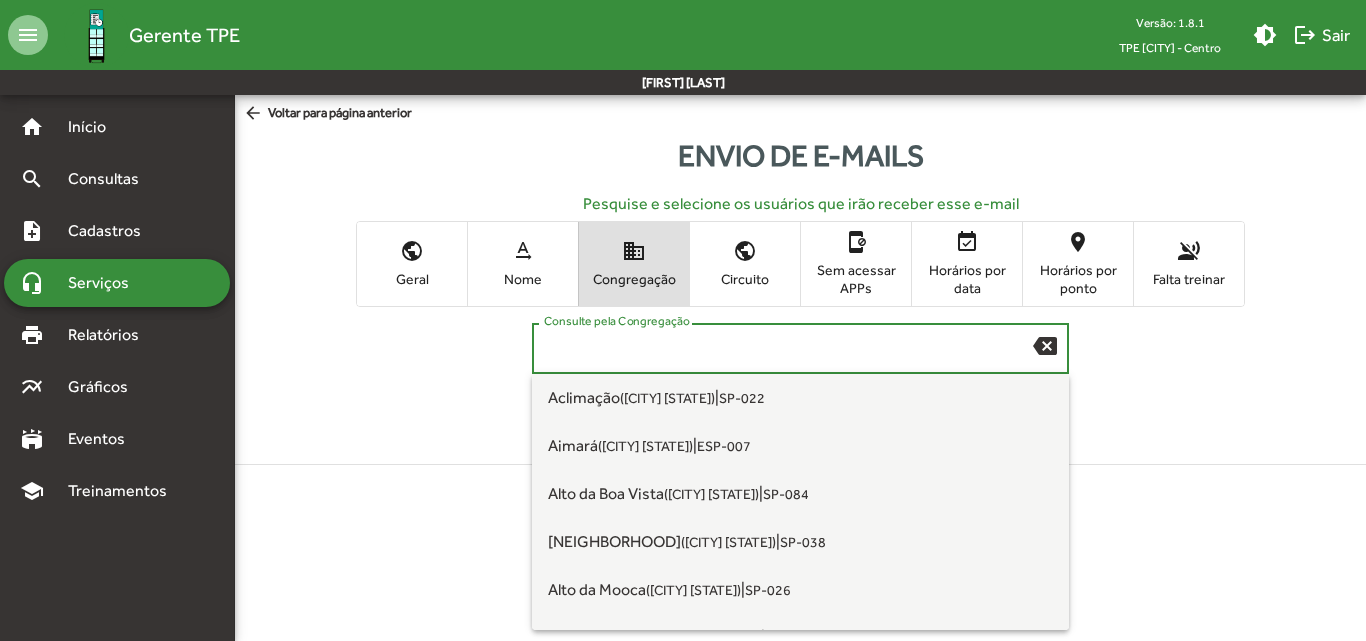 click on "Consulte pela Congregação" at bounding box center (789, 349) 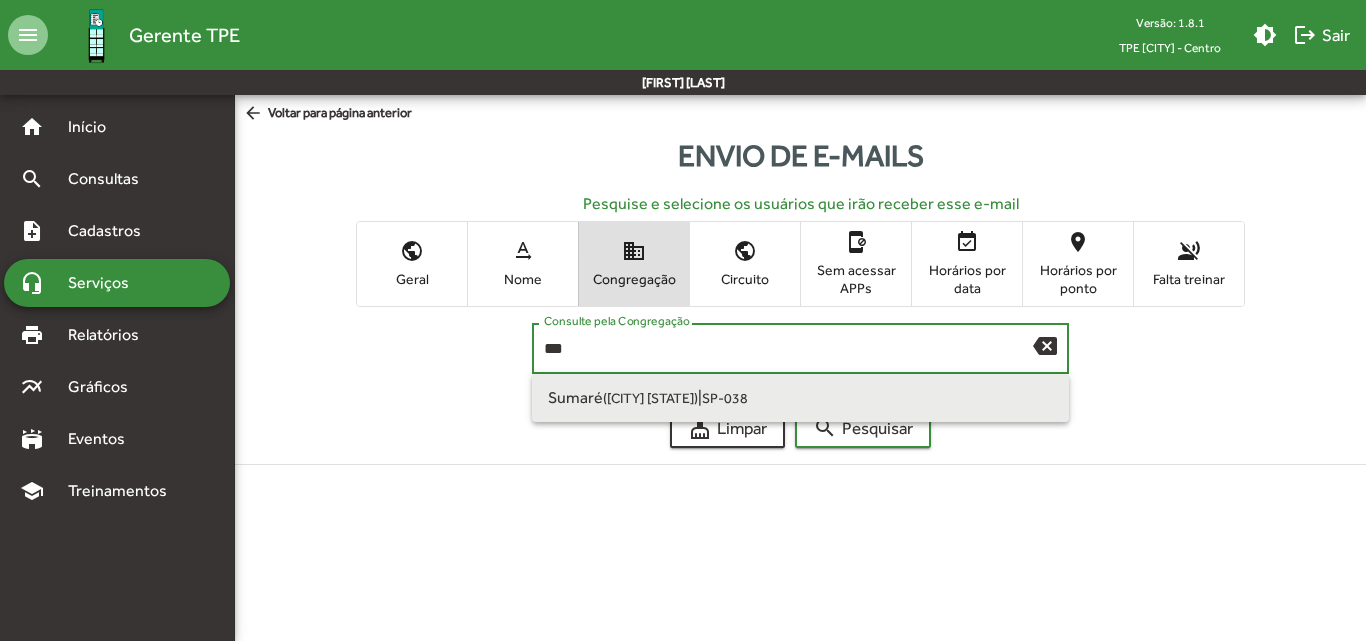 click on "[CITY], [STATE] - [POSTAL_CODE]" at bounding box center (801, 398) 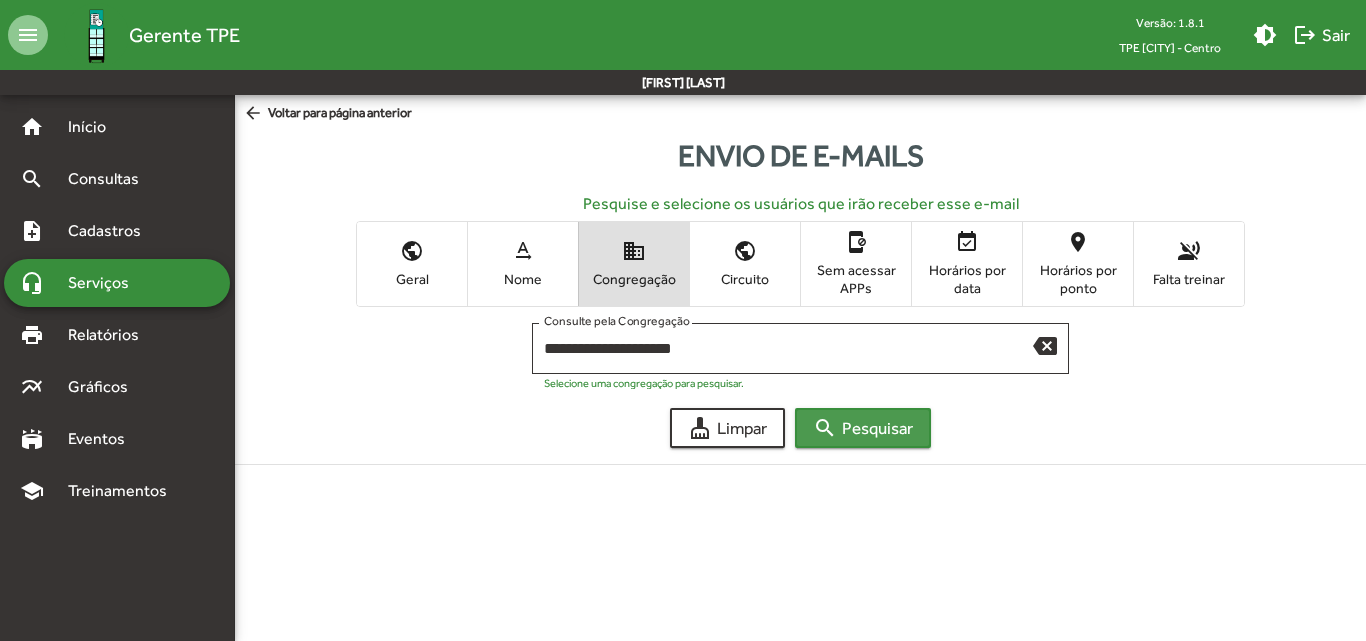 click on "search  Pesquisar" 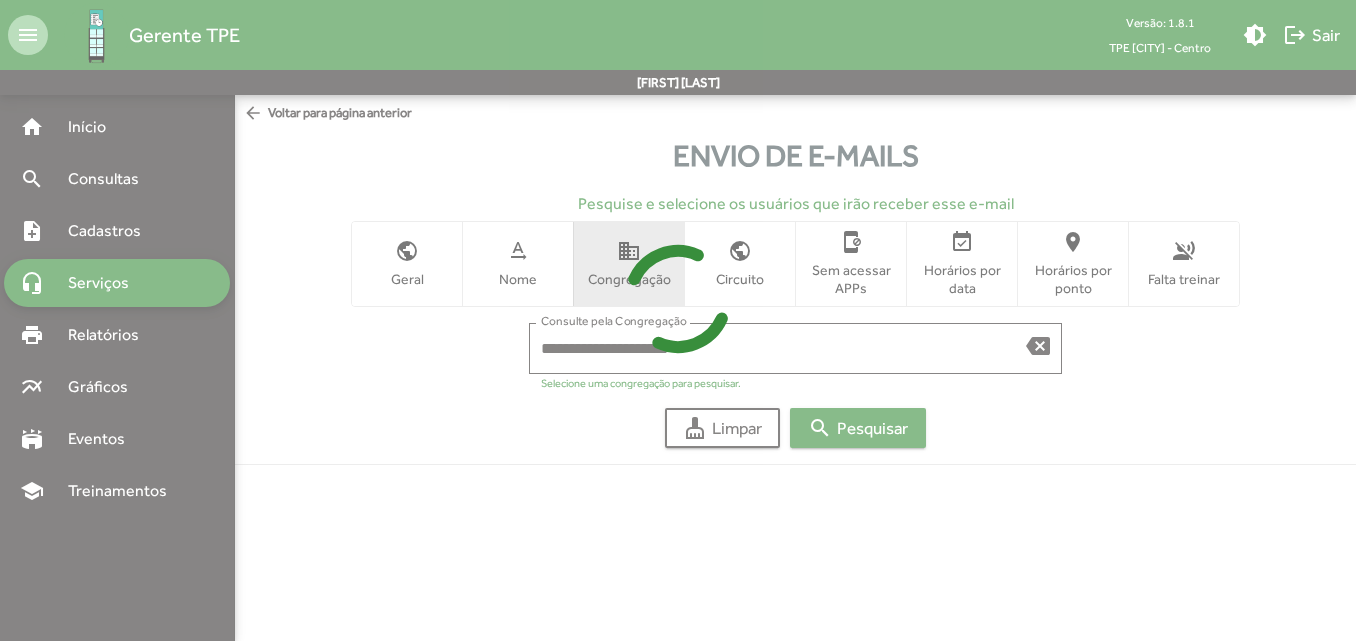 scroll, scrollTop: 0, scrollLeft: 0, axis: both 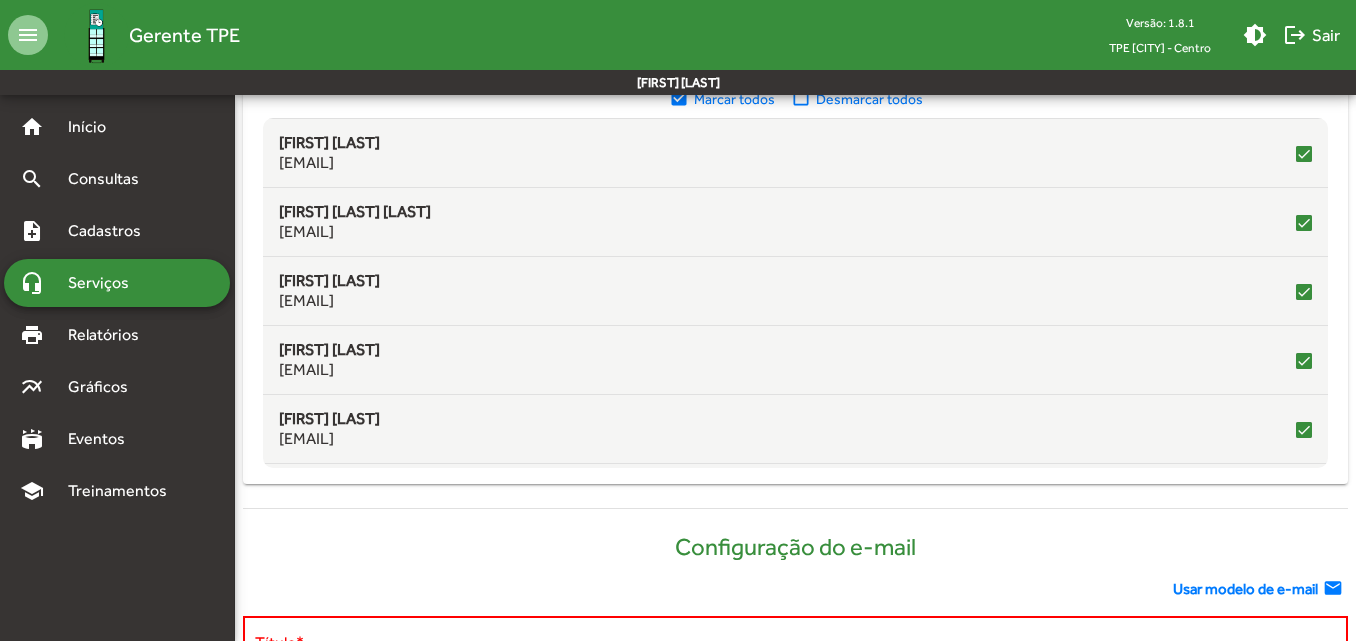 click on "Usar modelo de e-mail" 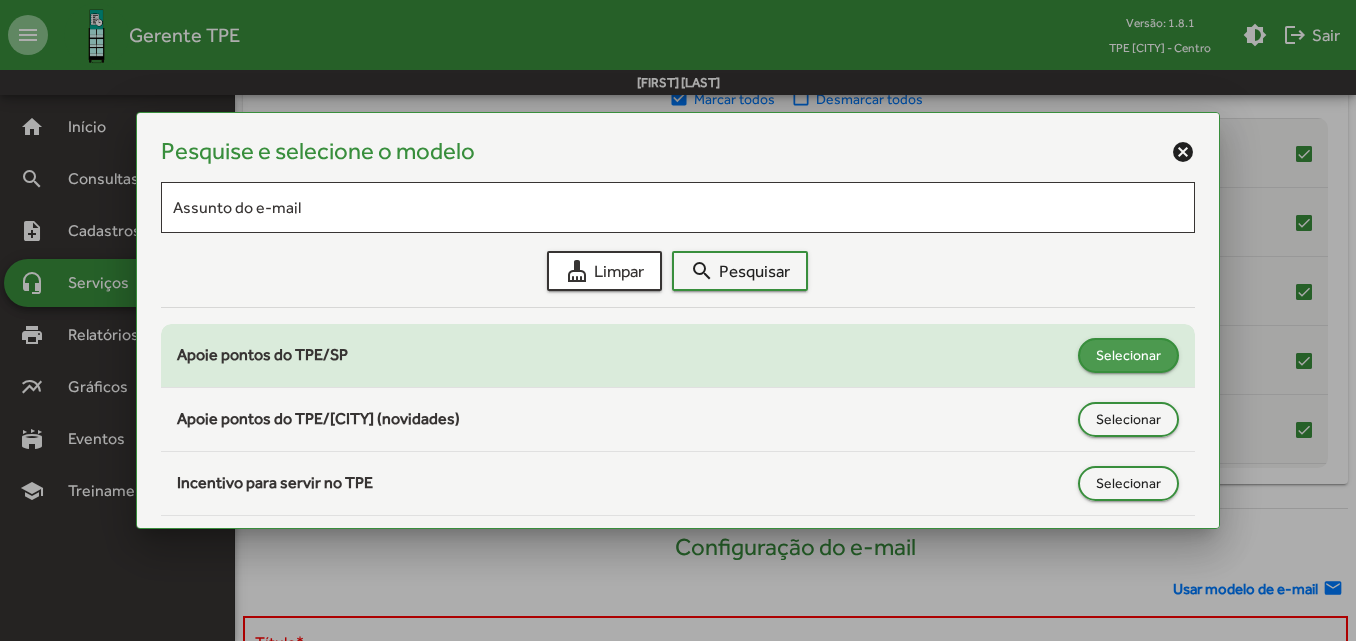 click on "Selecionar" 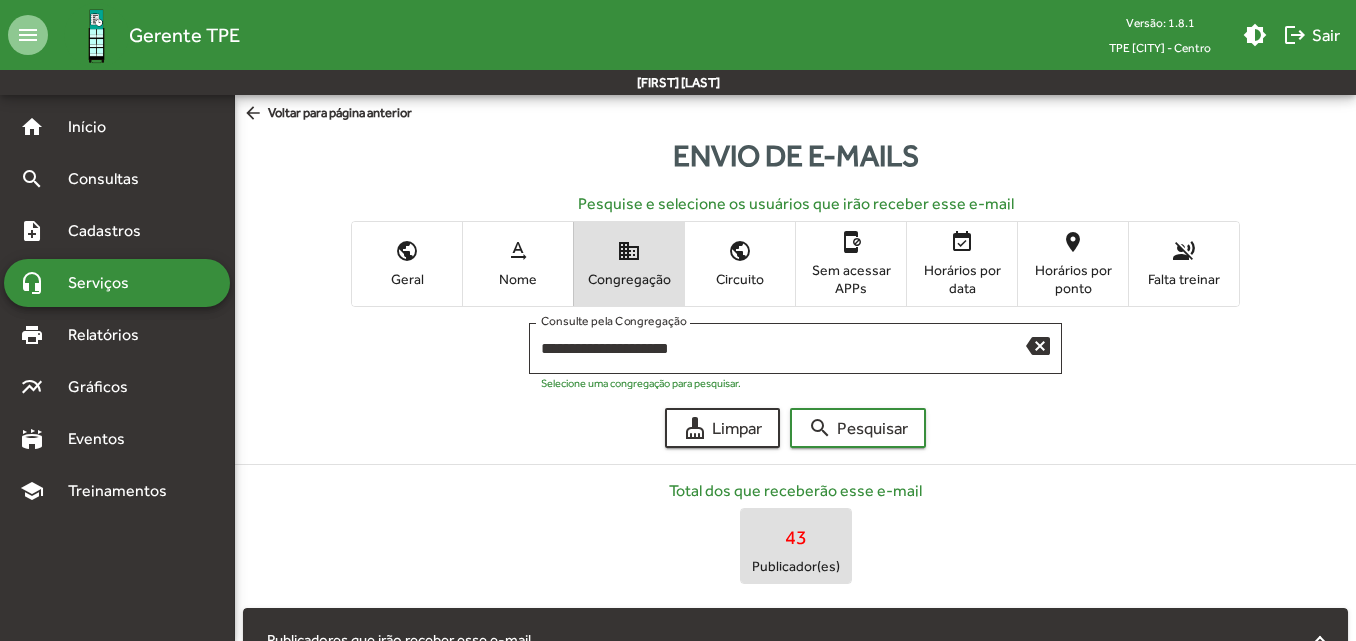 scroll, scrollTop: 600, scrollLeft: 0, axis: vertical 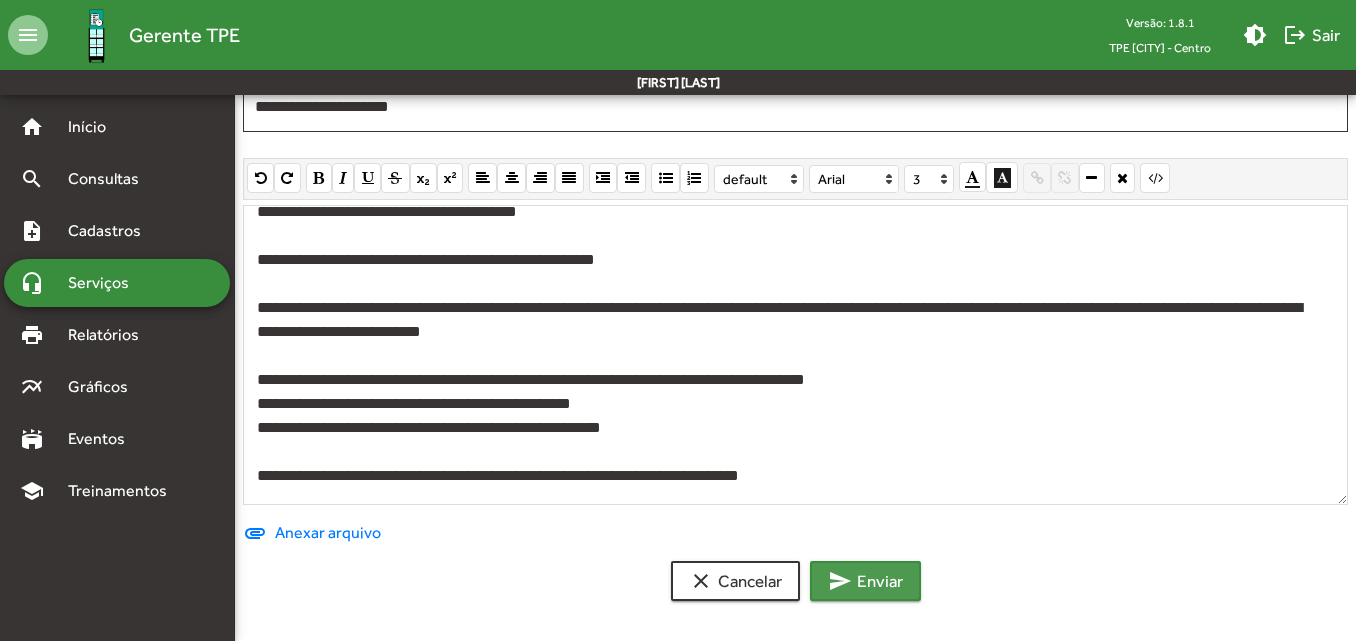 click on "send  Enviar" 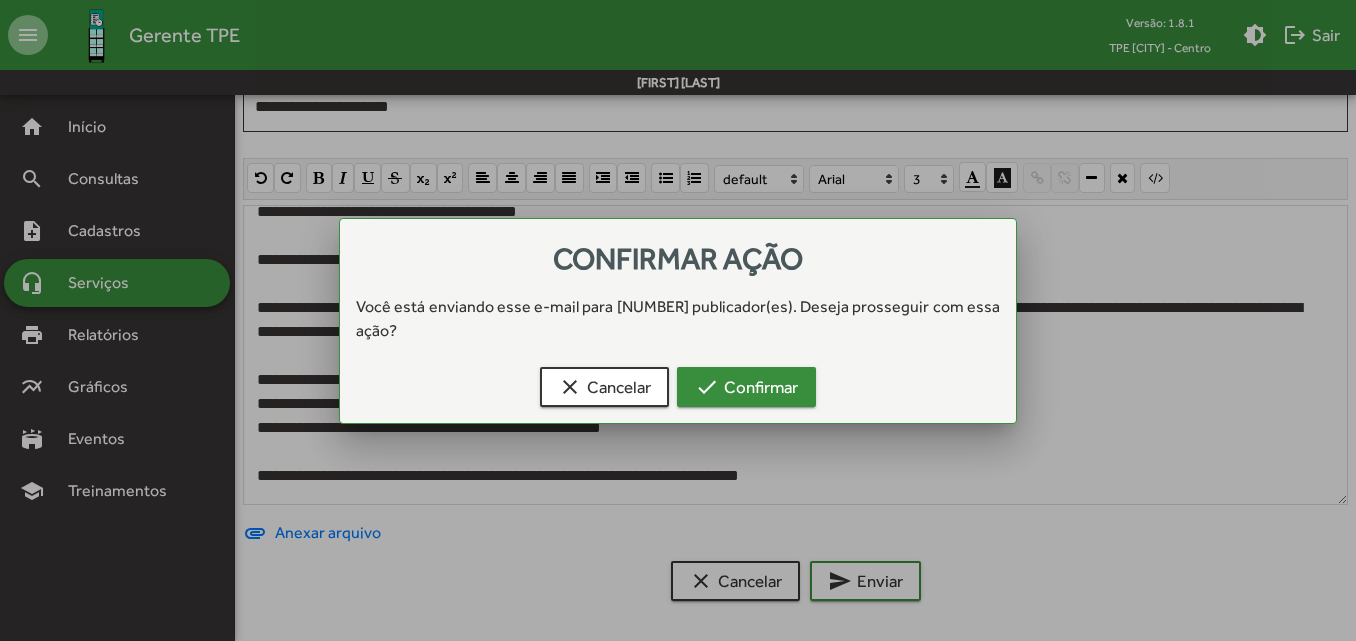 click on "check  Confirmar" at bounding box center (746, 387) 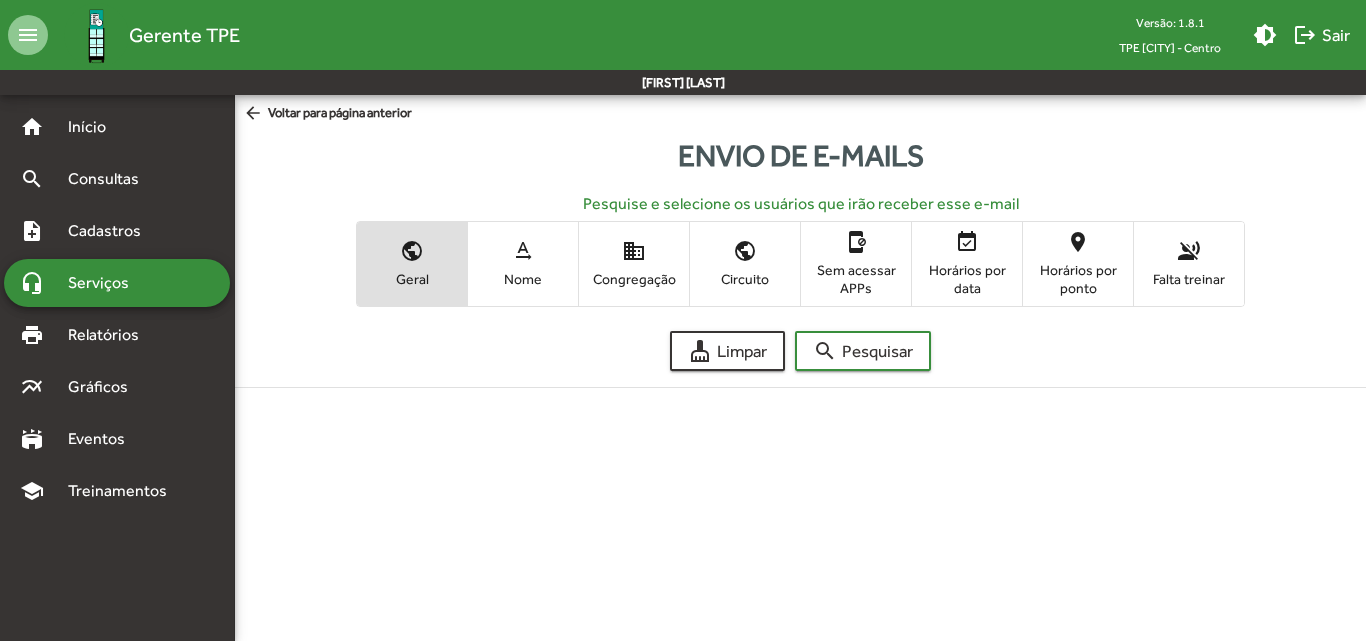 click on "Congregação" at bounding box center (634, 279) 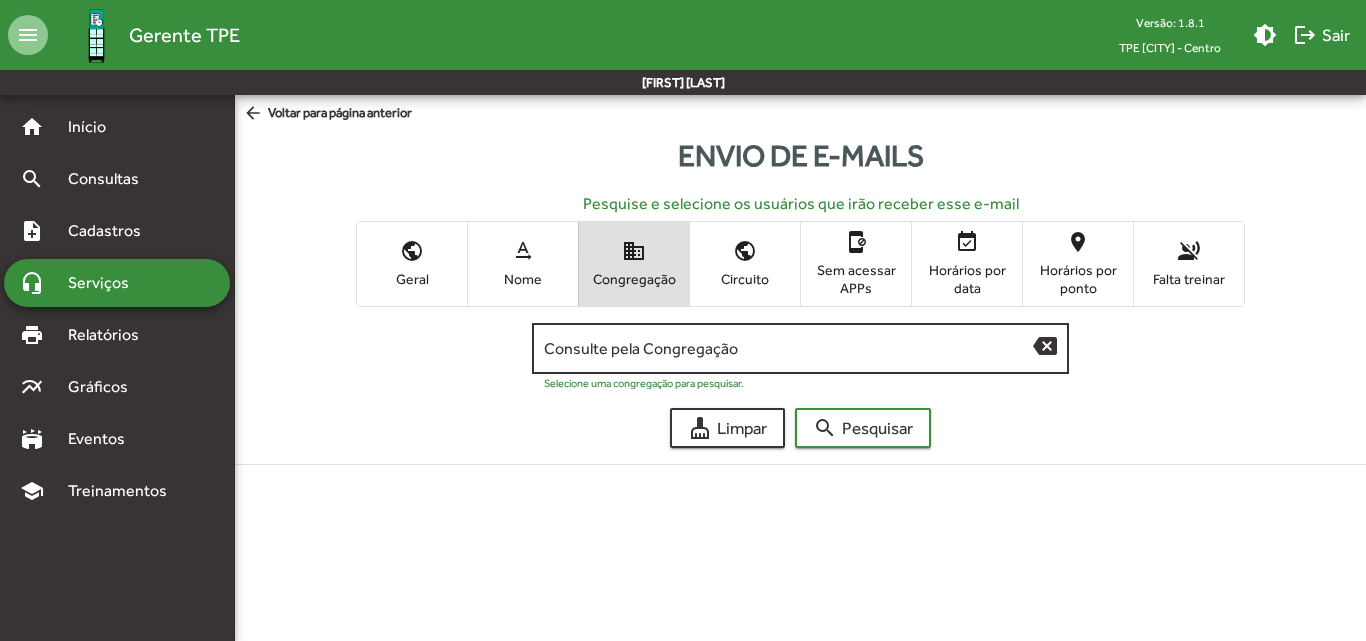 click on "Consulte pela Congregação" at bounding box center (789, 349) 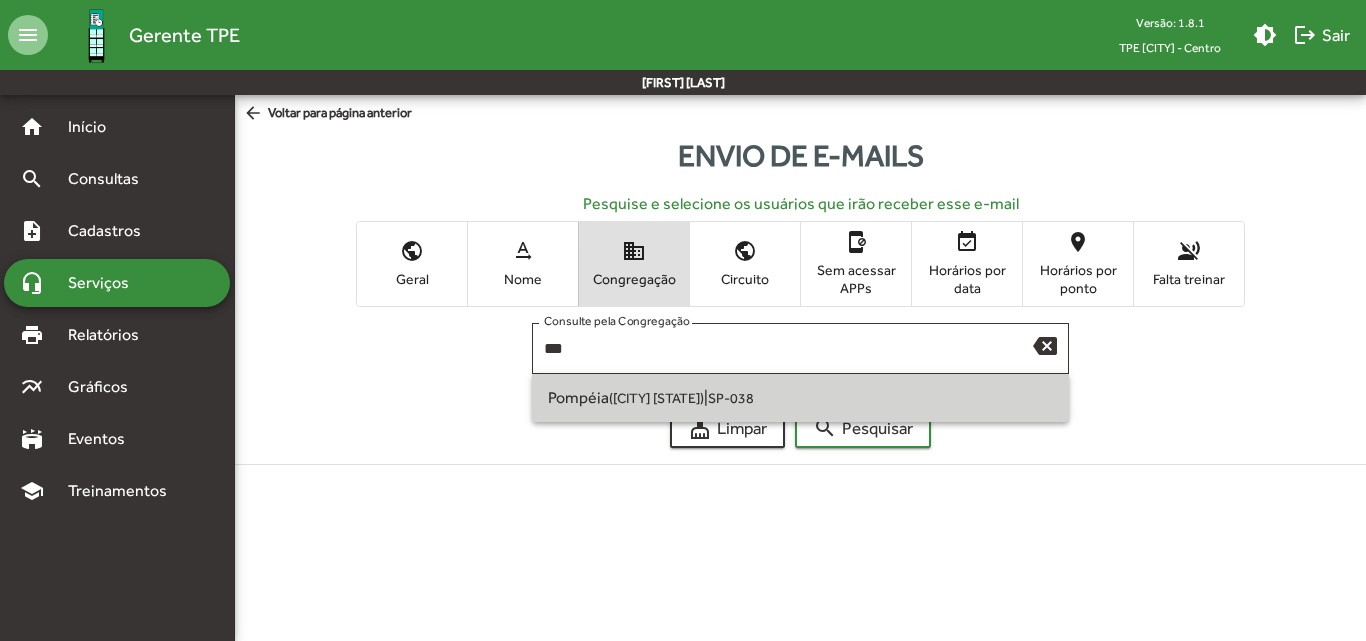 click on "([CITY] [STATE])" at bounding box center (656, 398) 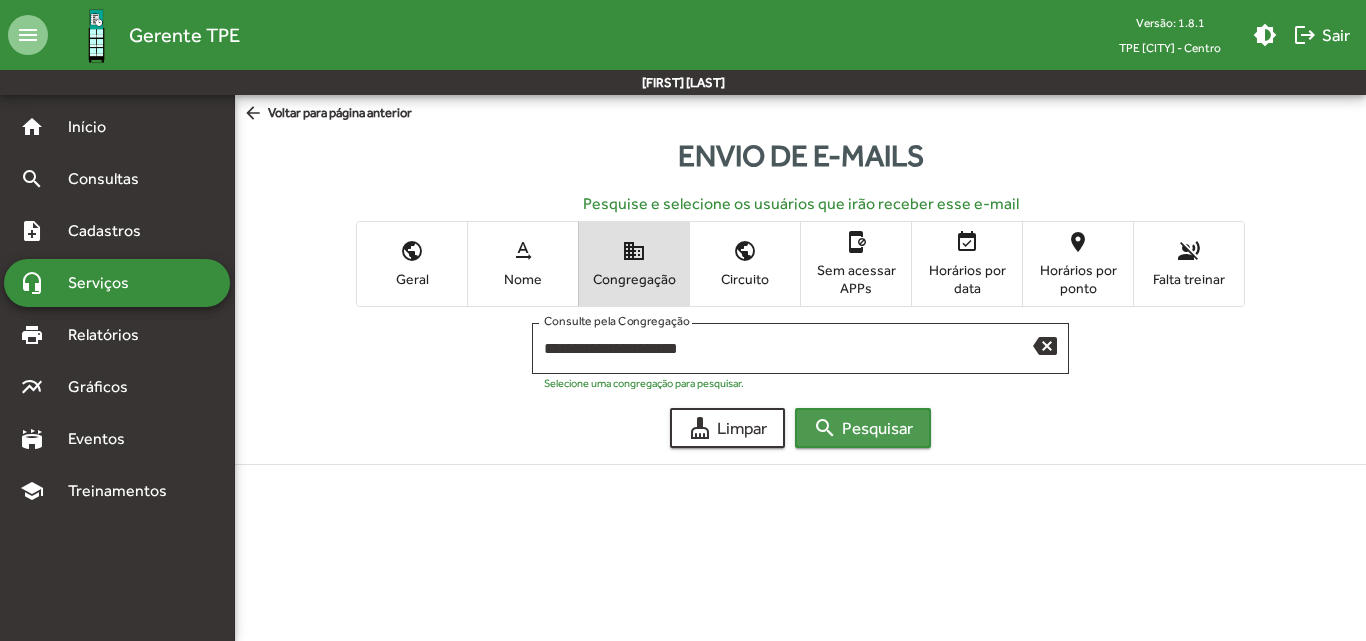 click on "search  Pesquisar" 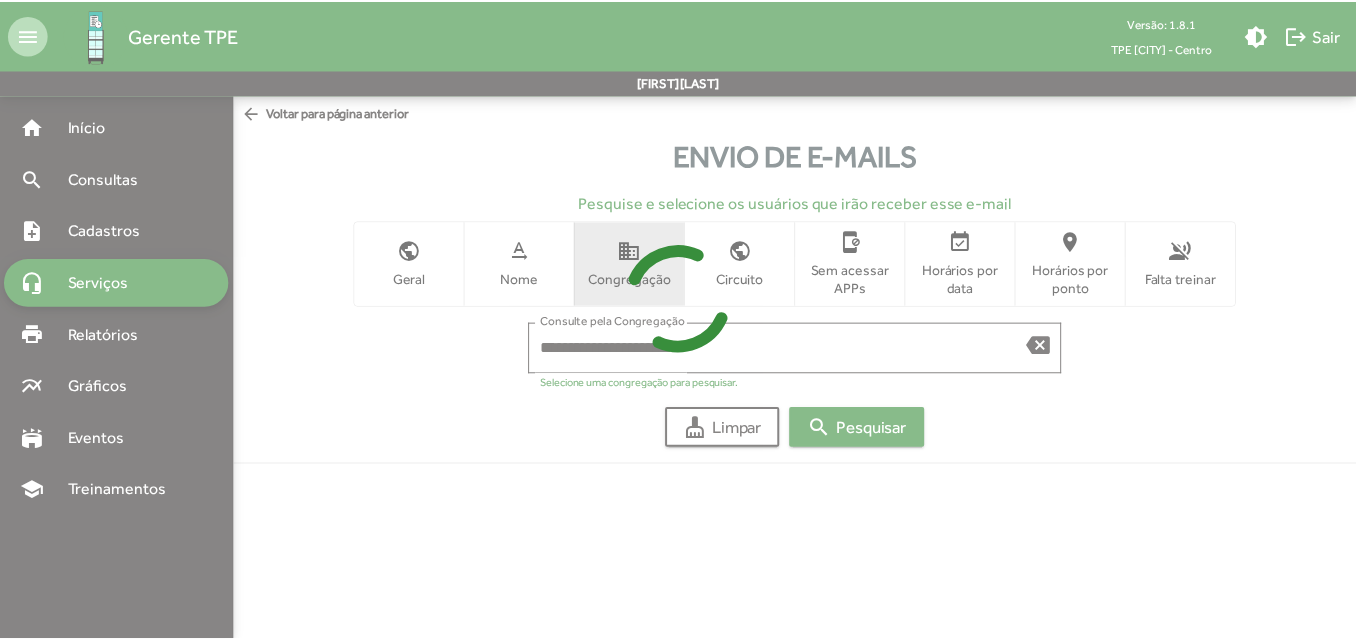 scroll, scrollTop: 0, scrollLeft: 0, axis: both 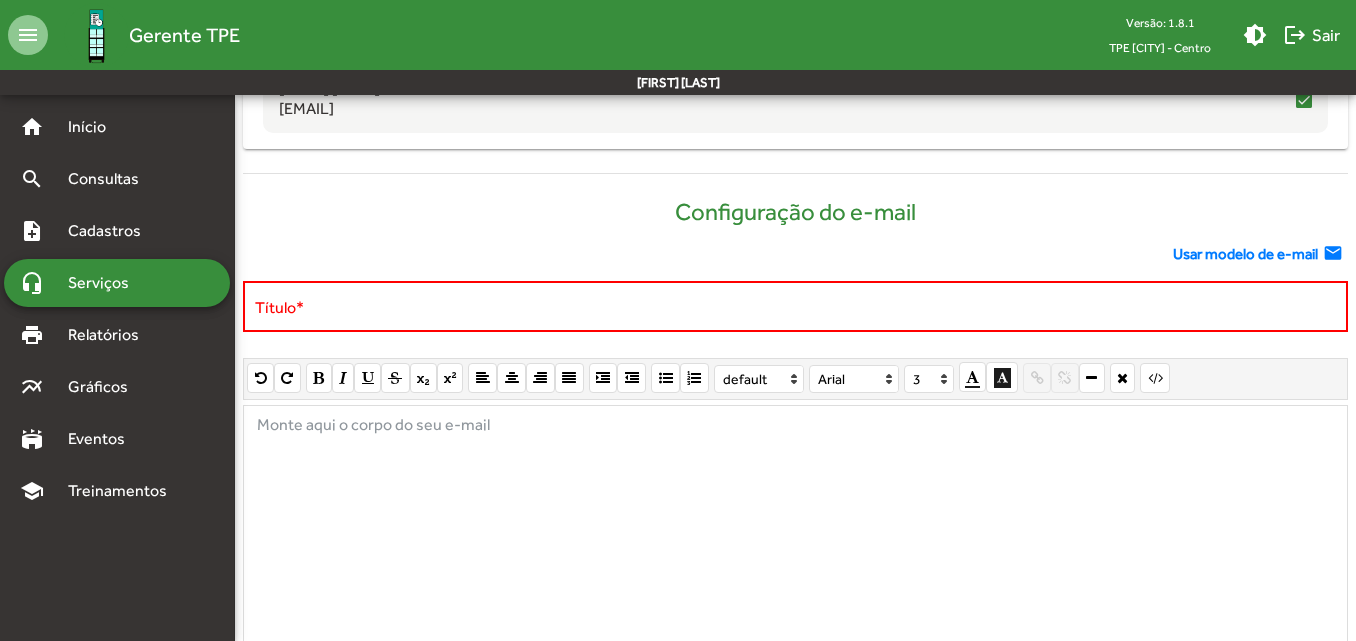 click on "Usar modelo de e-mail" 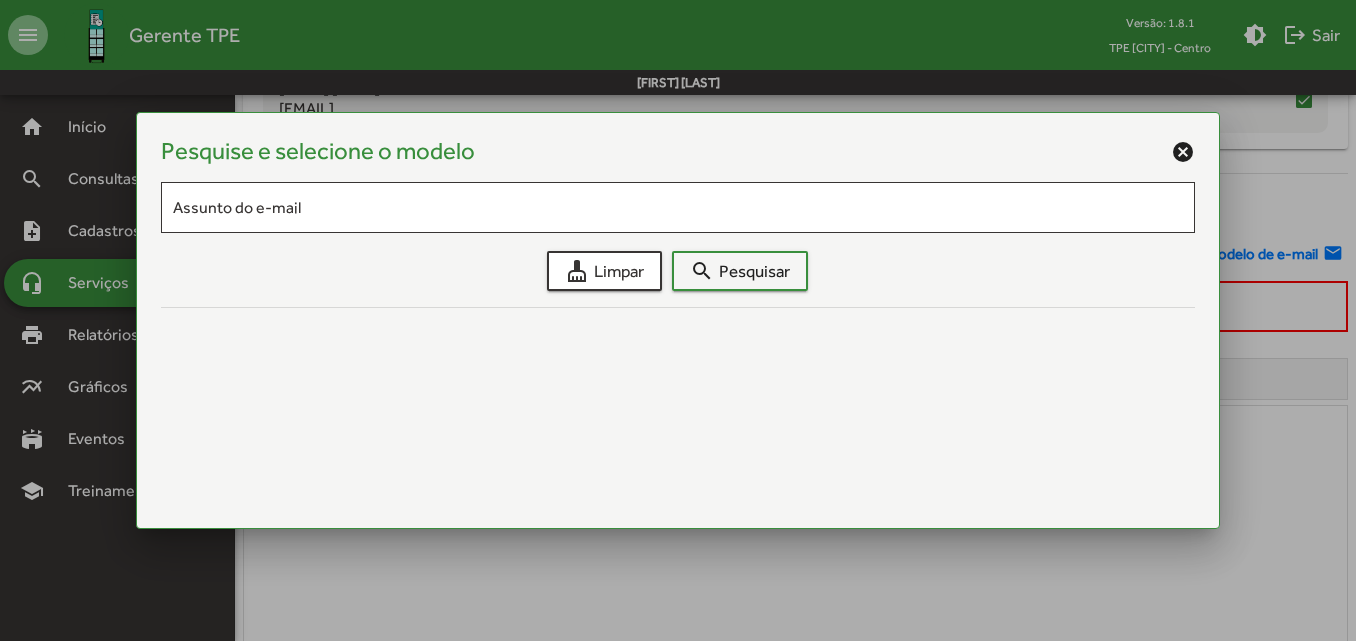 scroll, scrollTop: 0, scrollLeft: 0, axis: both 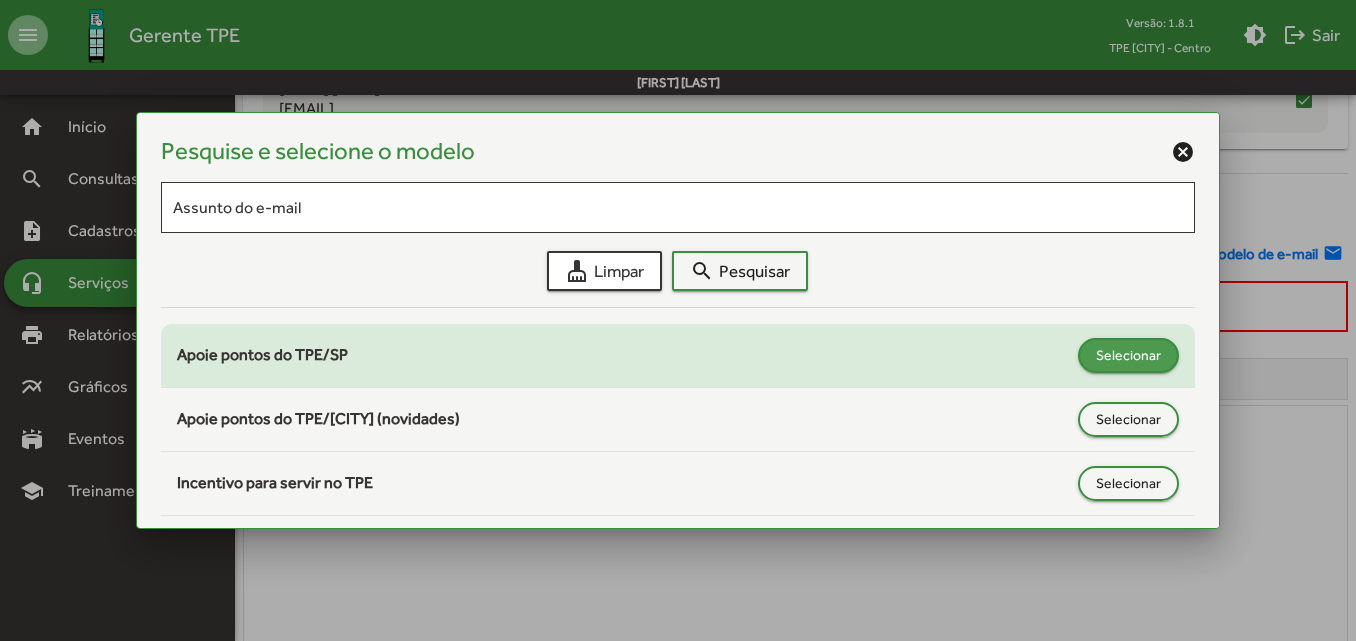 click on "Selecionar" 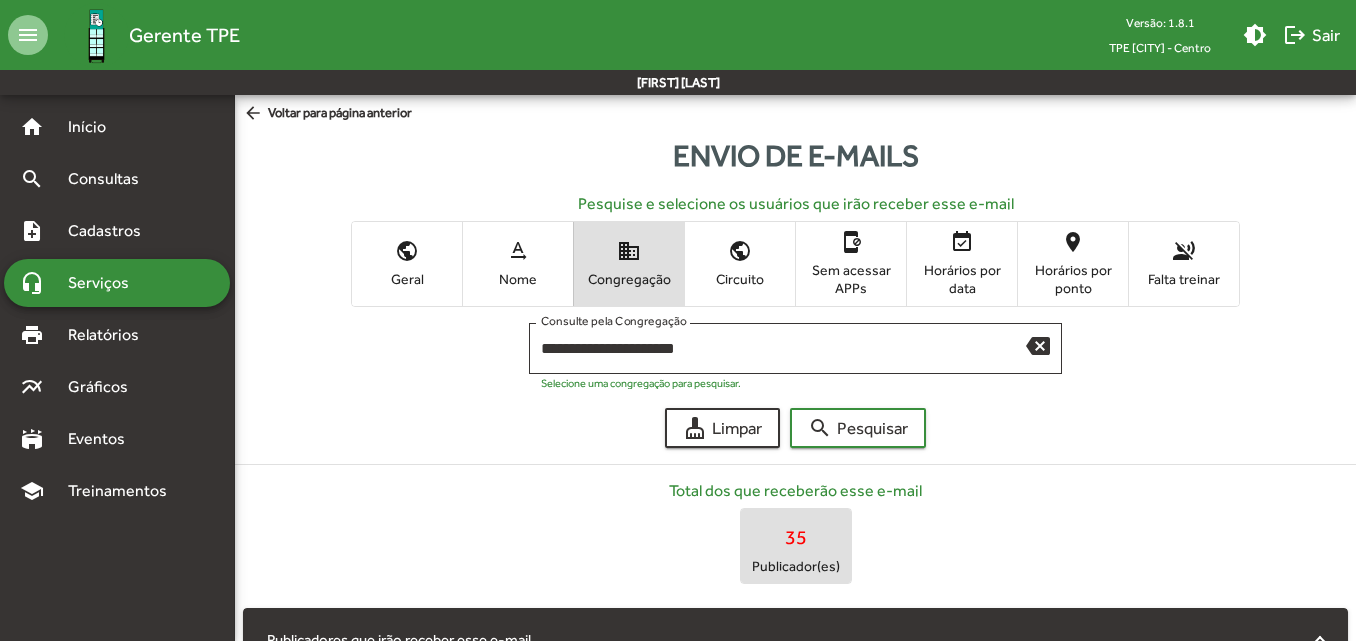 scroll, scrollTop: 935, scrollLeft: 0, axis: vertical 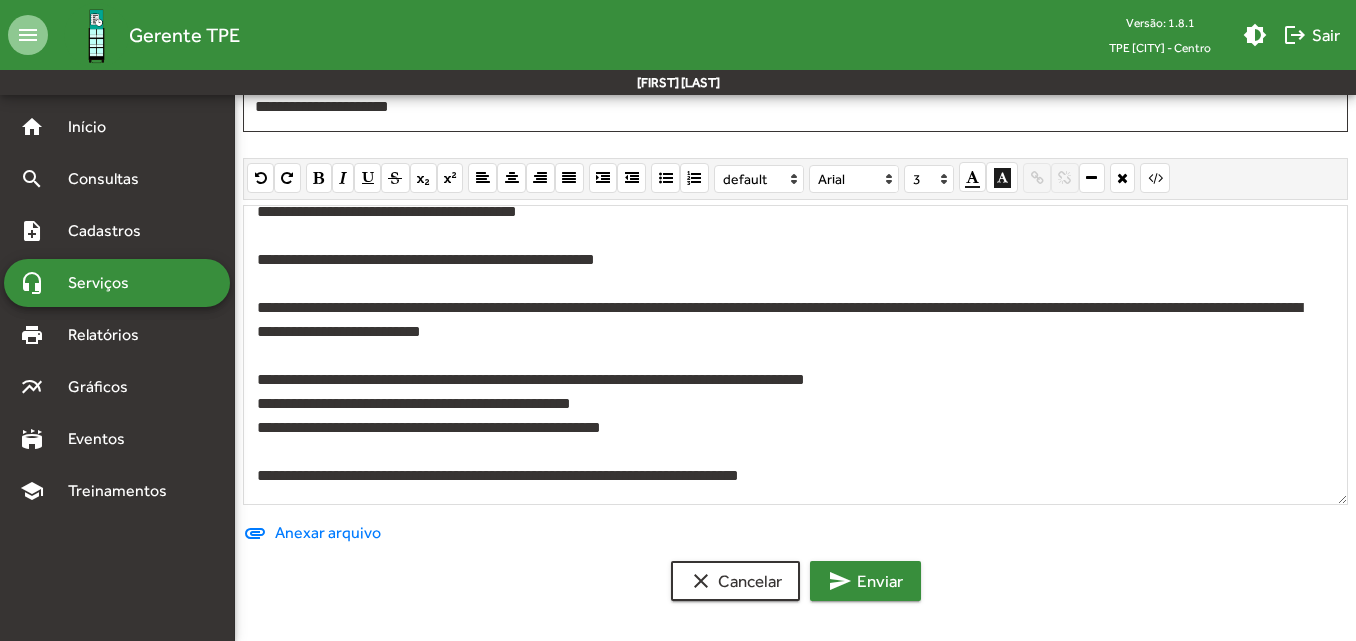 click on "send  Enviar" 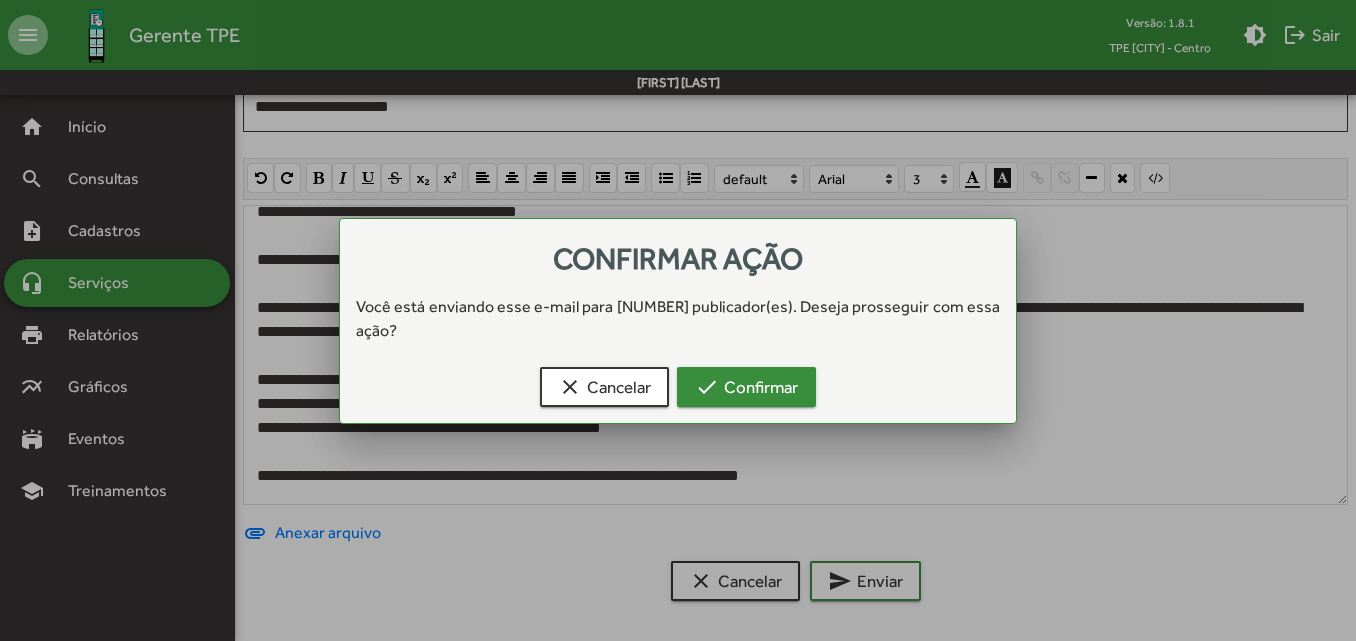 click on "check  Confirmar" at bounding box center [746, 387] 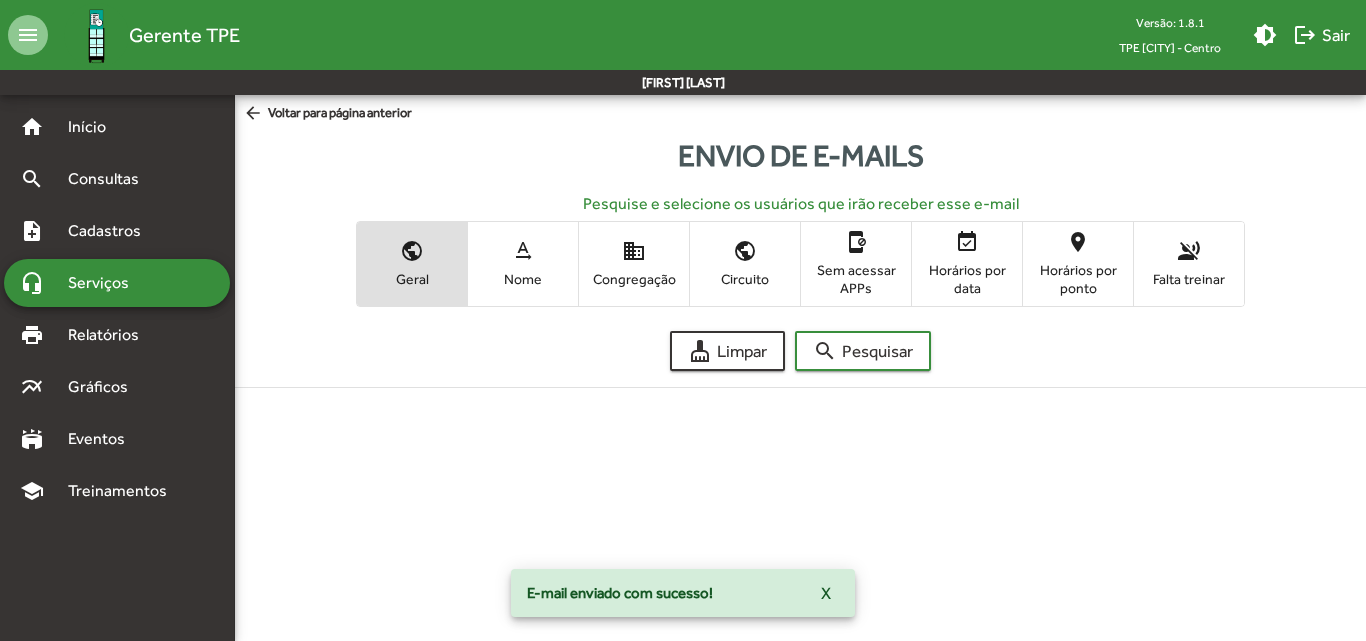 click on "domain Congregação" at bounding box center (634, 263) 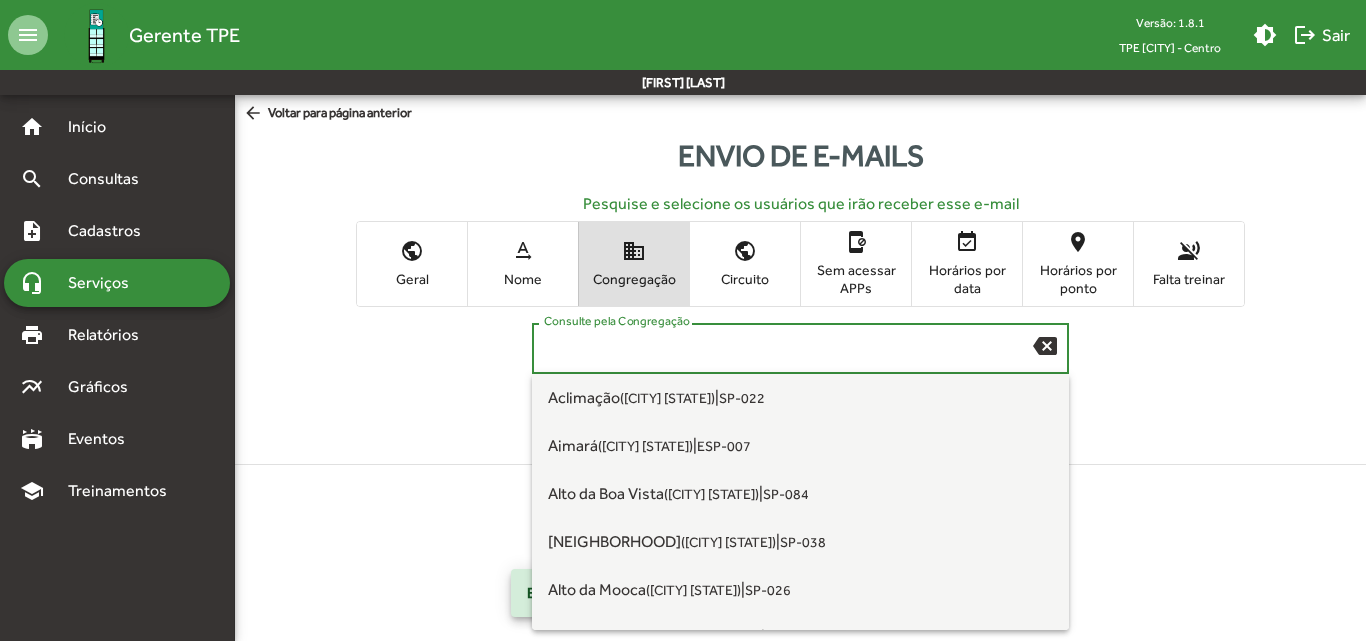 click on "Consulte pela Congregação" at bounding box center (789, 349) 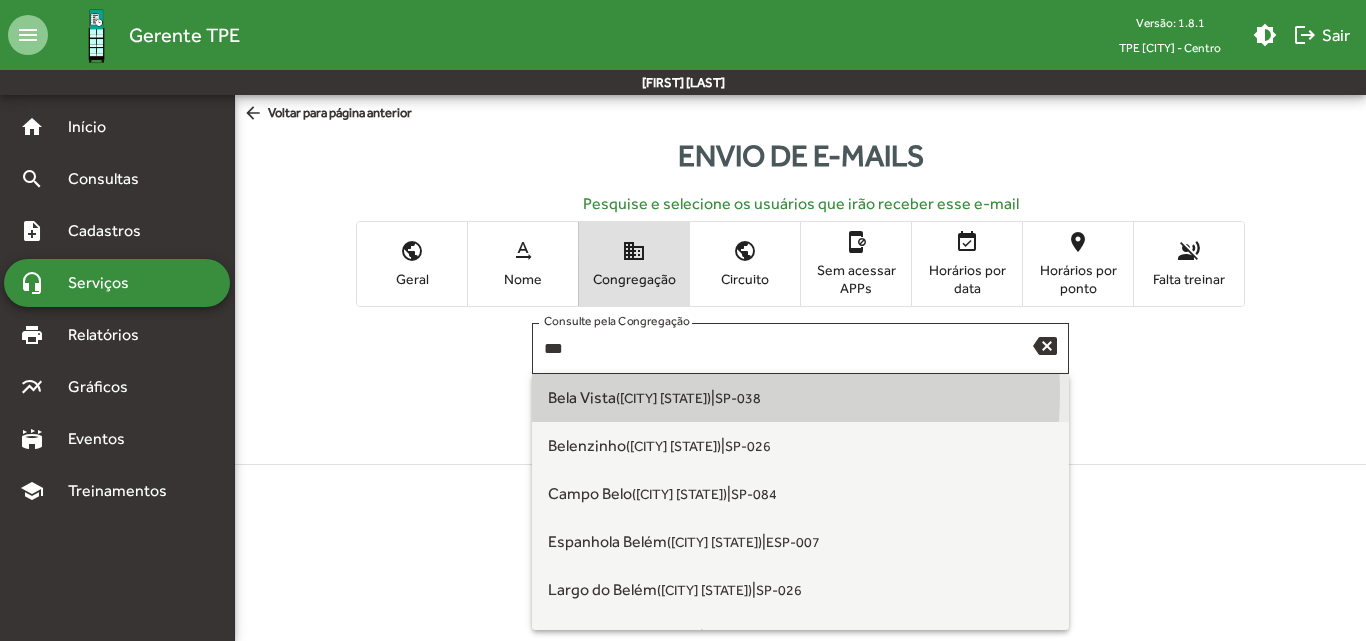 click on "([CITY] [STATE])" at bounding box center [663, 398] 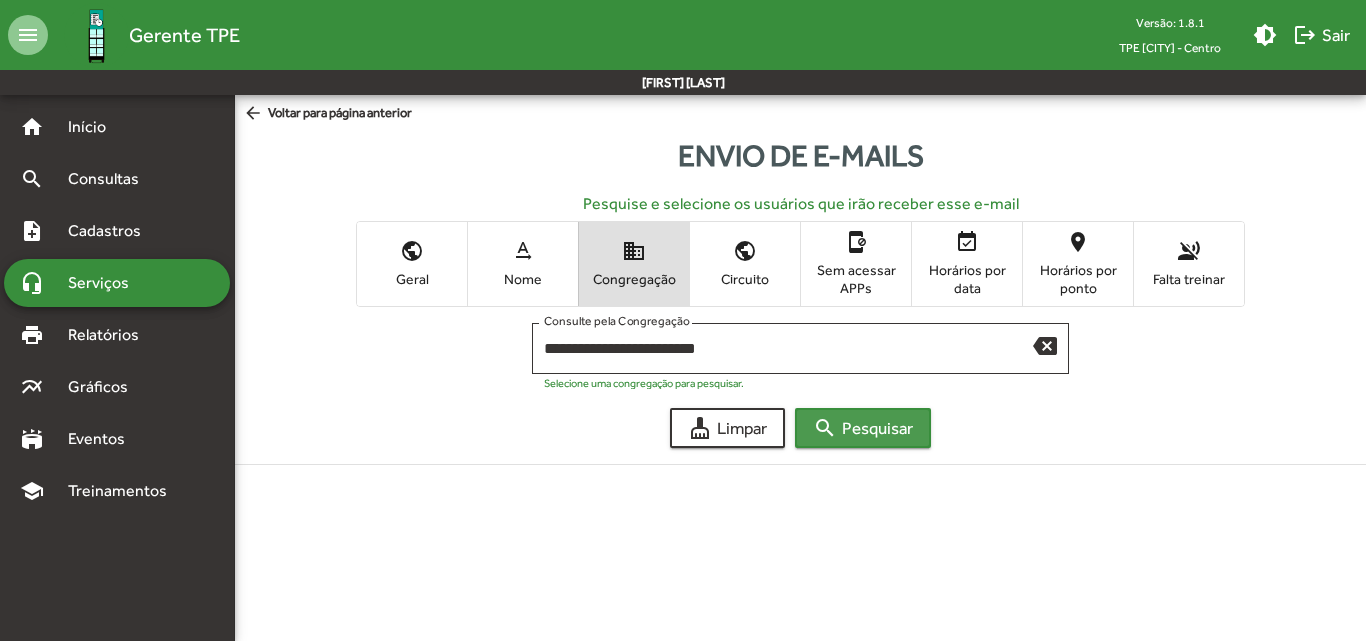 click on "search  Pesquisar" 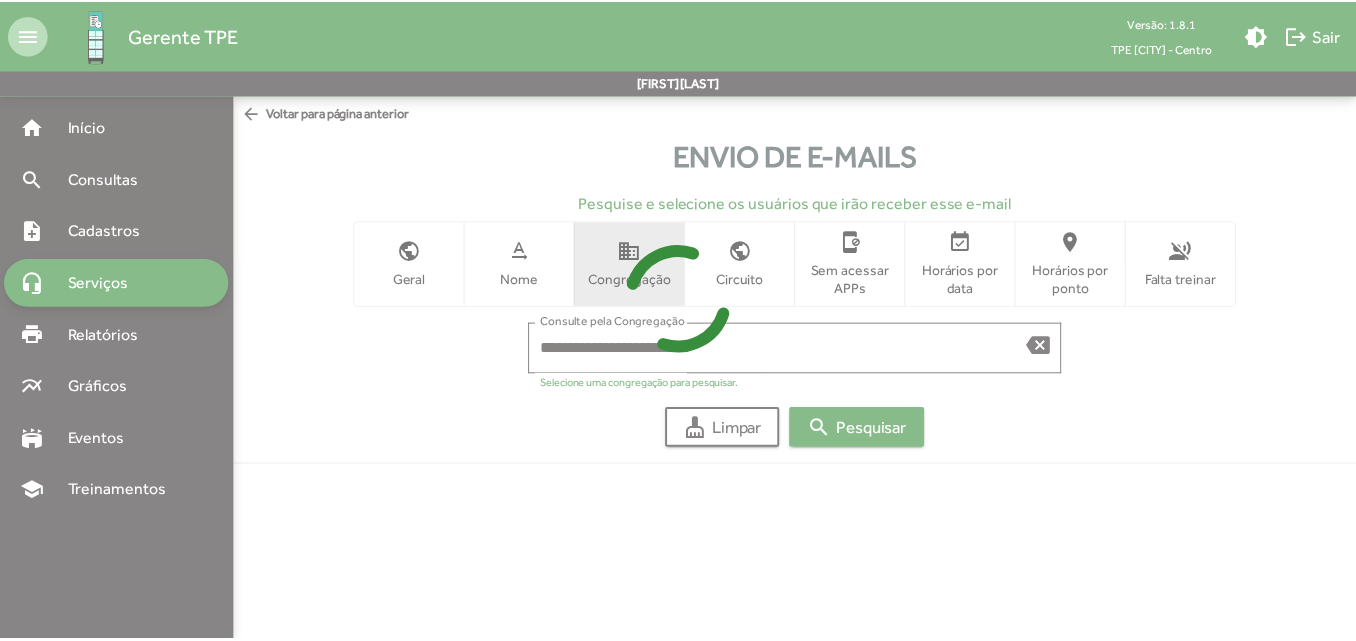 scroll, scrollTop: 0, scrollLeft: 0, axis: both 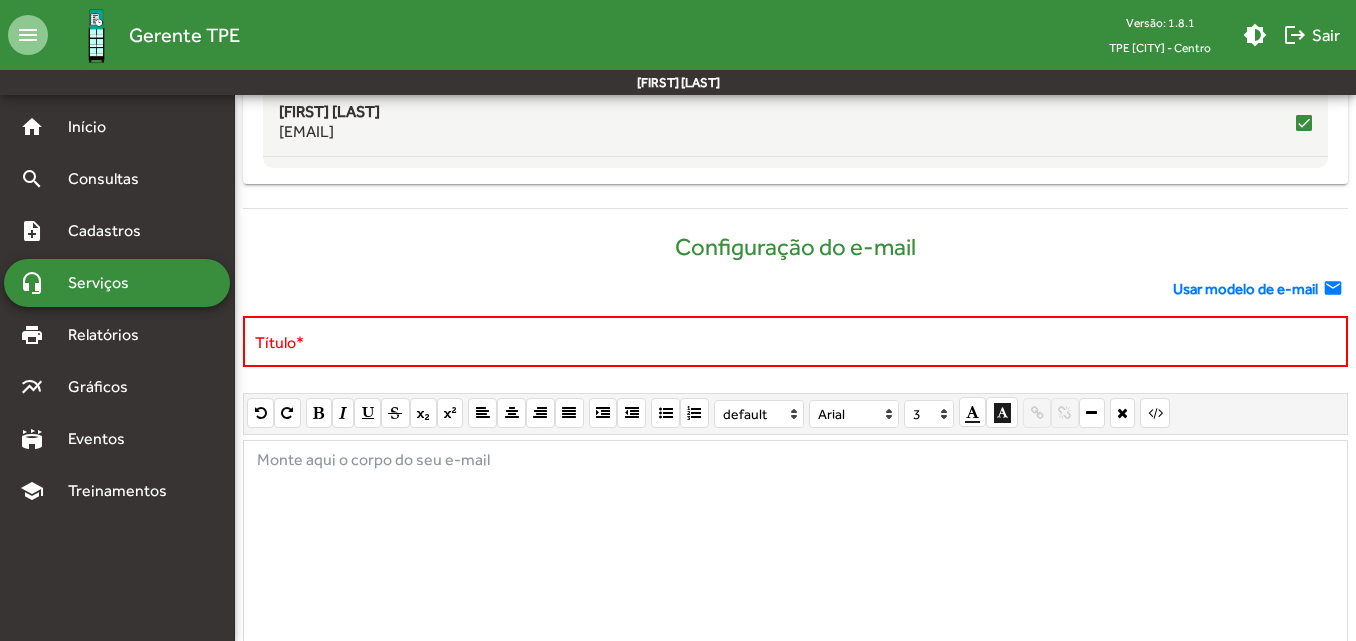 click on "Usar modelo de e-mail" 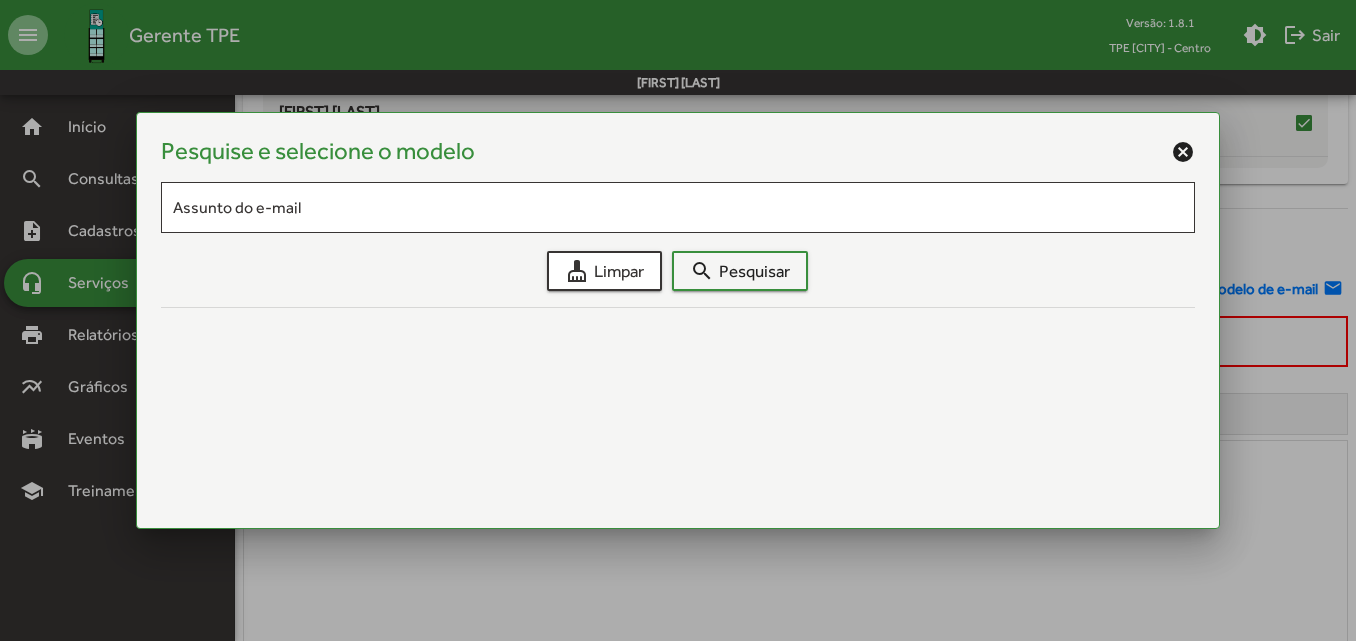 scroll, scrollTop: 0, scrollLeft: 0, axis: both 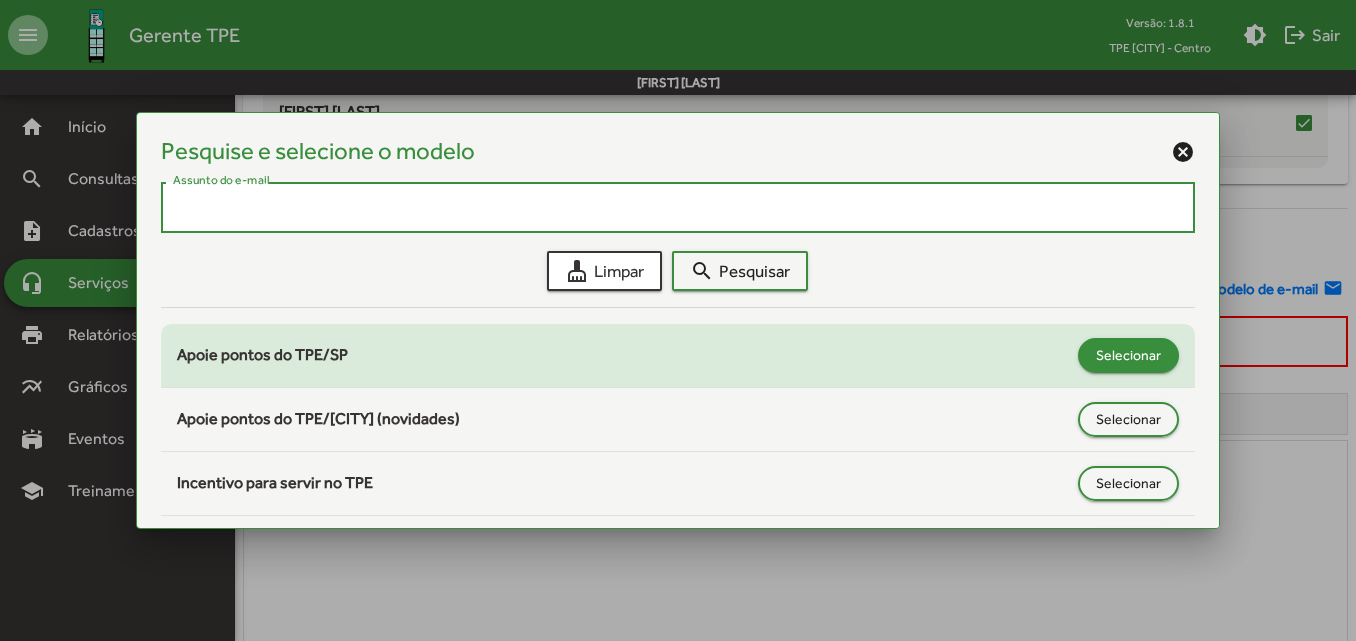 click on "Selecionar" 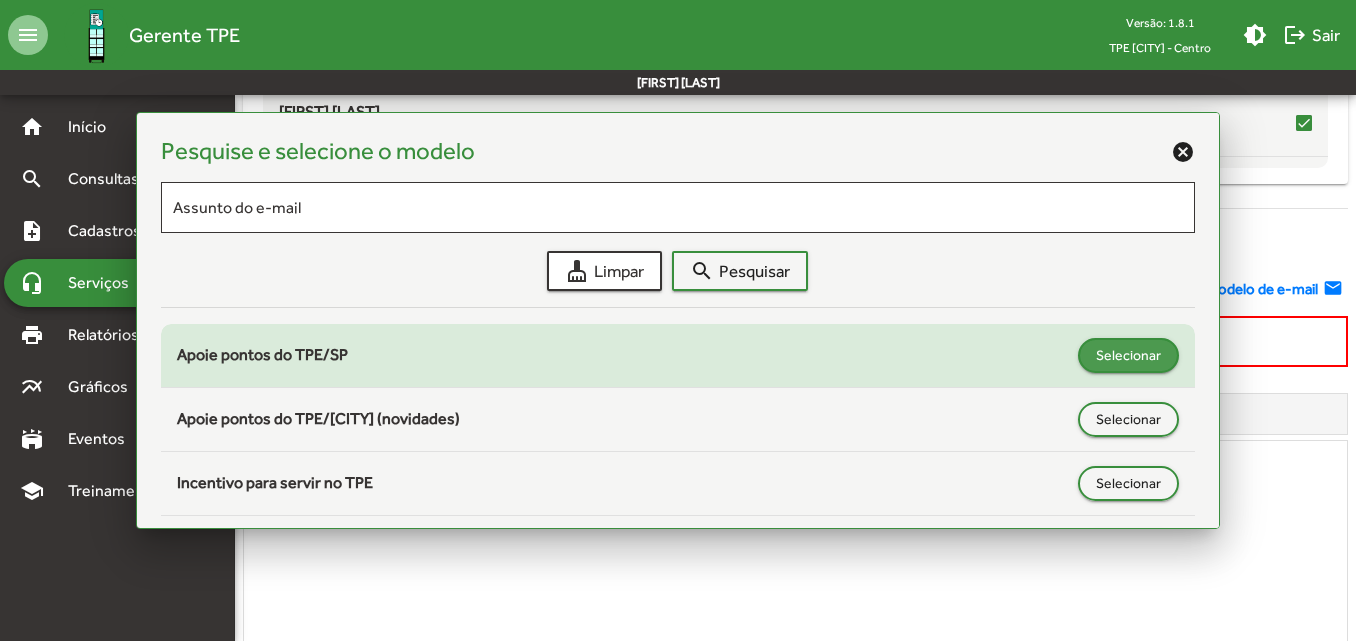 type on "**********" 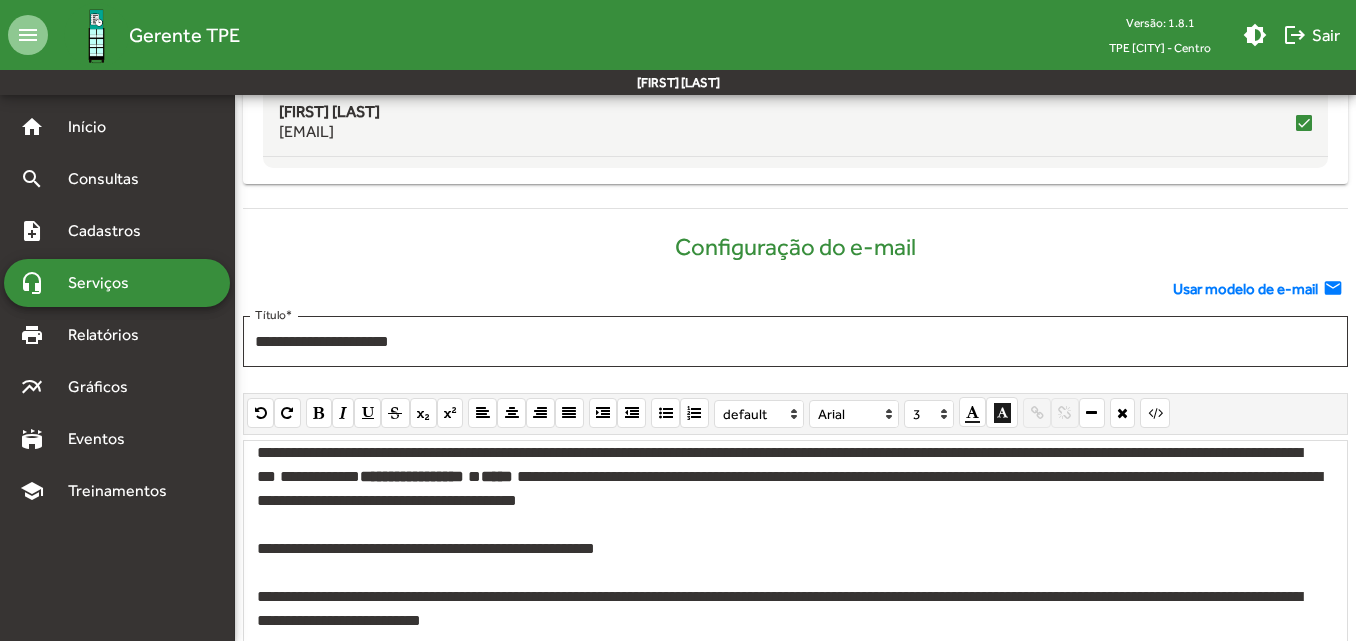 scroll, scrollTop: 110, scrollLeft: 0, axis: vertical 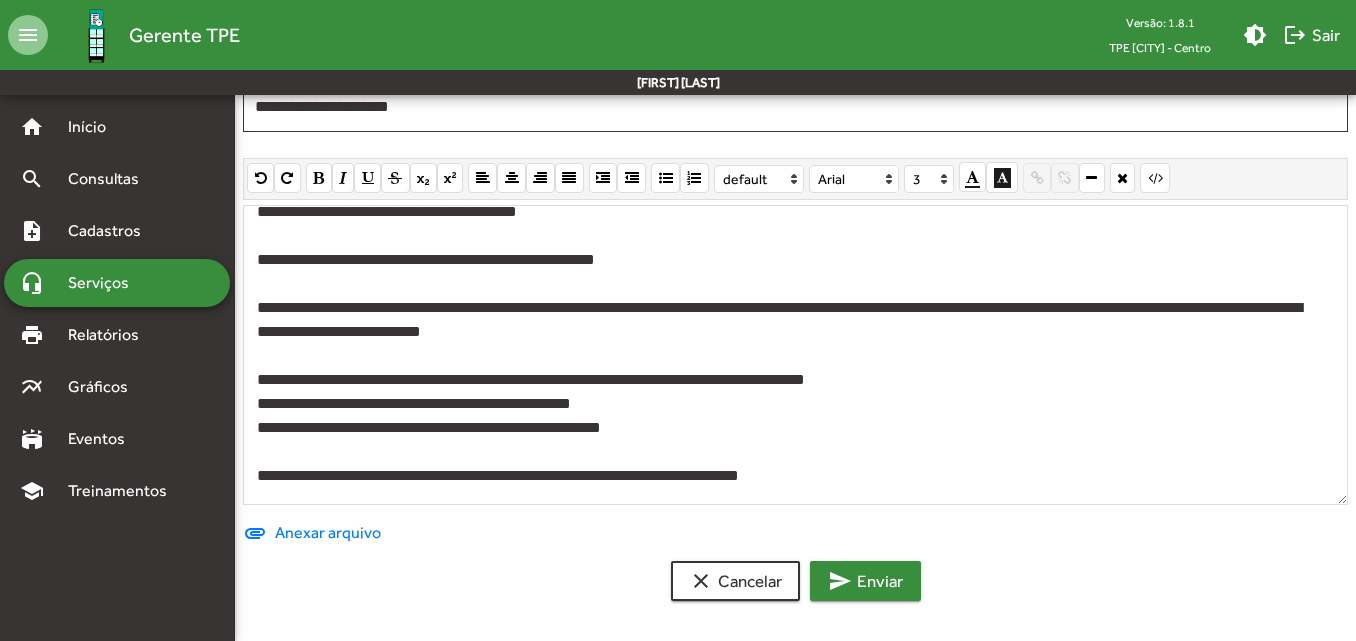 click on "send  Enviar" 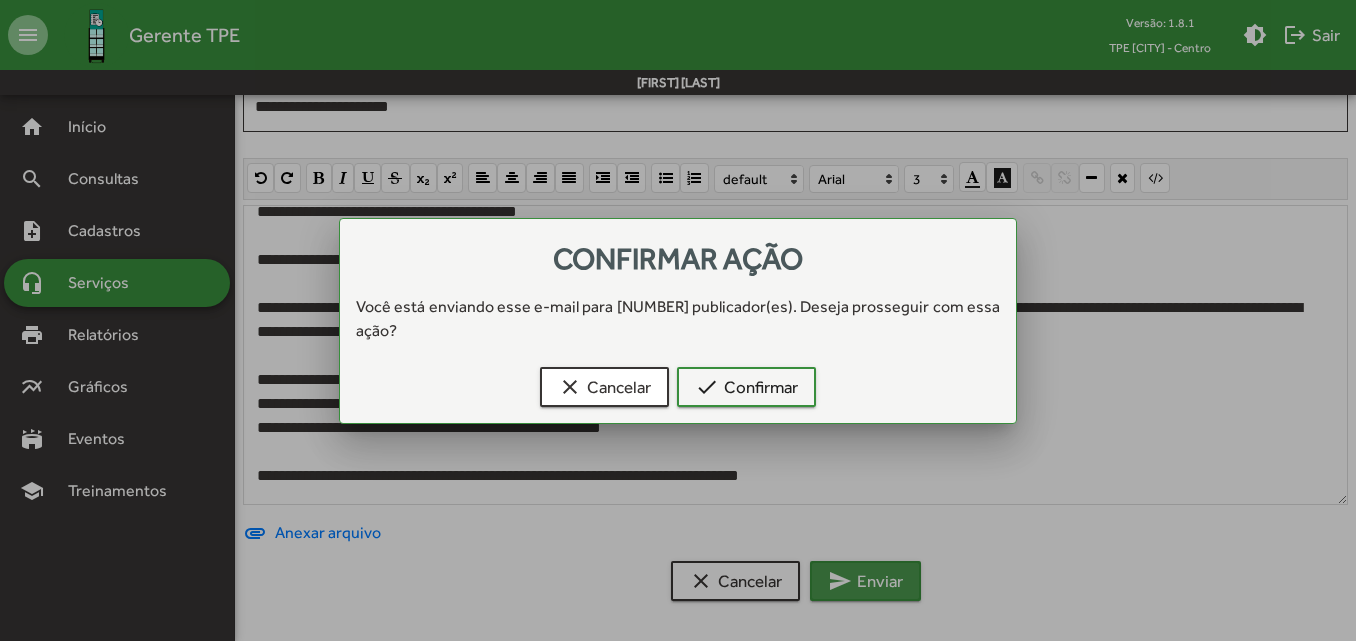 scroll, scrollTop: 0, scrollLeft: 0, axis: both 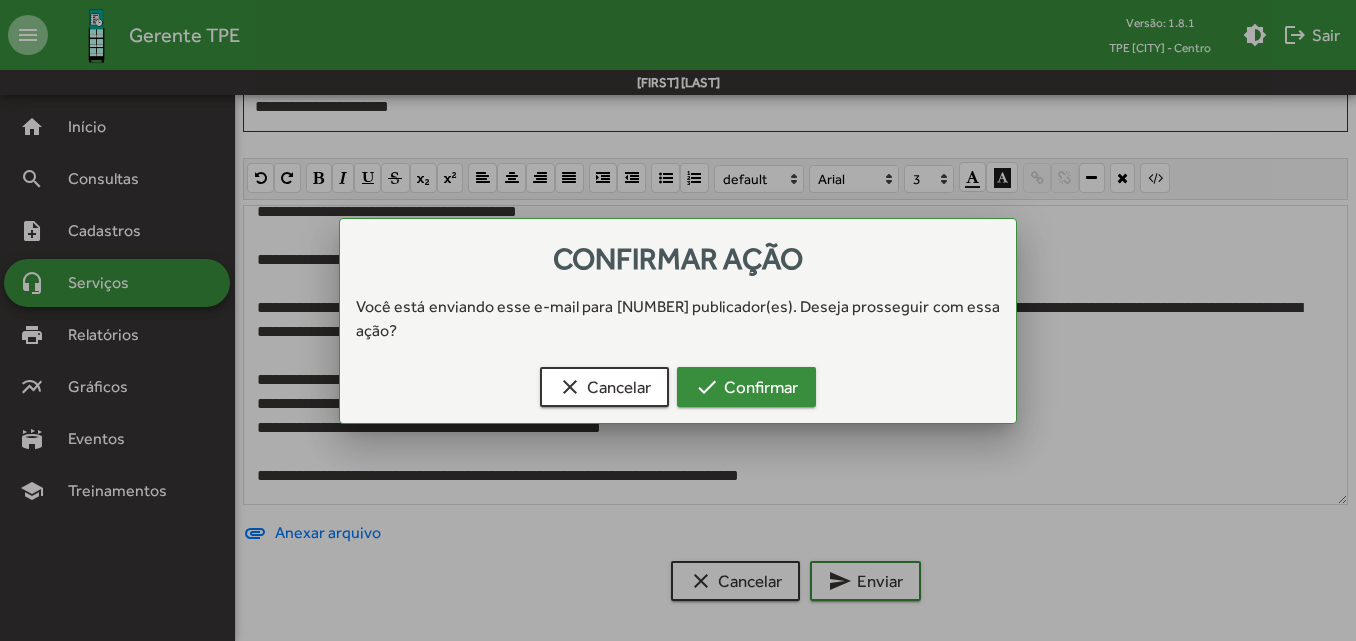 click on "check  Confirmar" at bounding box center (746, 387) 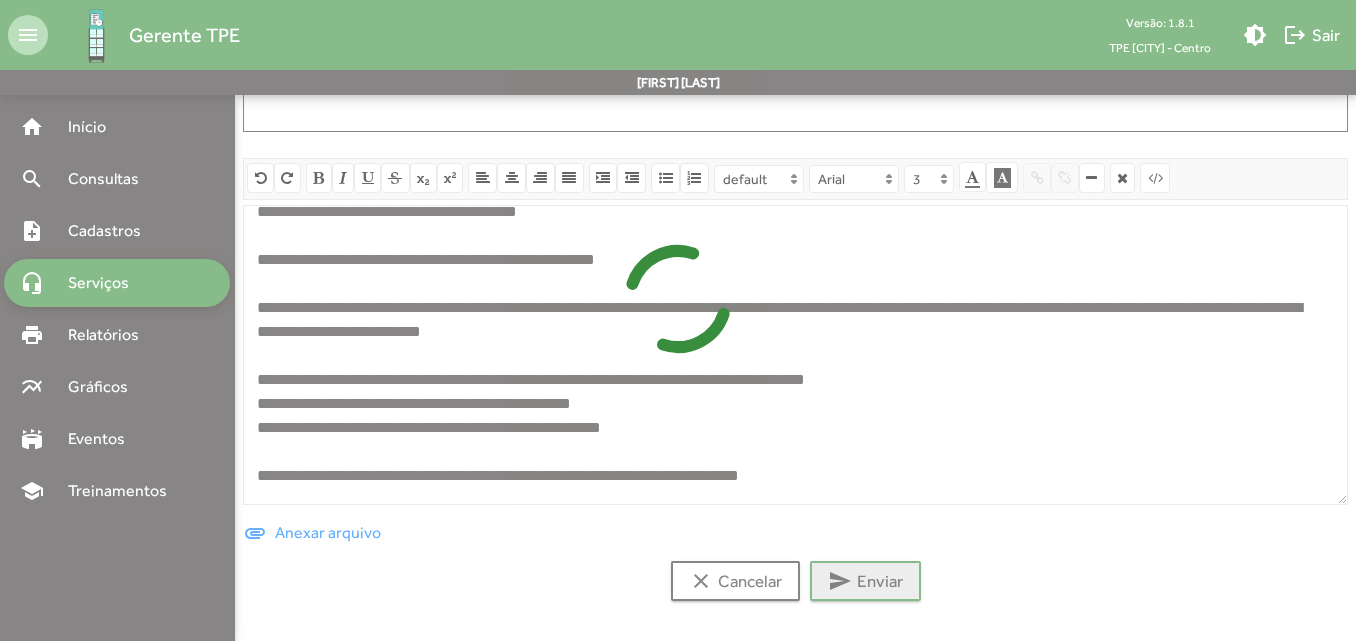 scroll, scrollTop: 0, scrollLeft: 0, axis: both 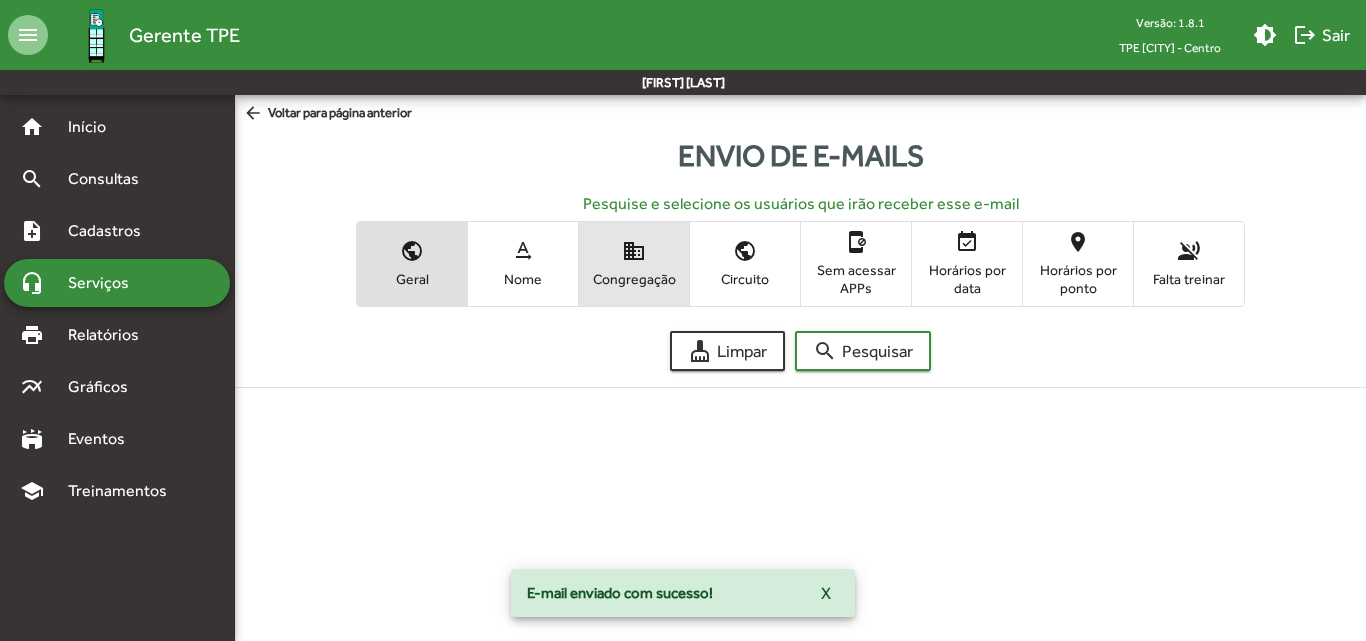 click on "domain Congregação" at bounding box center (634, 263) 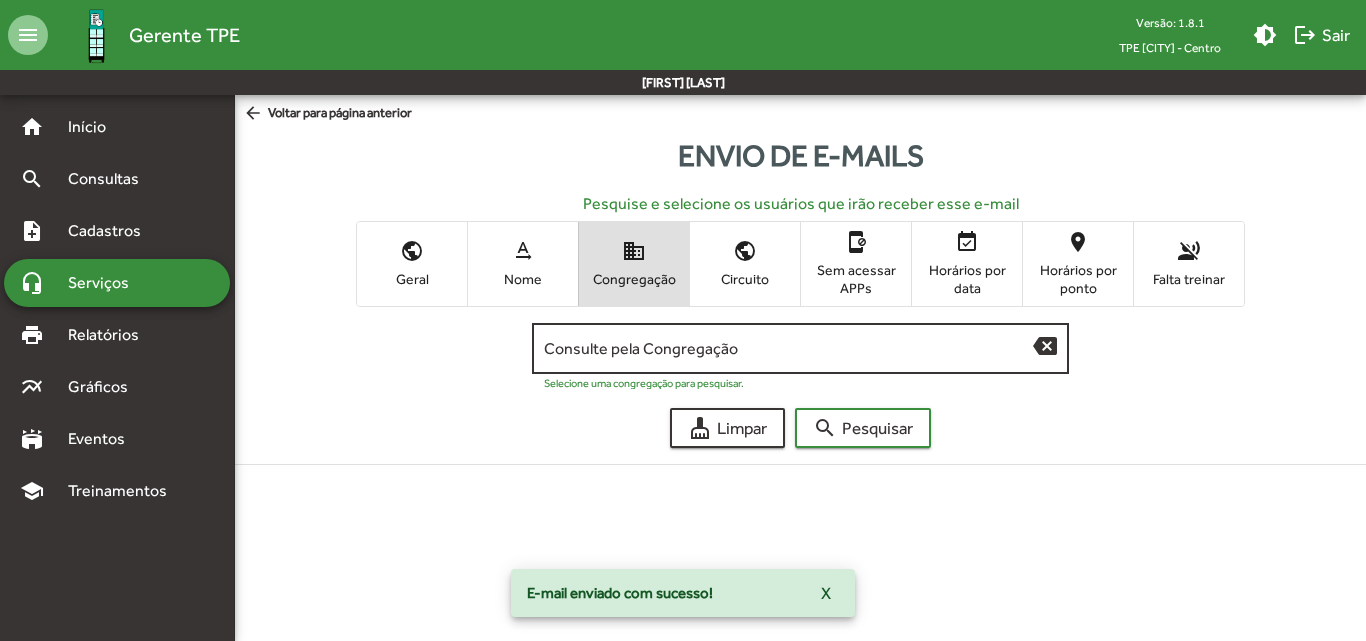 click on "Consulte pela Congregação" at bounding box center [789, 349] 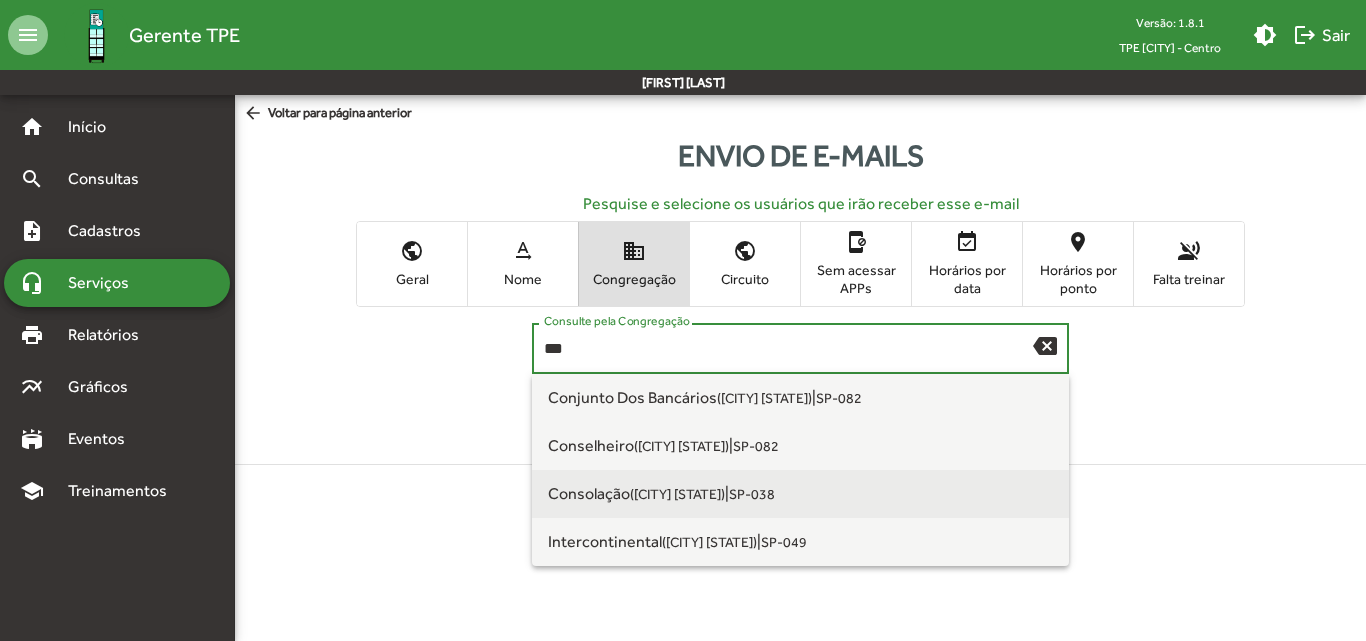 click on "([CITY] [STATE])" at bounding box center (677, 494) 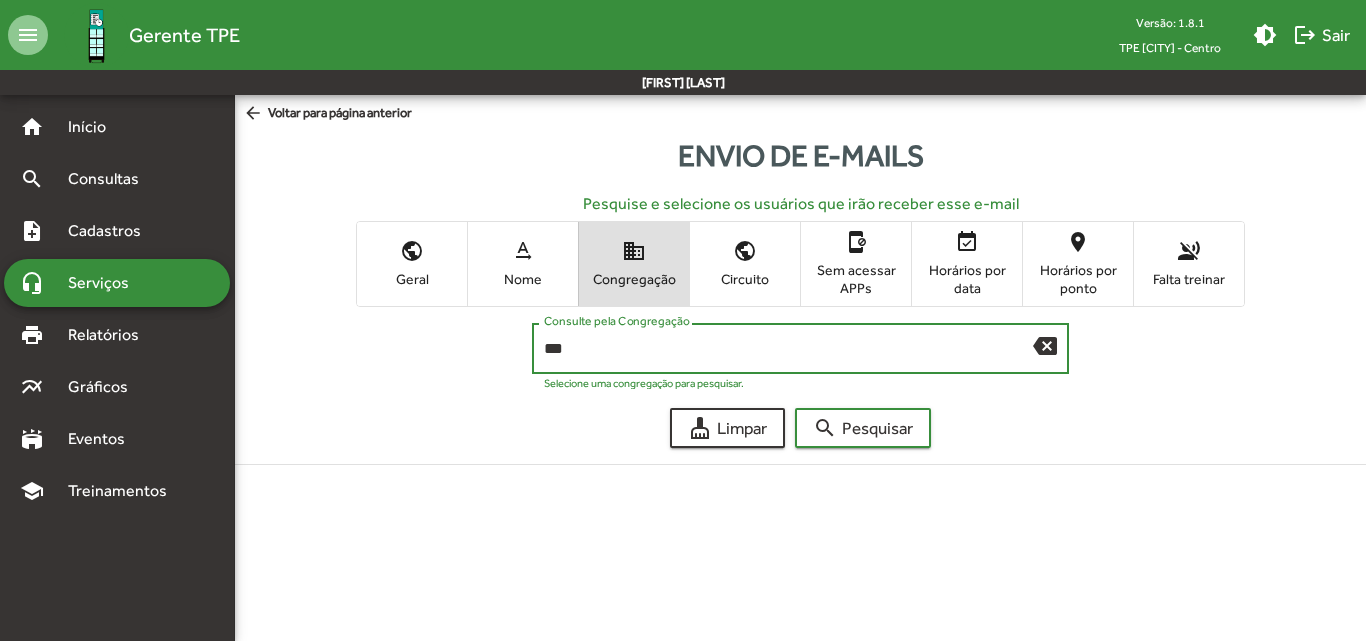 type on "**********" 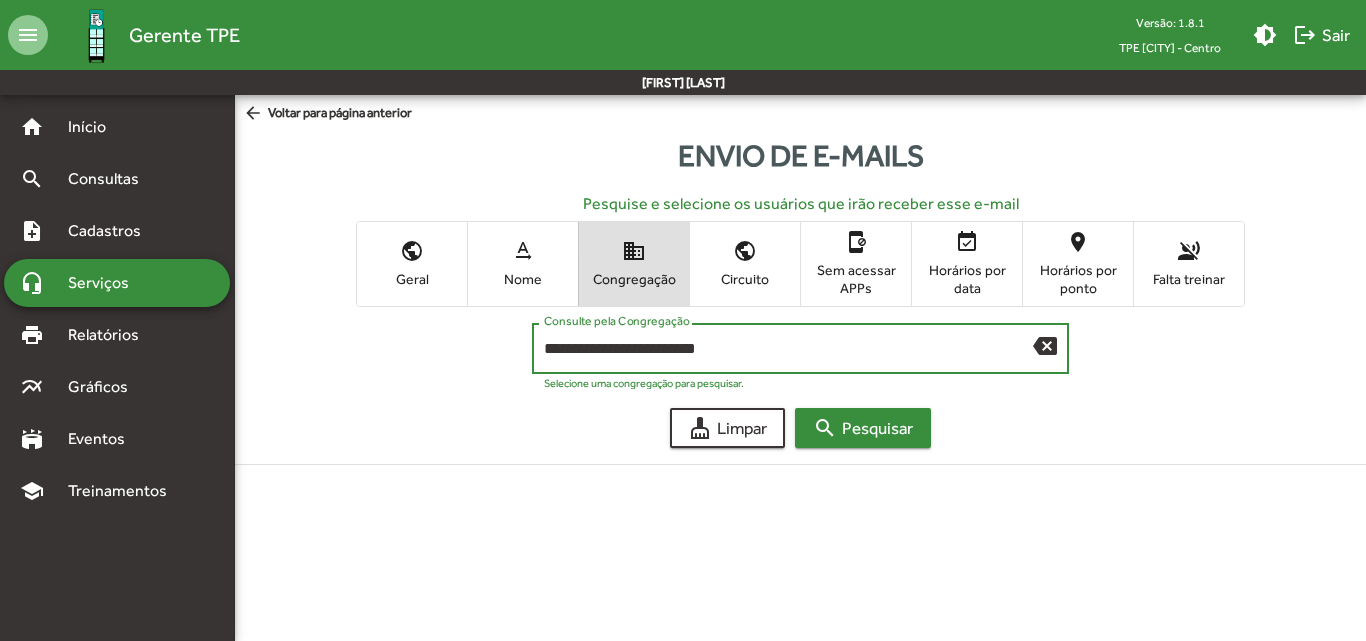 click on "search  Pesquisar" 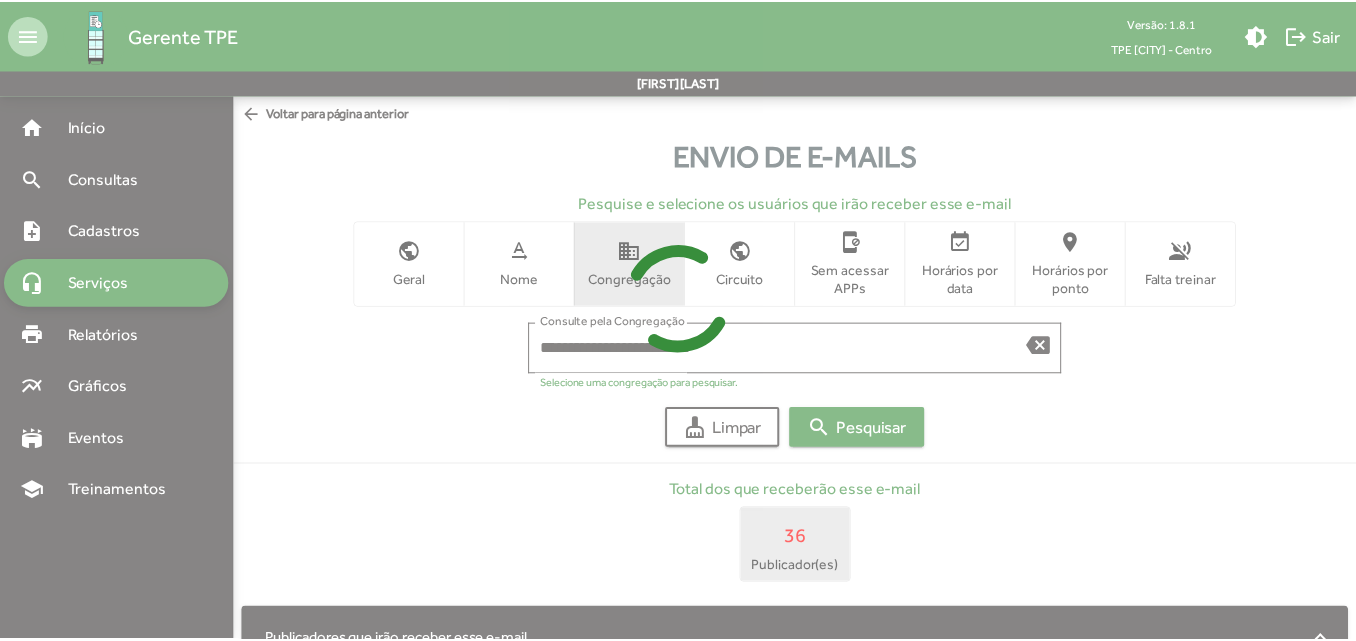 scroll, scrollTop: 0, scrollLeft: 0, axis: both 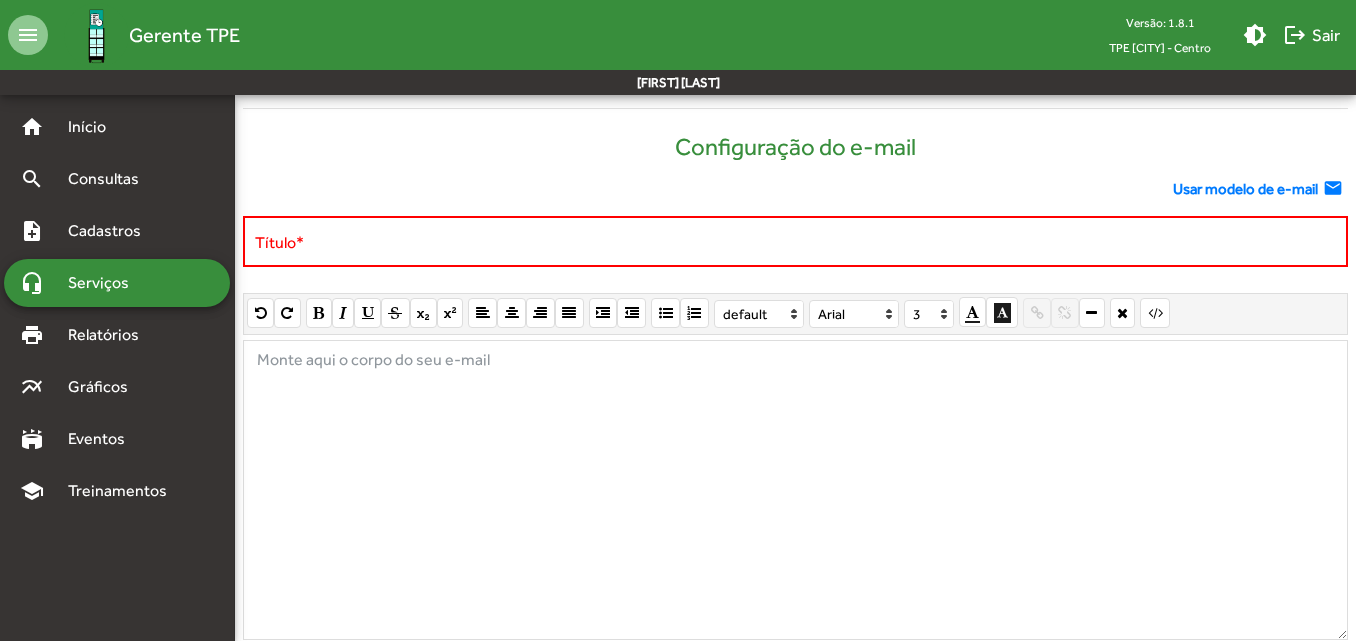 click on "Usar modelo de e-mail" 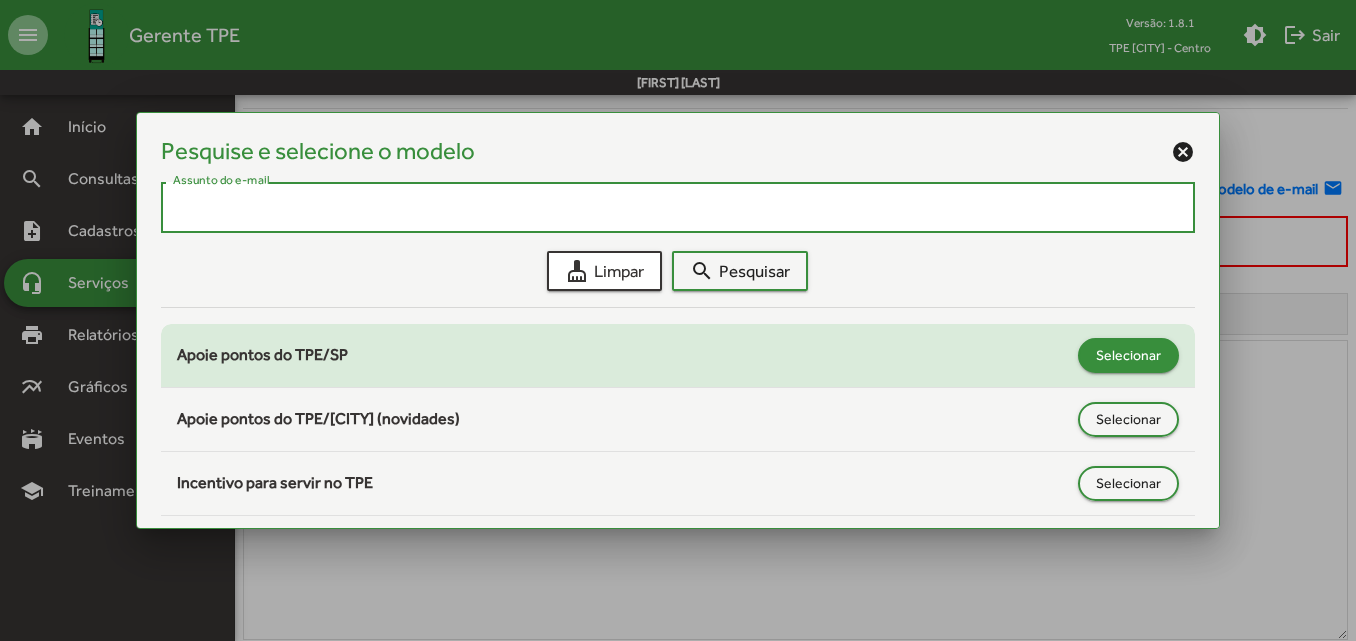 click on "Selecionar" 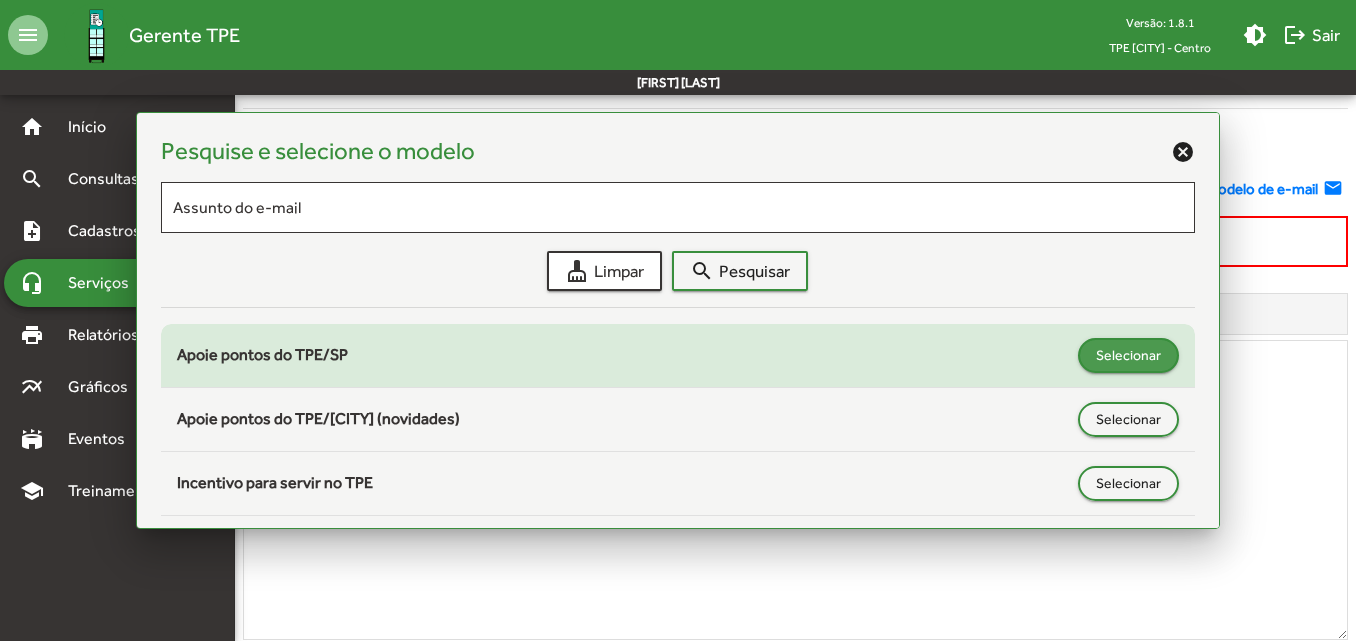type on "**********" 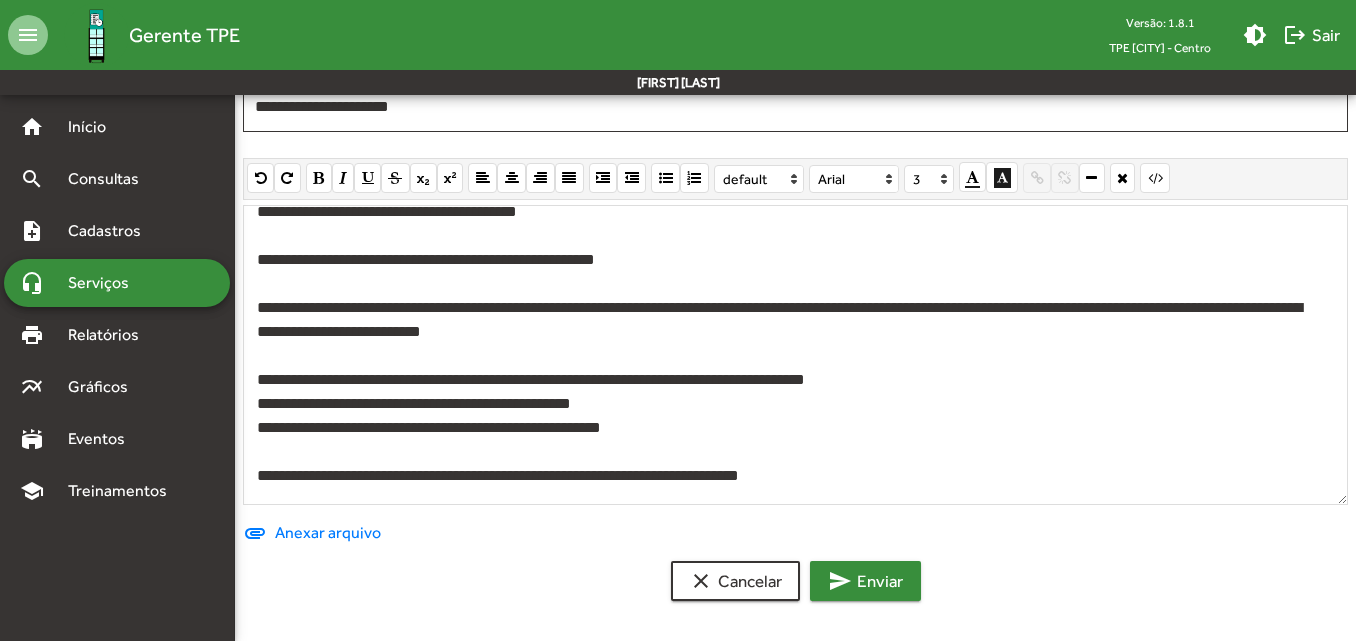 click on "send  Enviar" 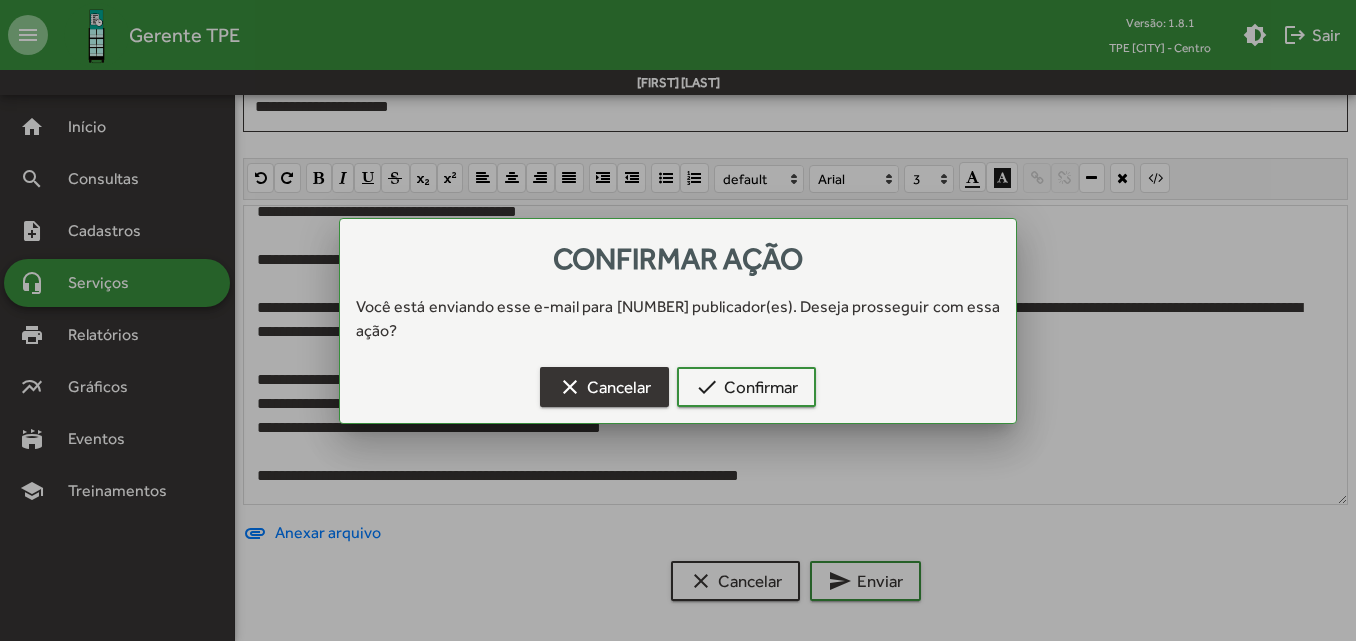 click on "clear  Cancelar" at bounding box center [604, 387] 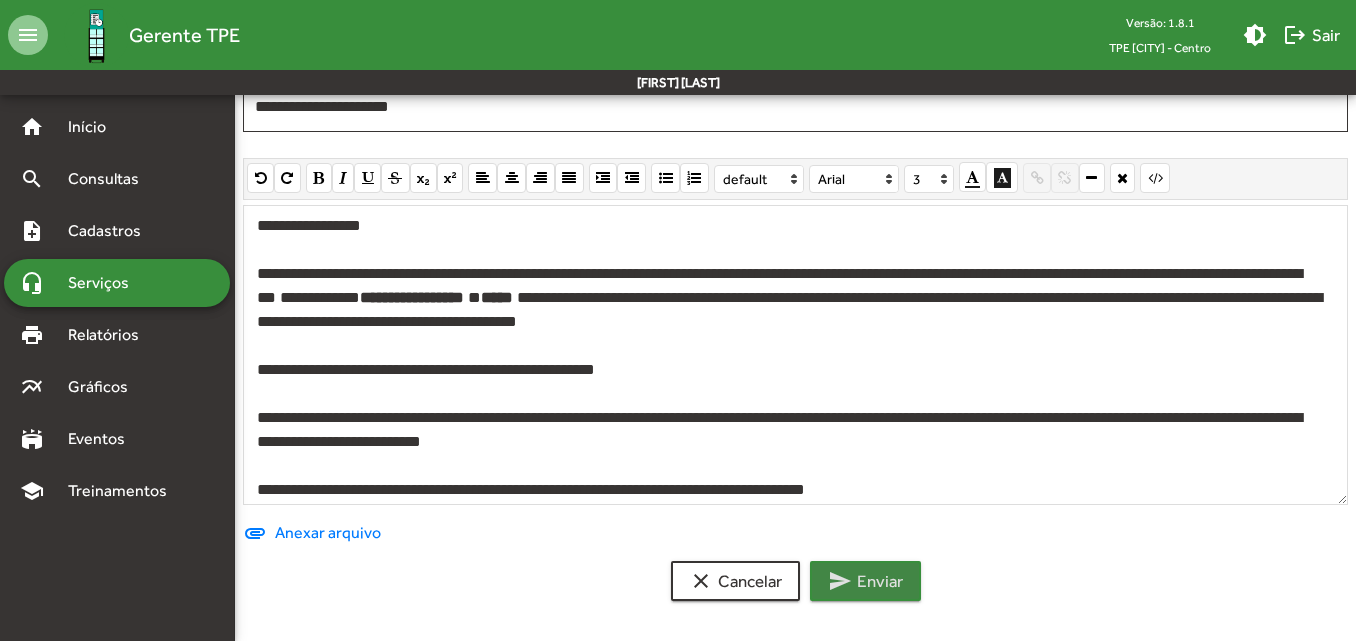 click on "send  Enviar" 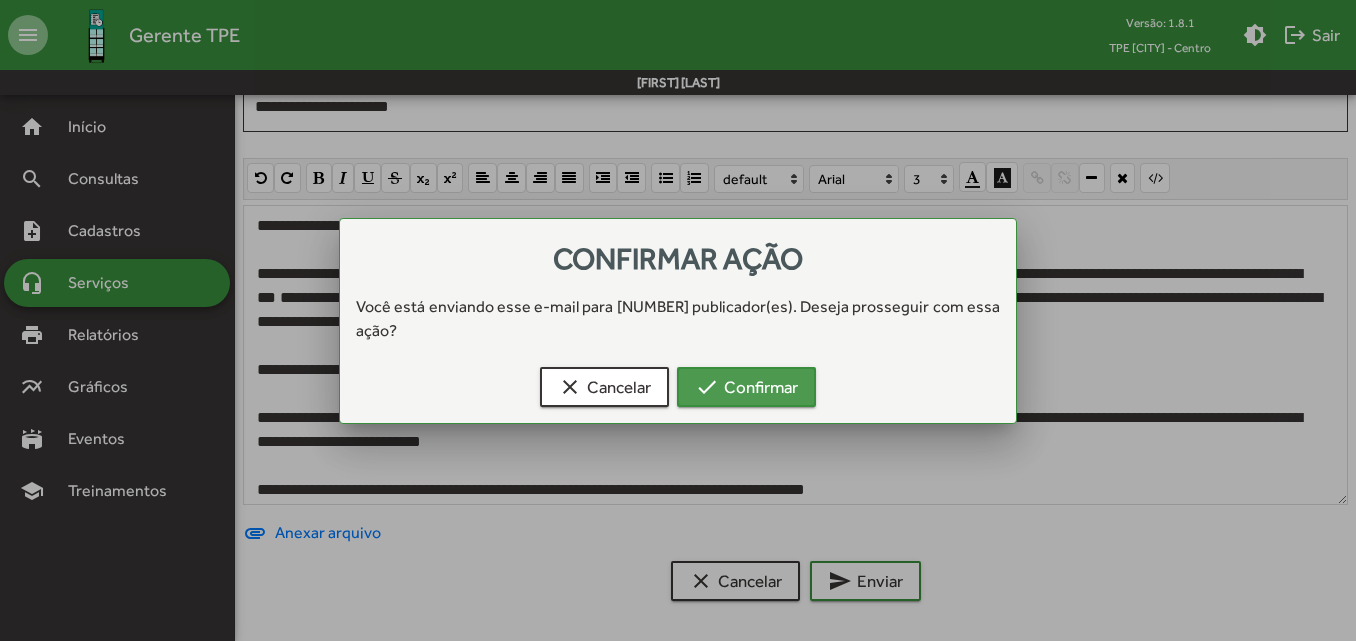 click on "check  Confirmar" at bounding box center (746, 387) 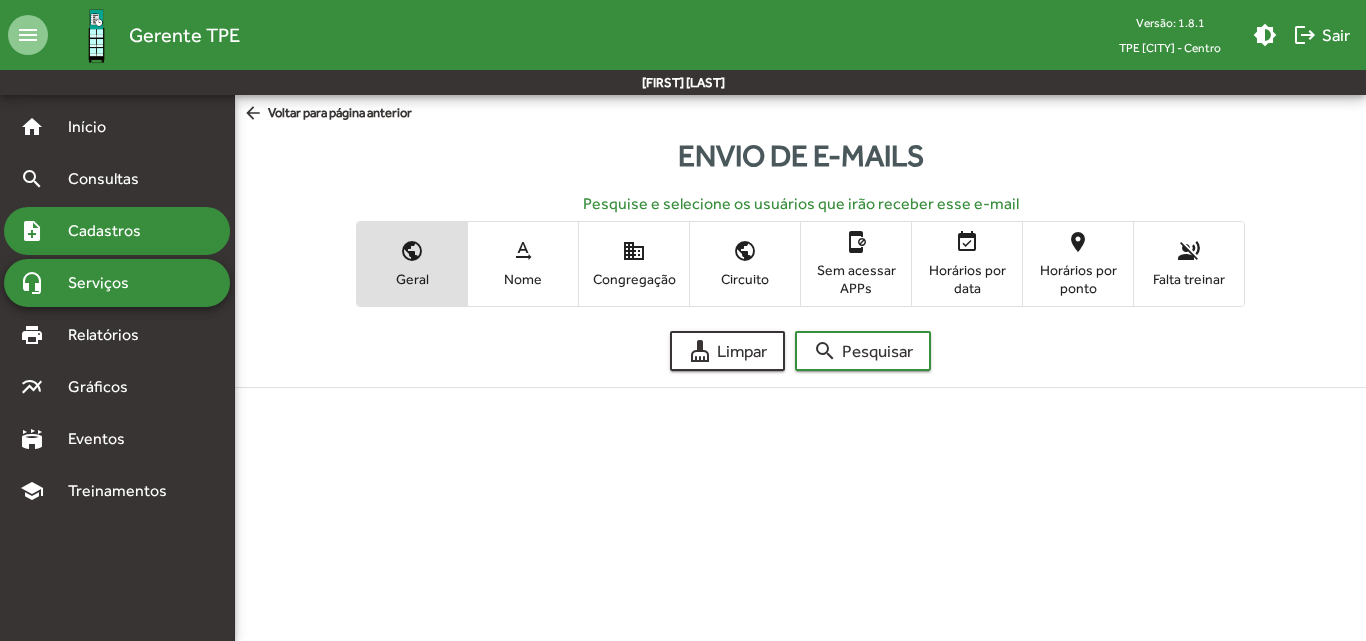 click on "Cadastros" at bounding box center [111, 231] 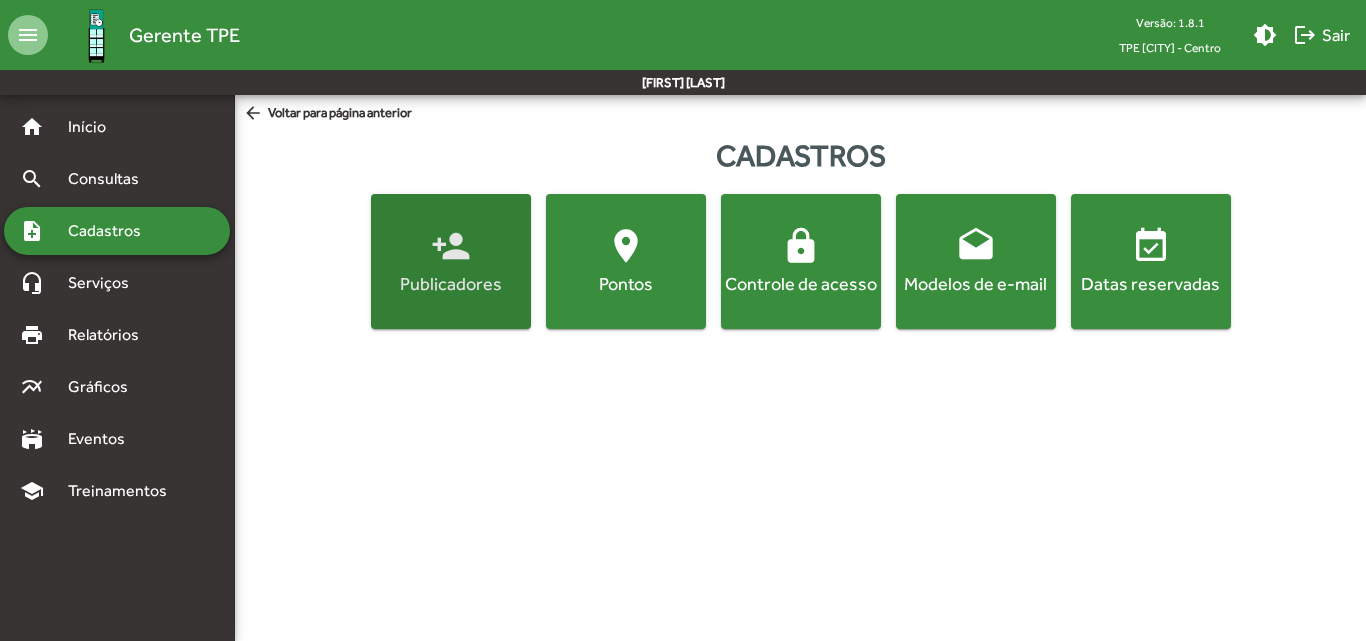 click on "Publicadores" 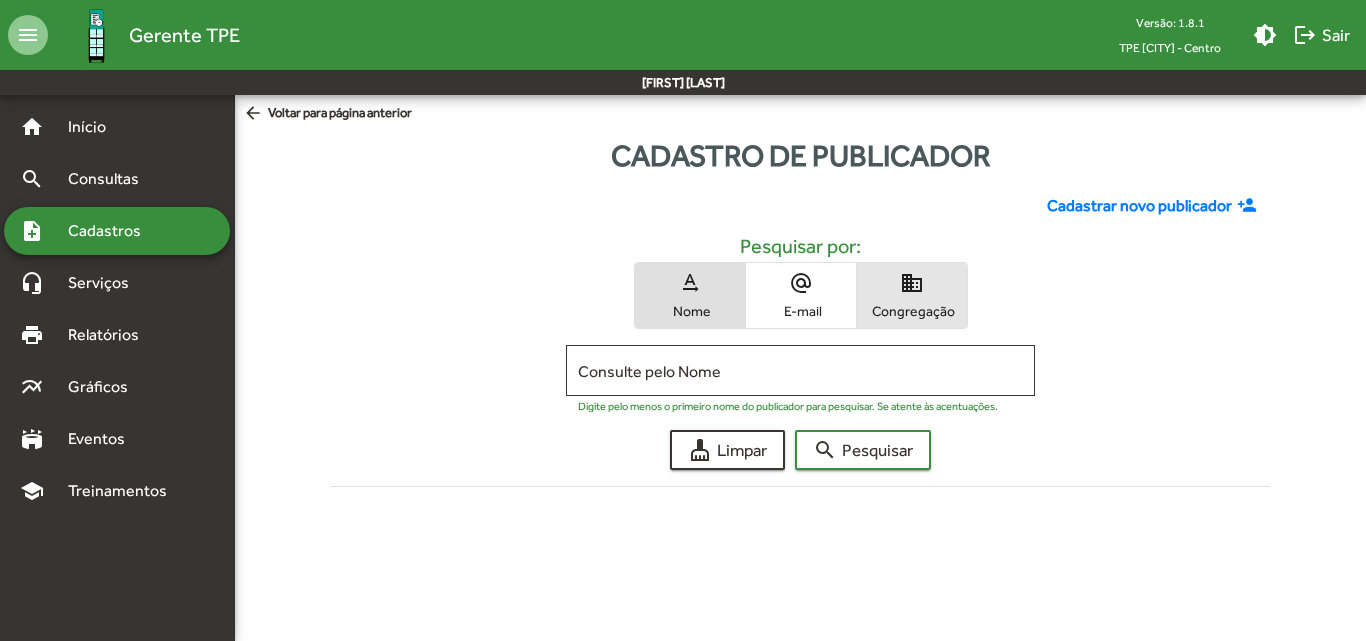 click on "Congregação" at bounding box center [912, 311] 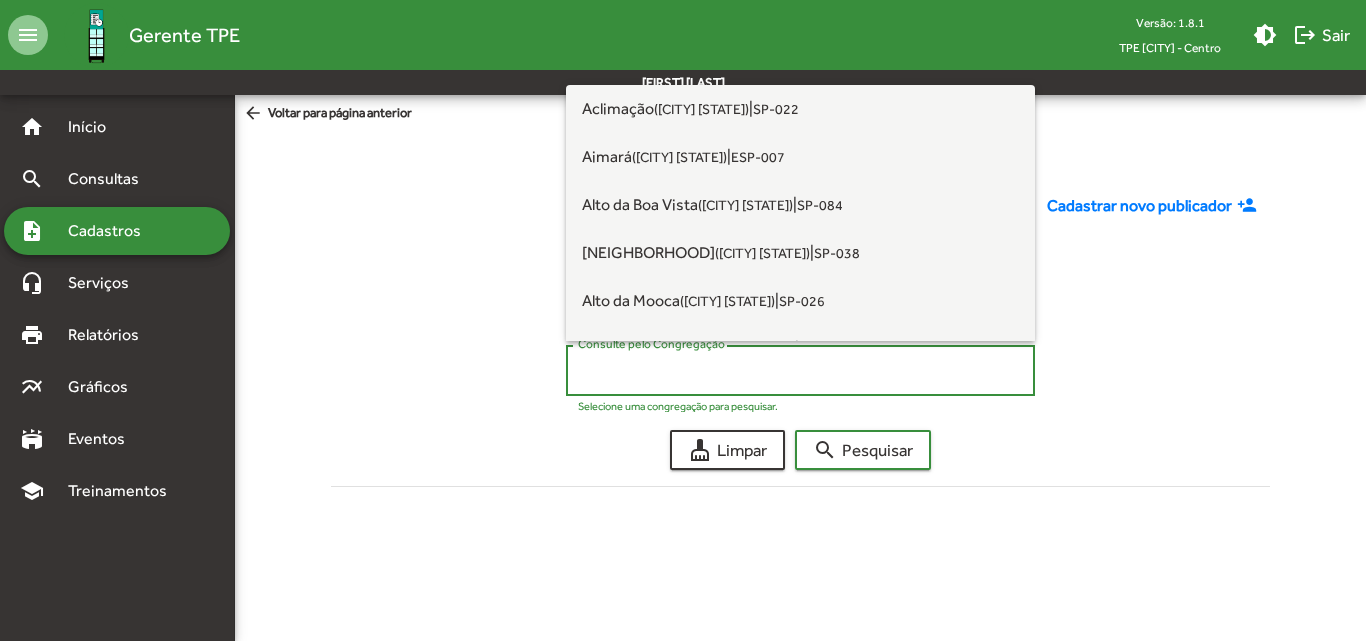 click on "Consulte pelo Congregação" at bounding box center (800, 371) 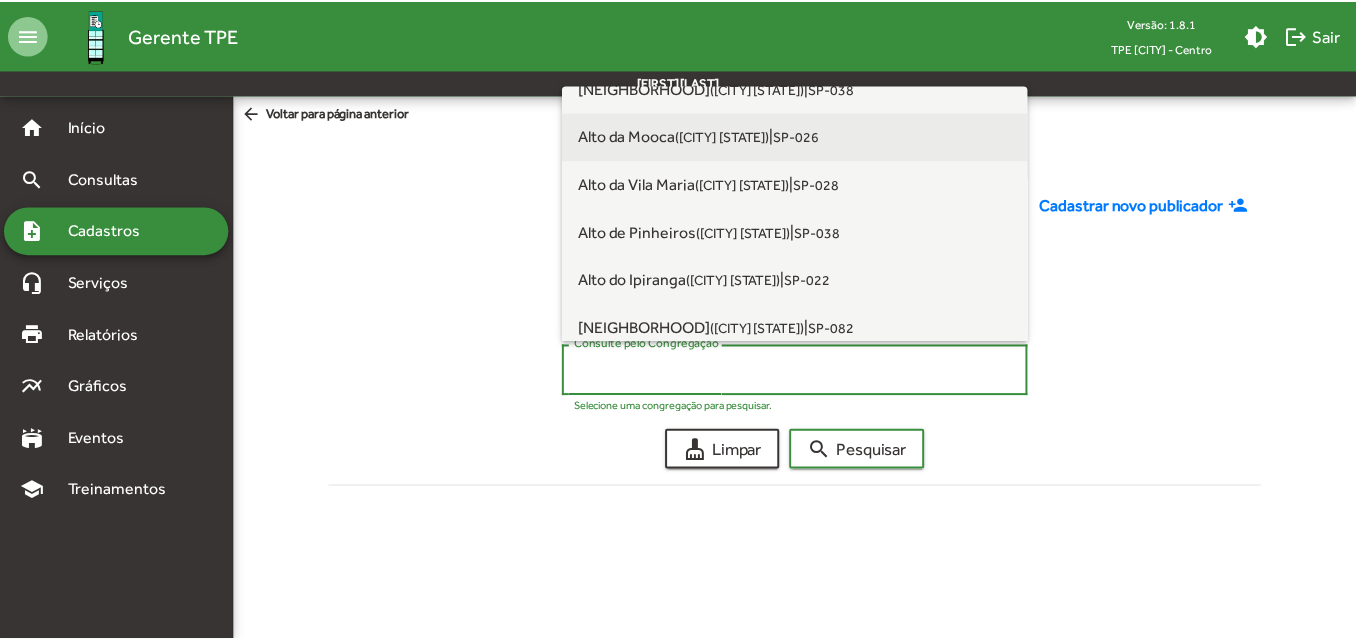scroll, scrollTop: 200, scrollLeft: 0, axis: vertical 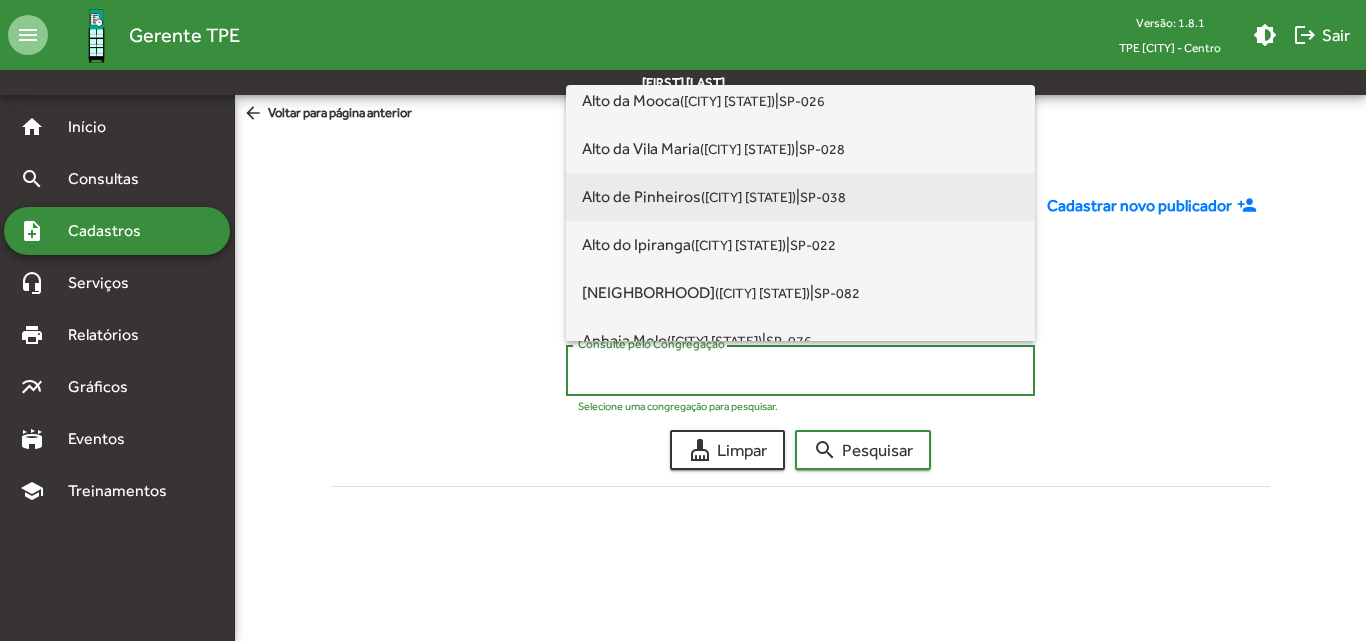 click on "[NEIGHBORHOOD] ([STATE] [STATE_CODE])" at bounding box center (689, 196) 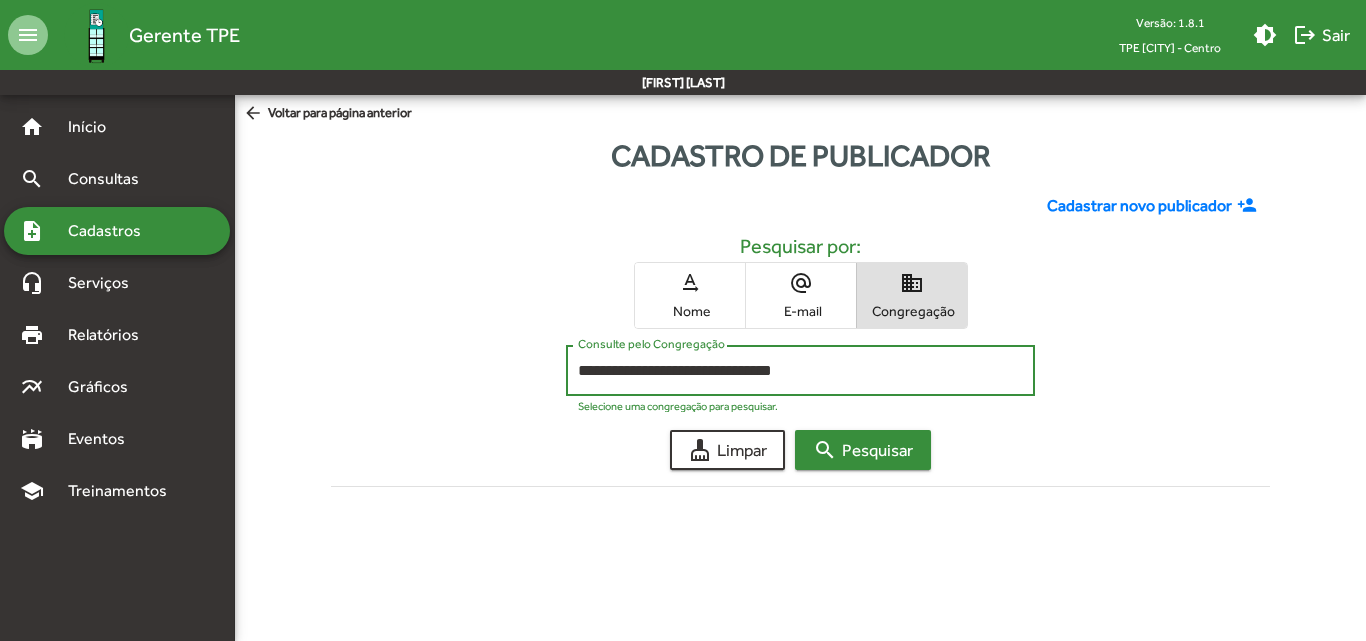 click on "search  Pesquisar" 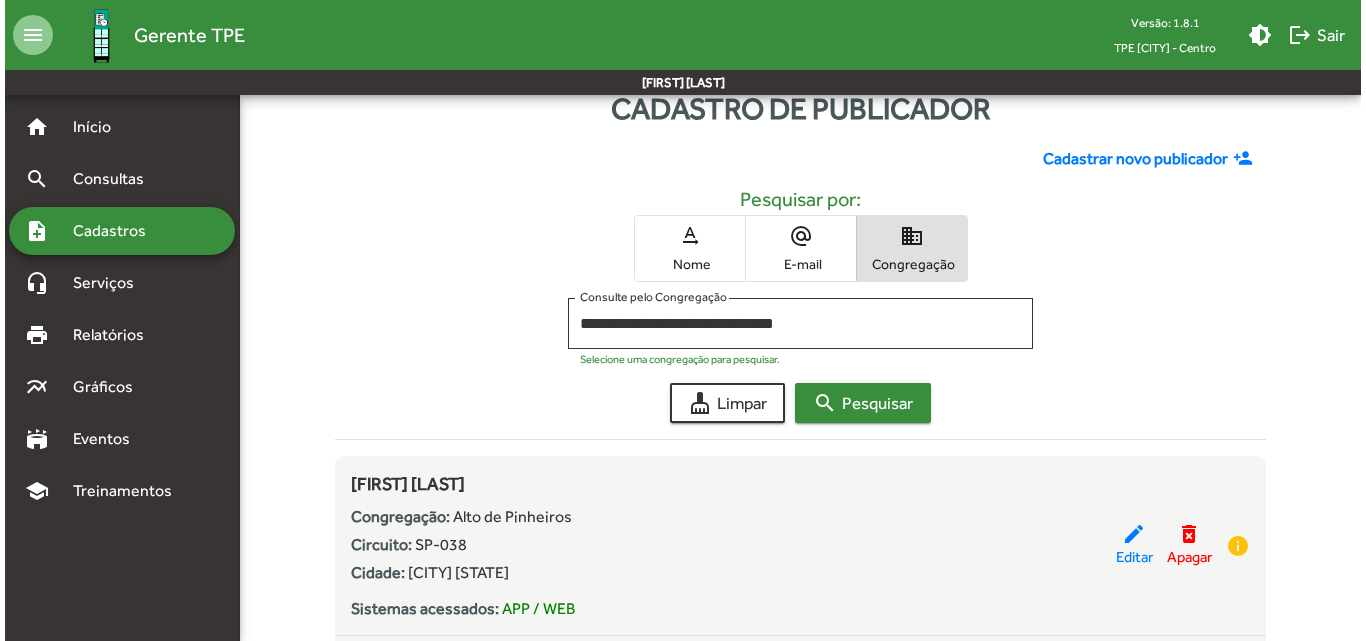 scroll, scrollTop: 0, scrollLeft: 0, axis: both 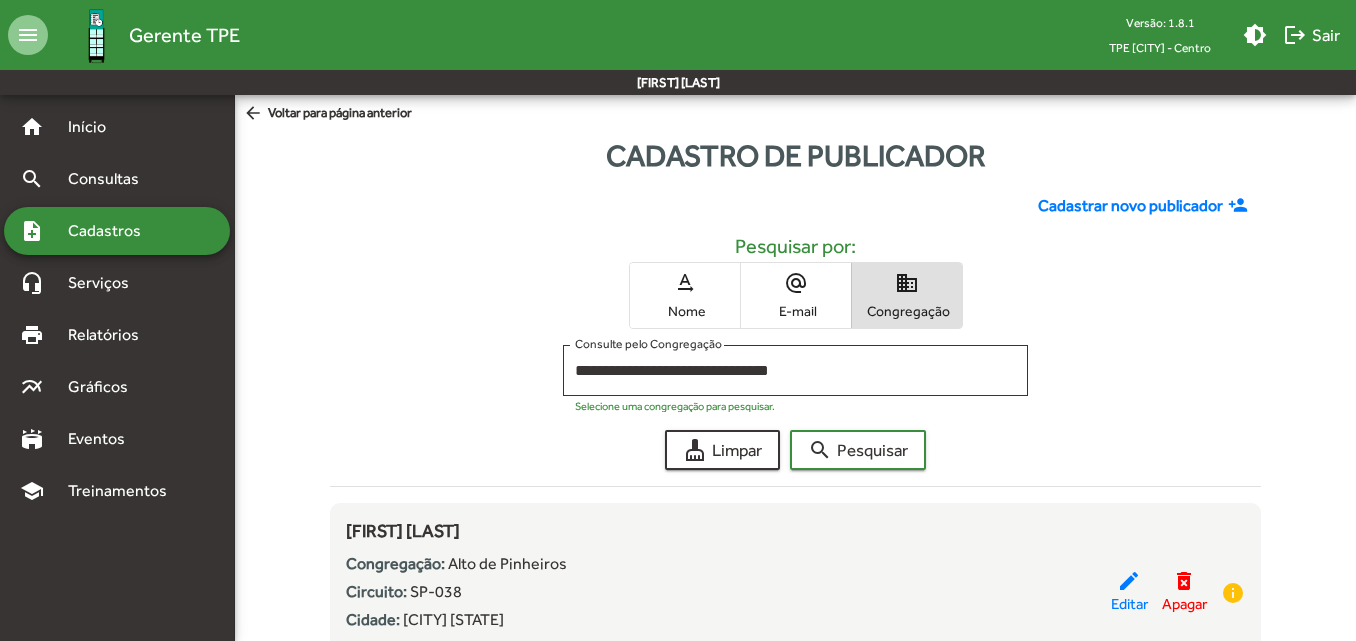 click on "Cadastros" at bounding box center [111, 231] 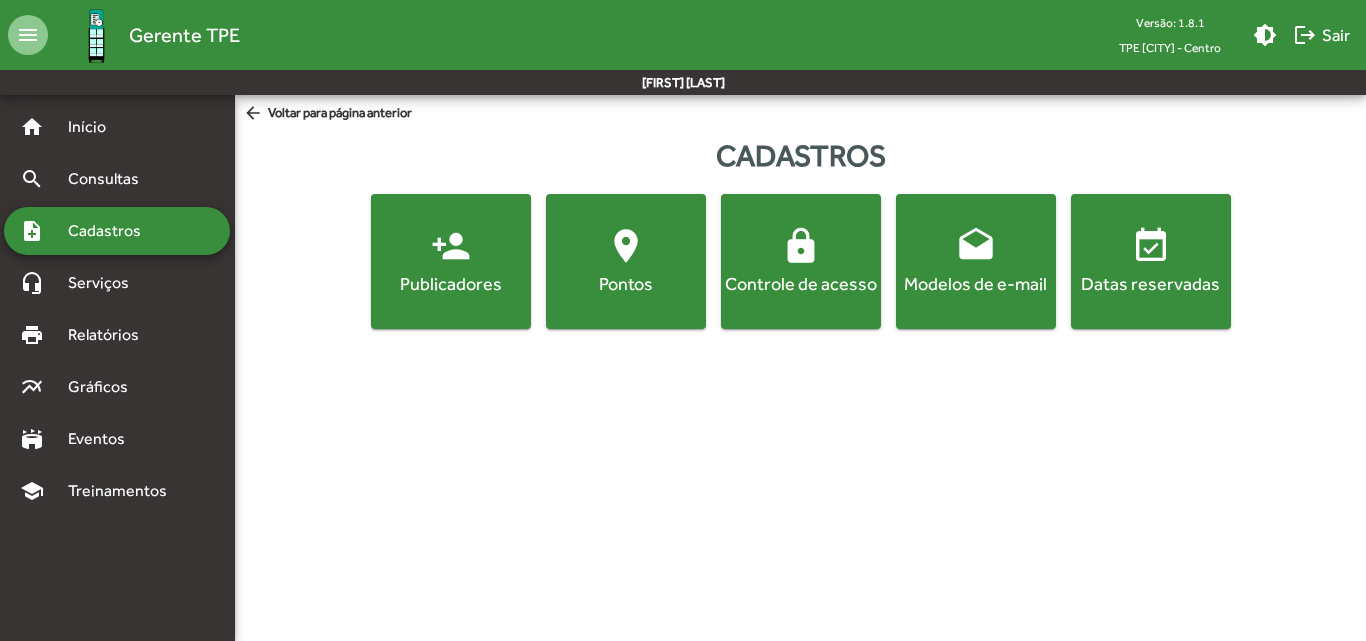 click on "Publicadores" 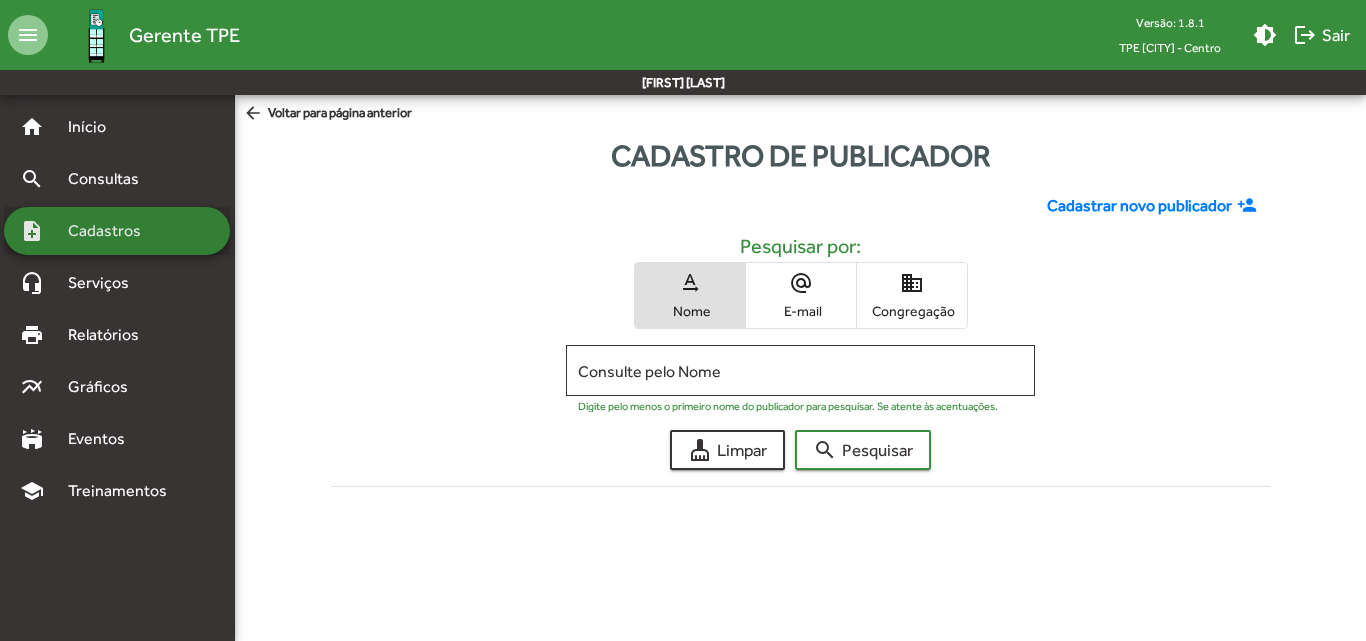 click on "Cadastros" at bounding box center [111, 231] 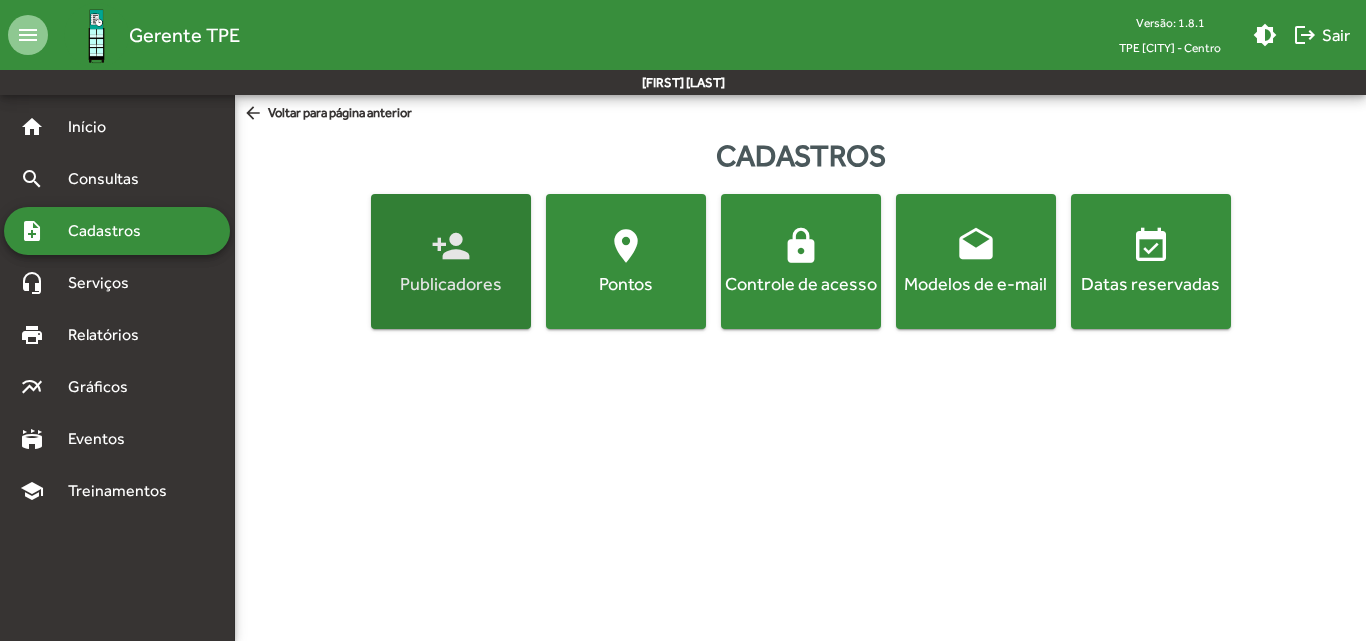 click on "person_add  Publicadores" 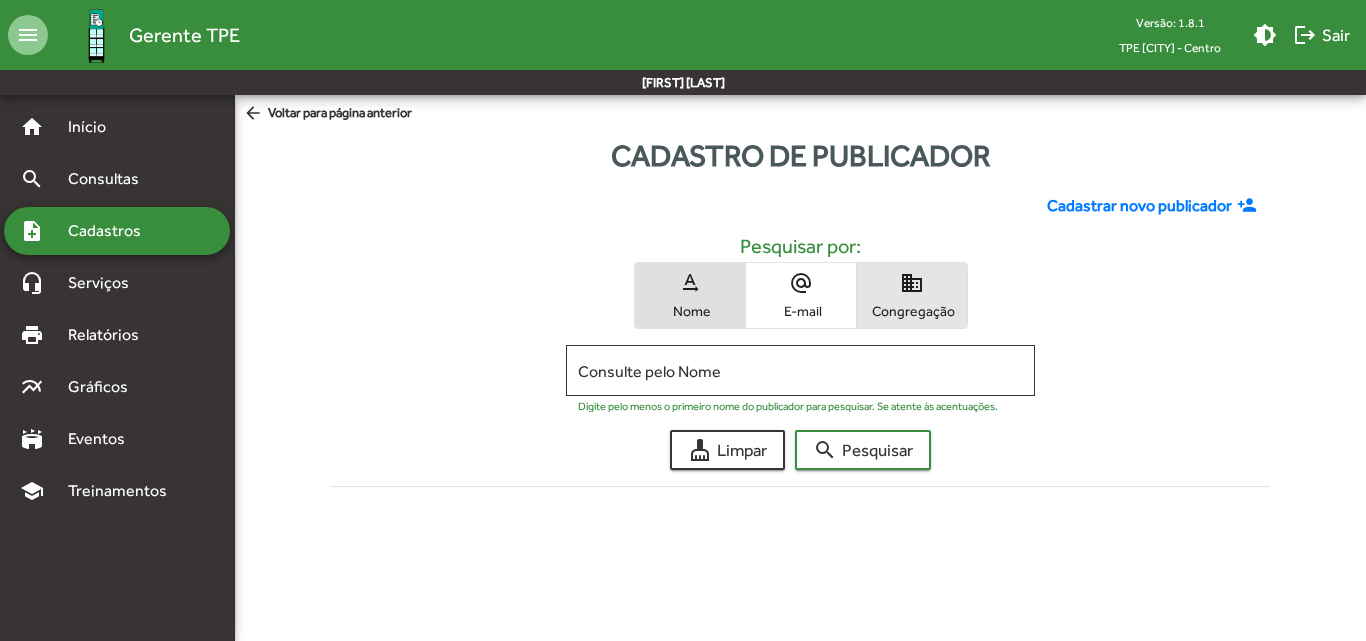 click on "Congregação" at bounding box center [912, 311] 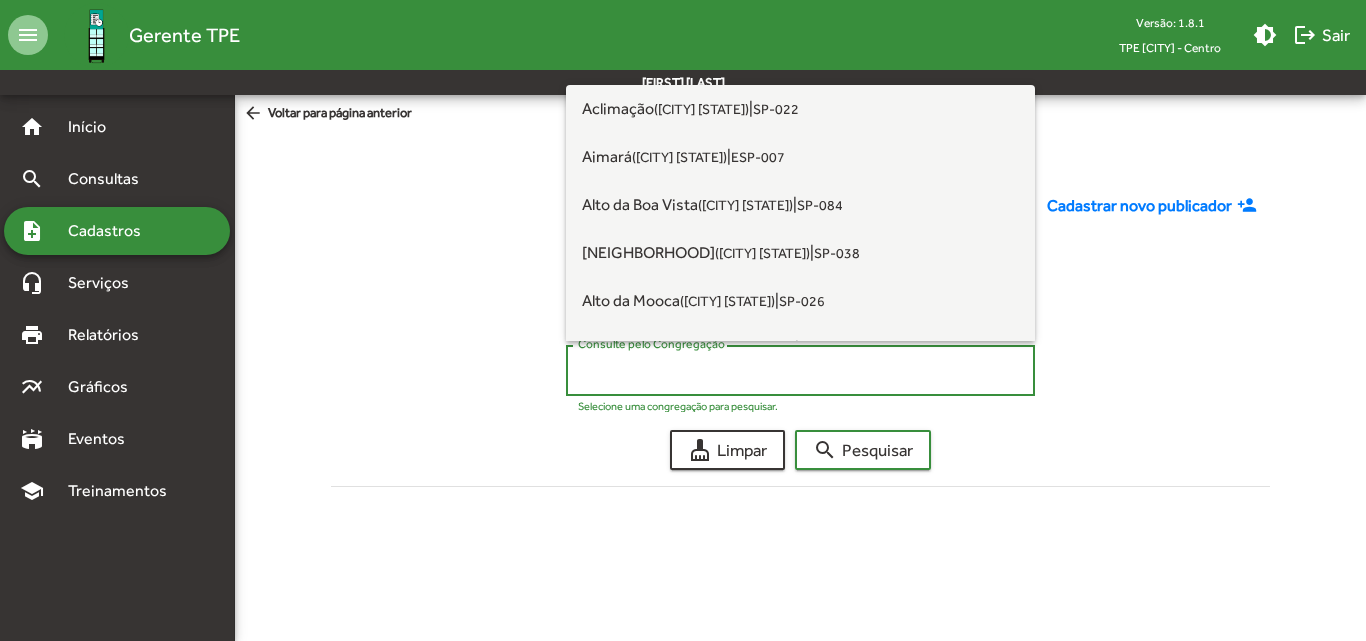 click on "Consulte pelo Congregação" at bounding box center (800, 371) 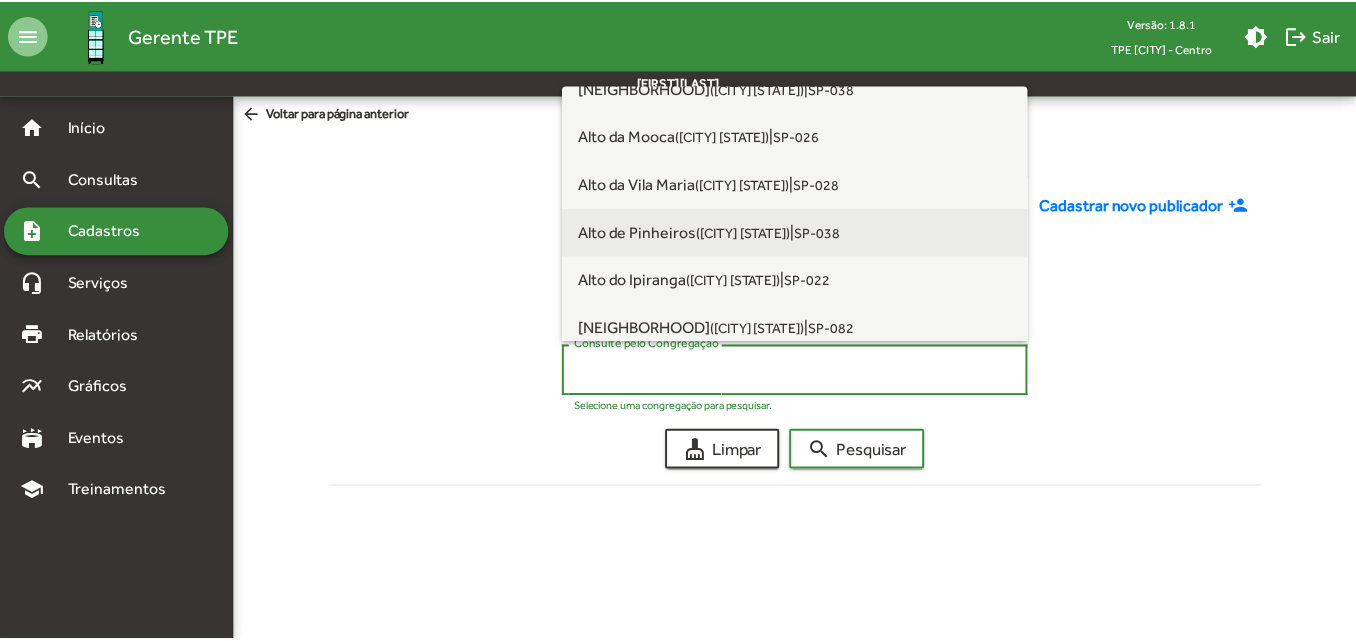 scroll, scrollTop: 200, scrollLeft: 0, axis: vertical 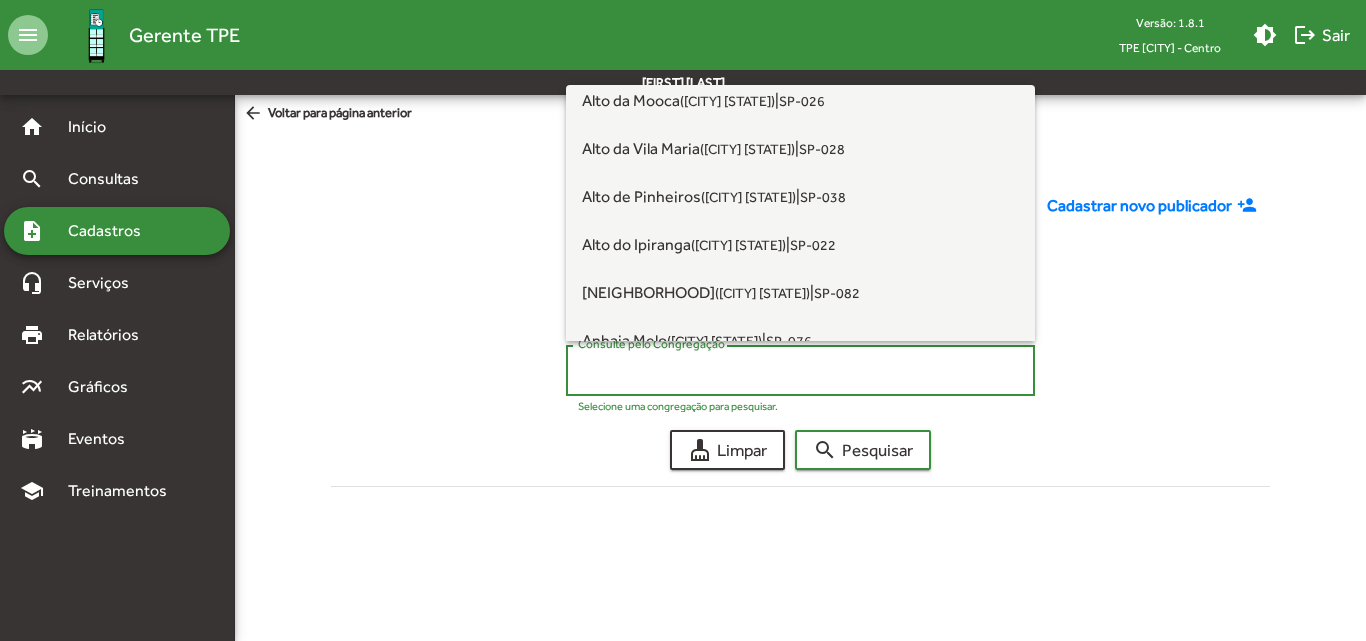 click on "Pesquisar por:" 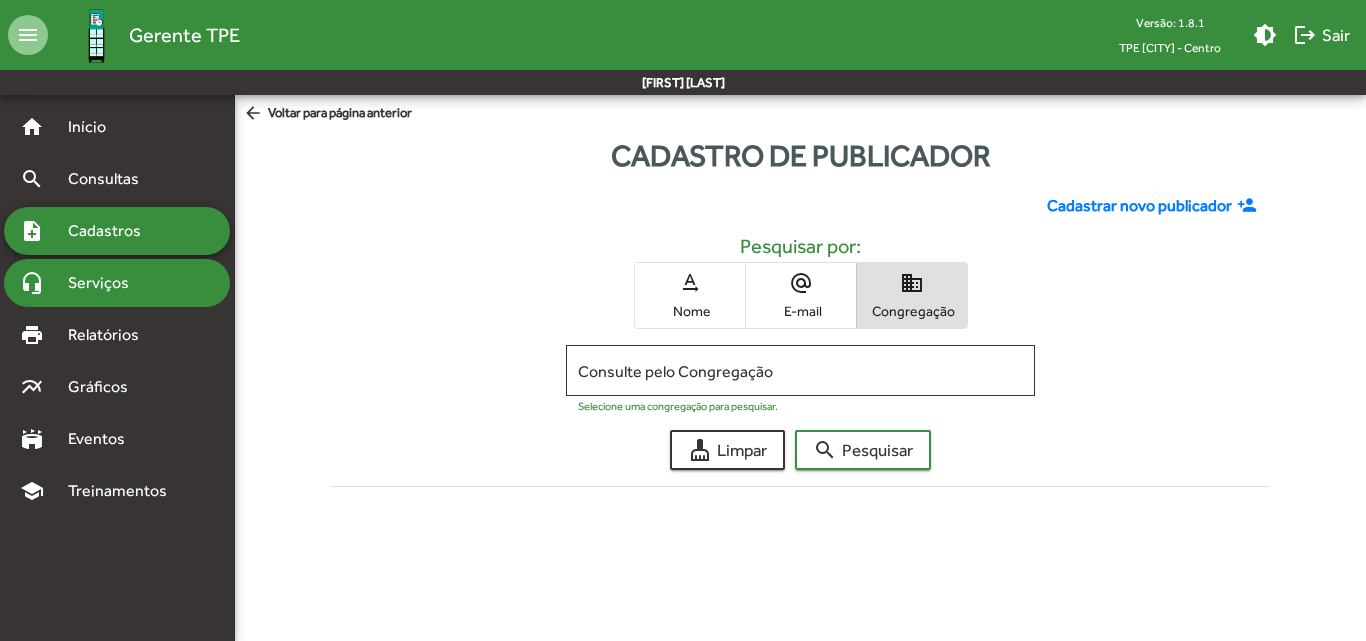 click on "Serviços" at bounding box center [106, 283] 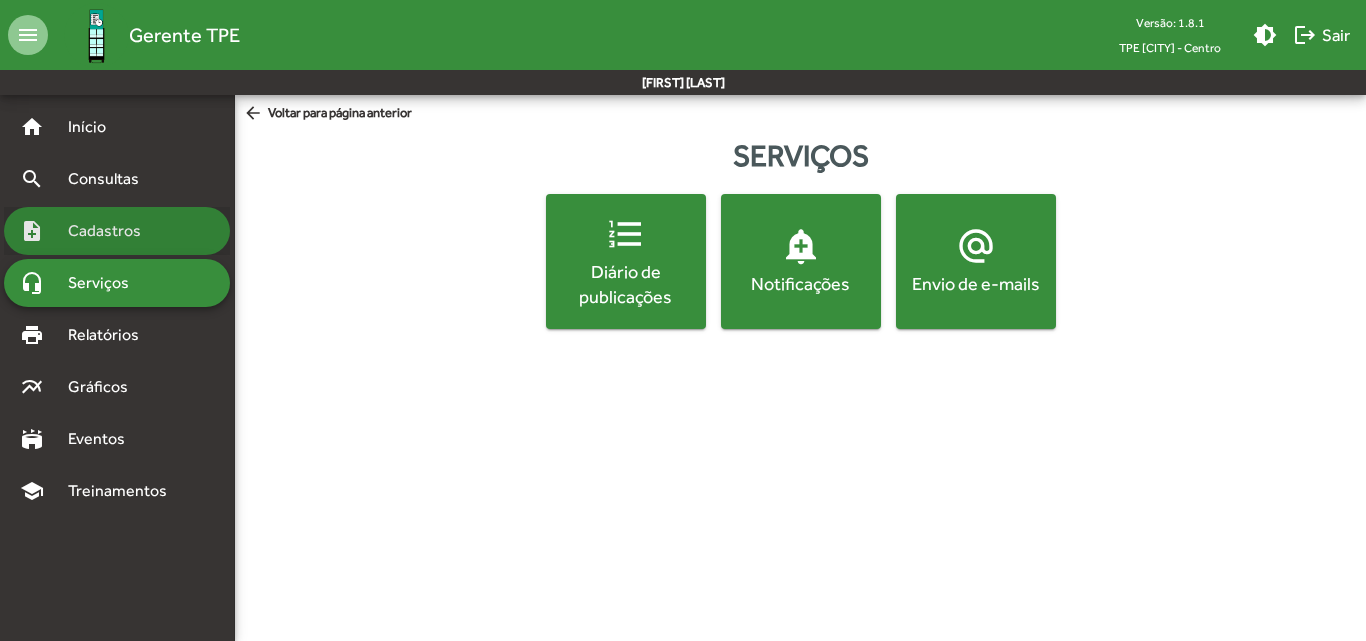 click on "Cadastros" at bounding box center (111, 231) 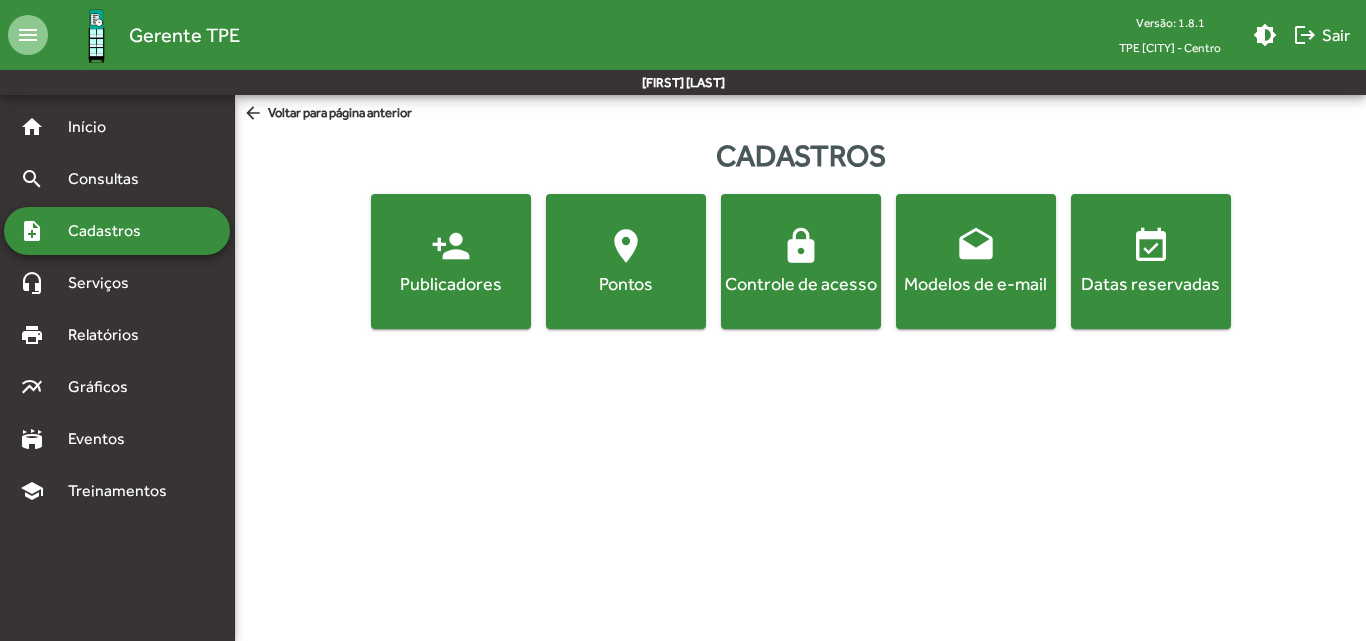 click on "Modelos de e-mail" 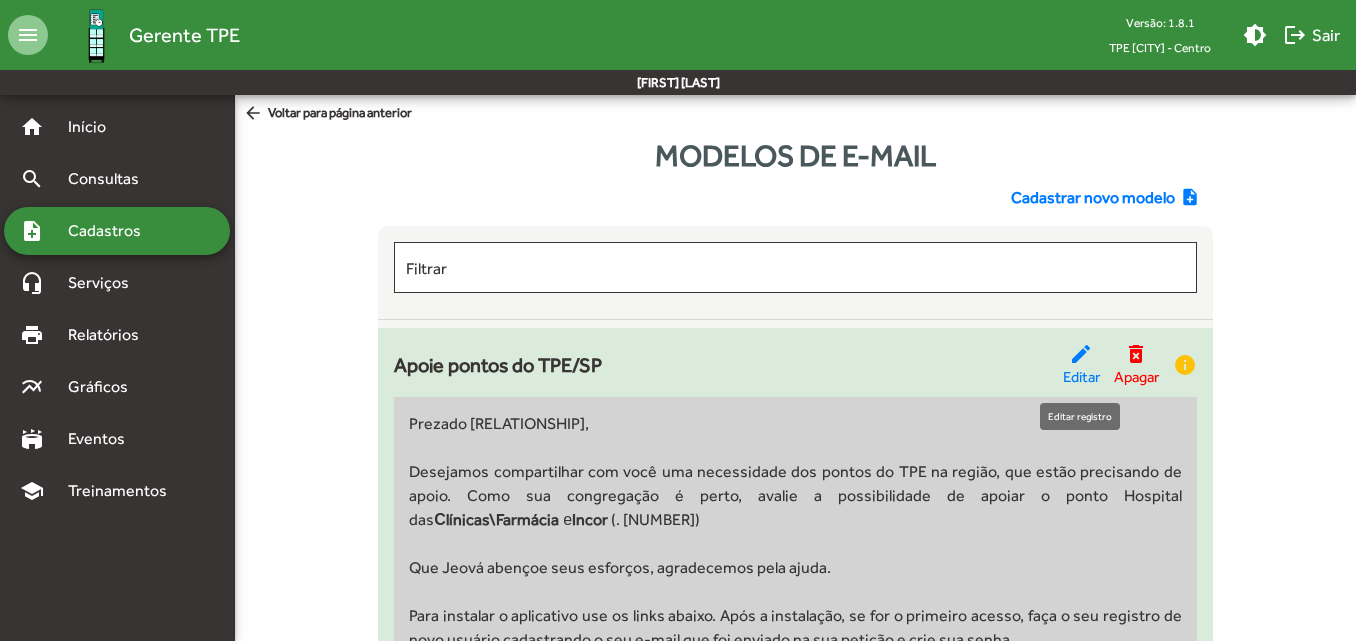 click on "edit" 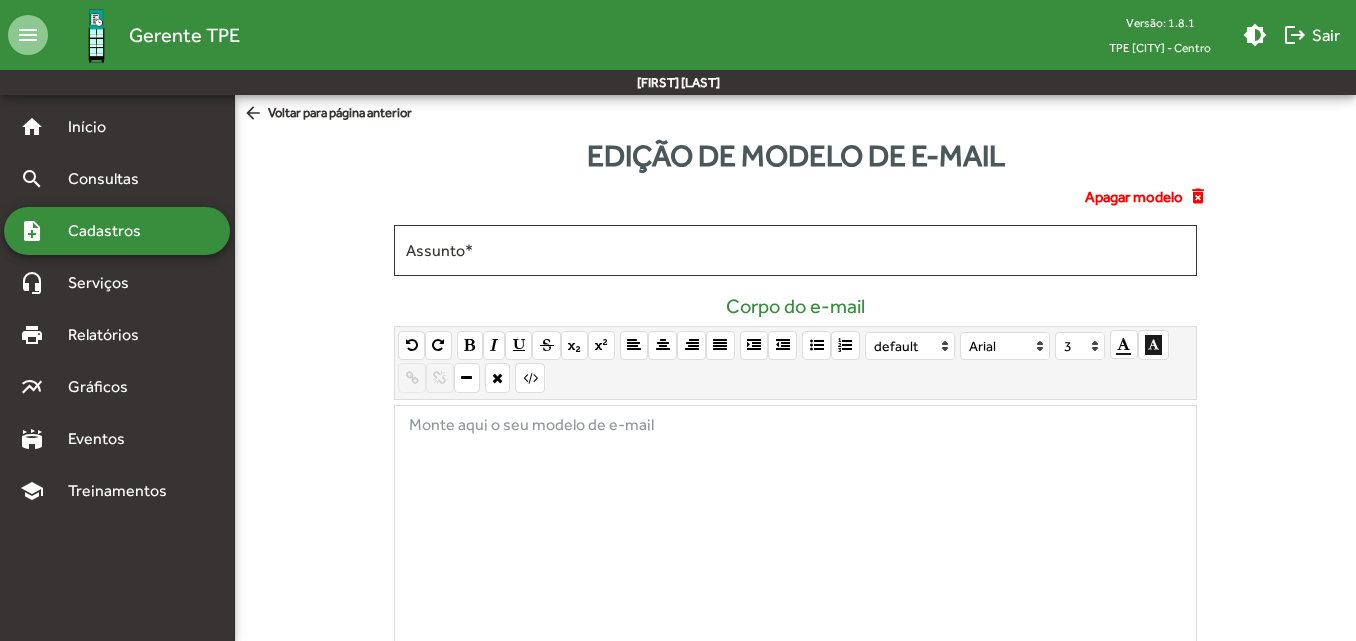 type on "**********" 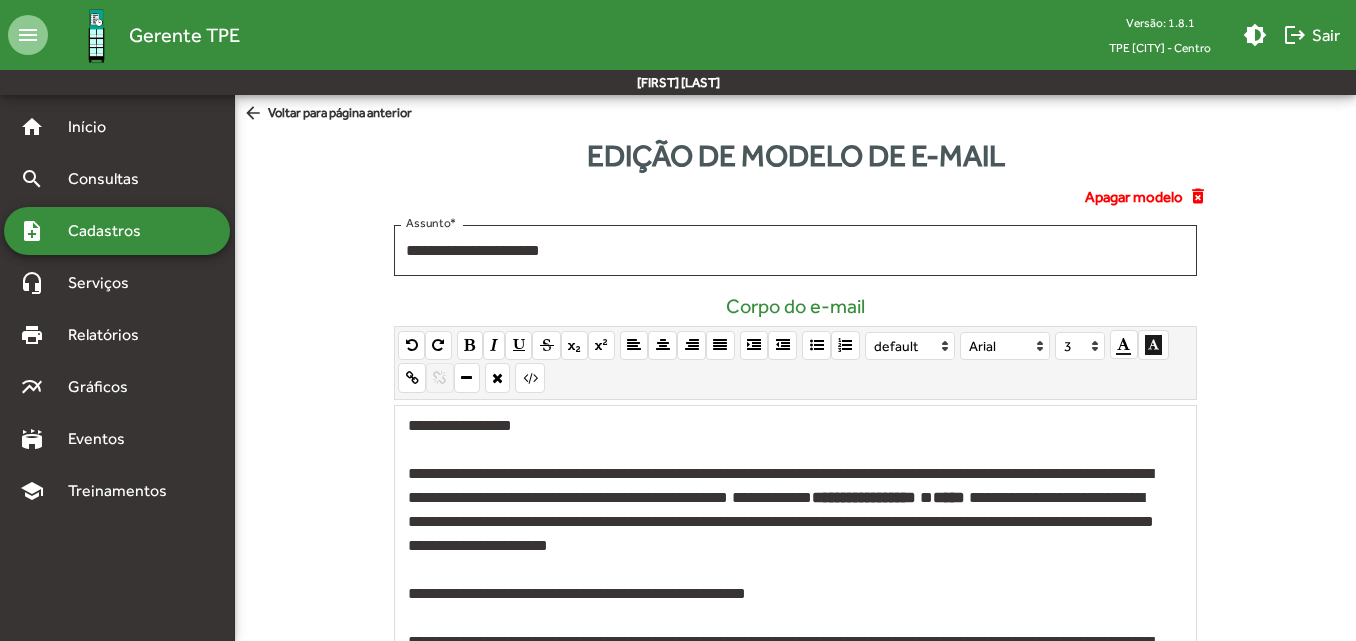 drag, startPoint x: 945, startPoint y: 498, endPoint x: 433, endPoint y: 514, distance: 512.24994 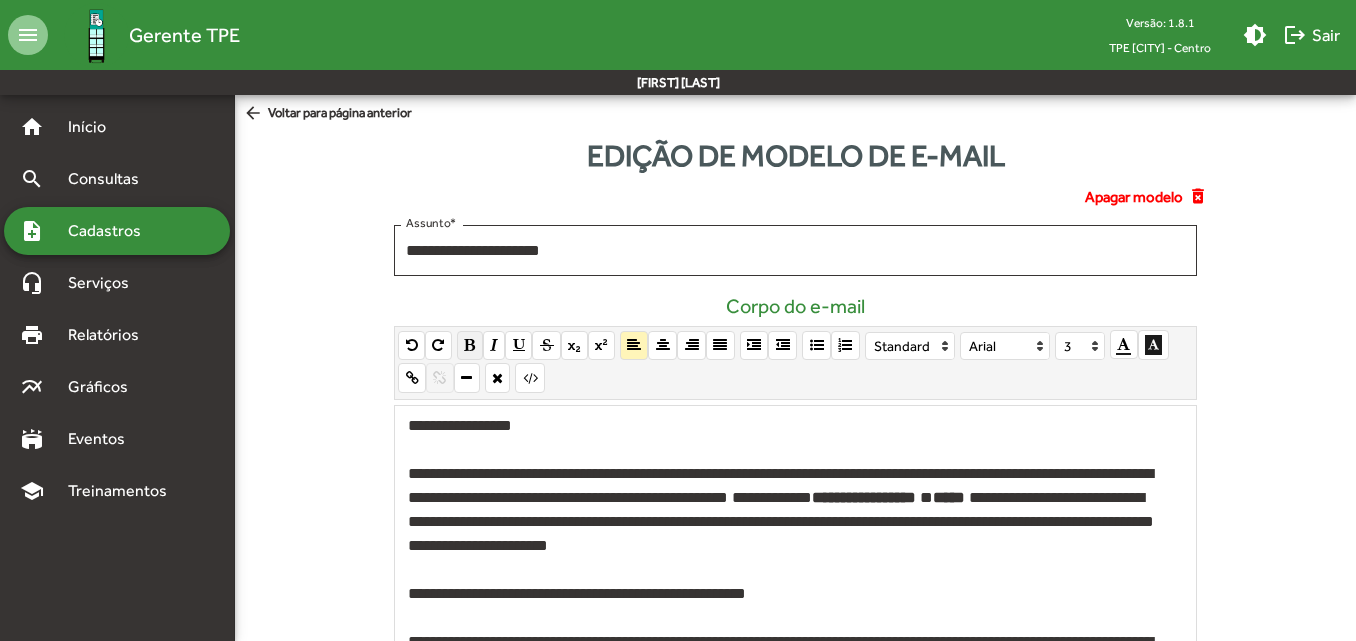 click at bounding box center (469, 345) 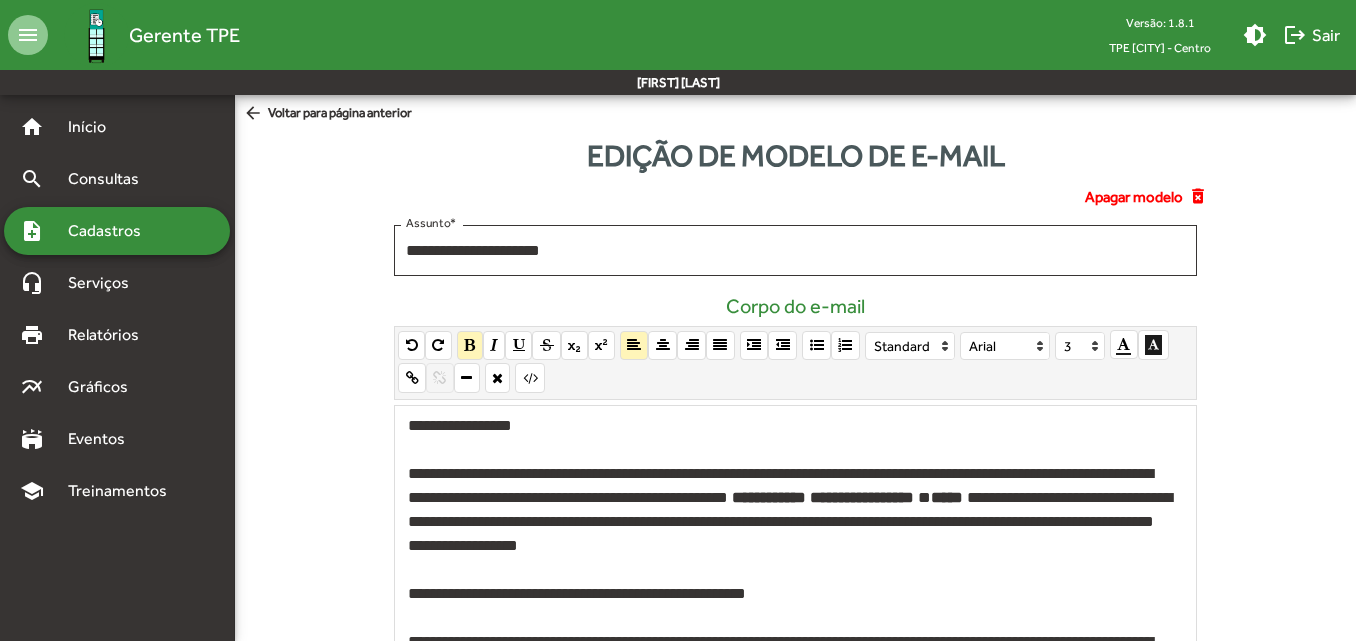 click on "**********" 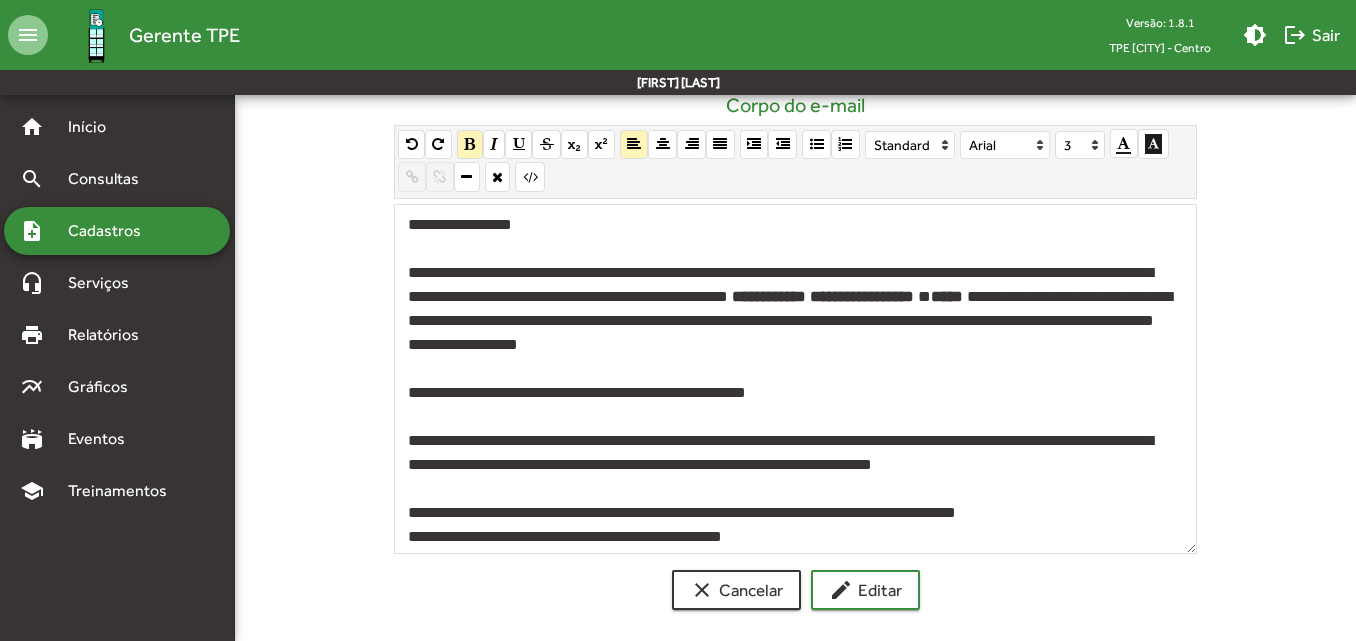 scroll, scrollTop: 210, scrollLeft: 0, axis: vertical 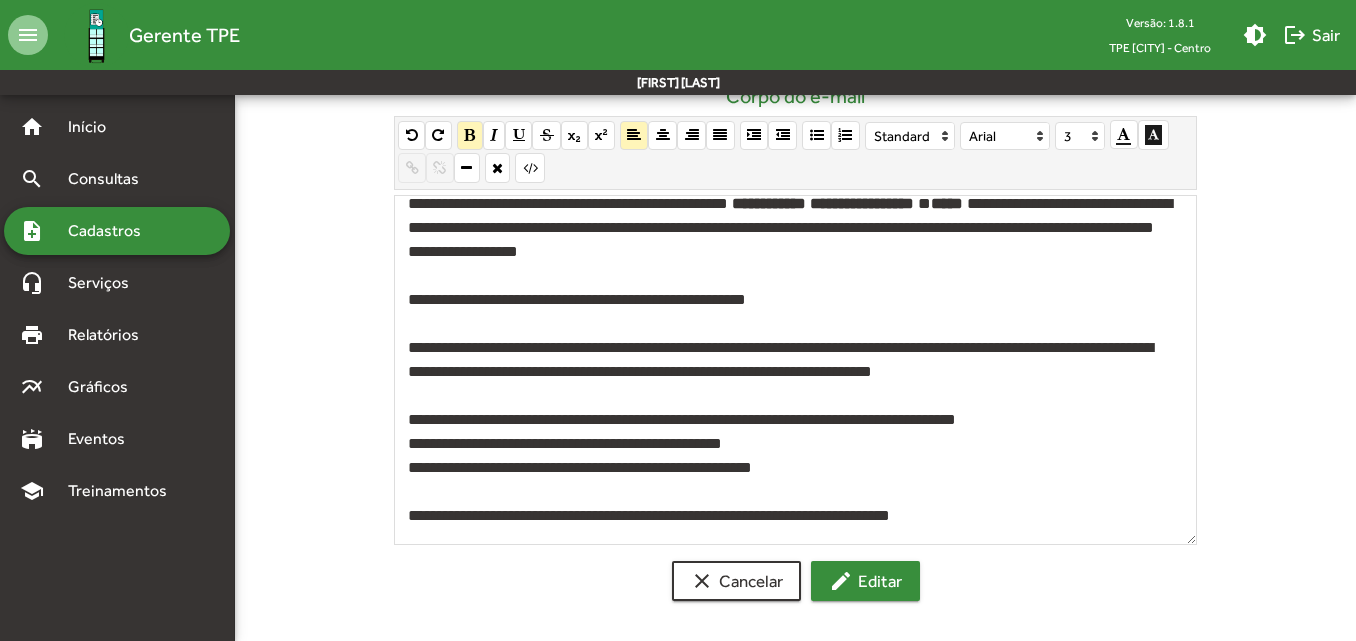 click on "edit  Editar" 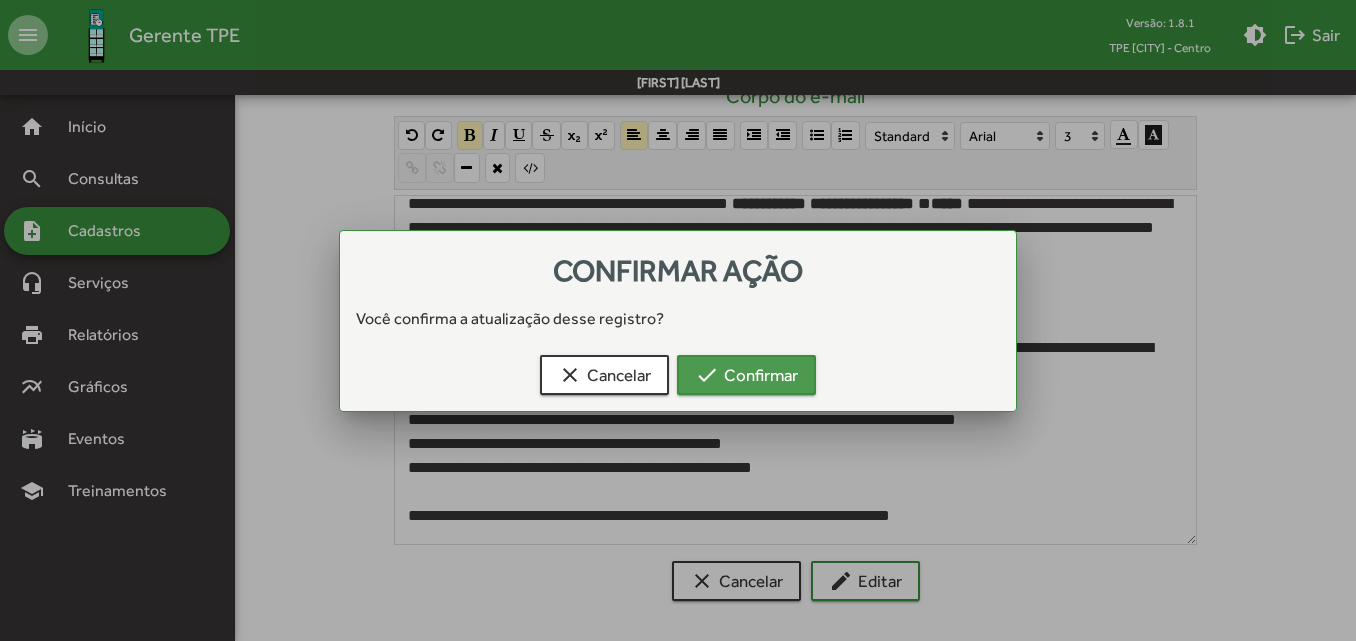 click on "check  Confirmar" at bounding box center (746, 375) 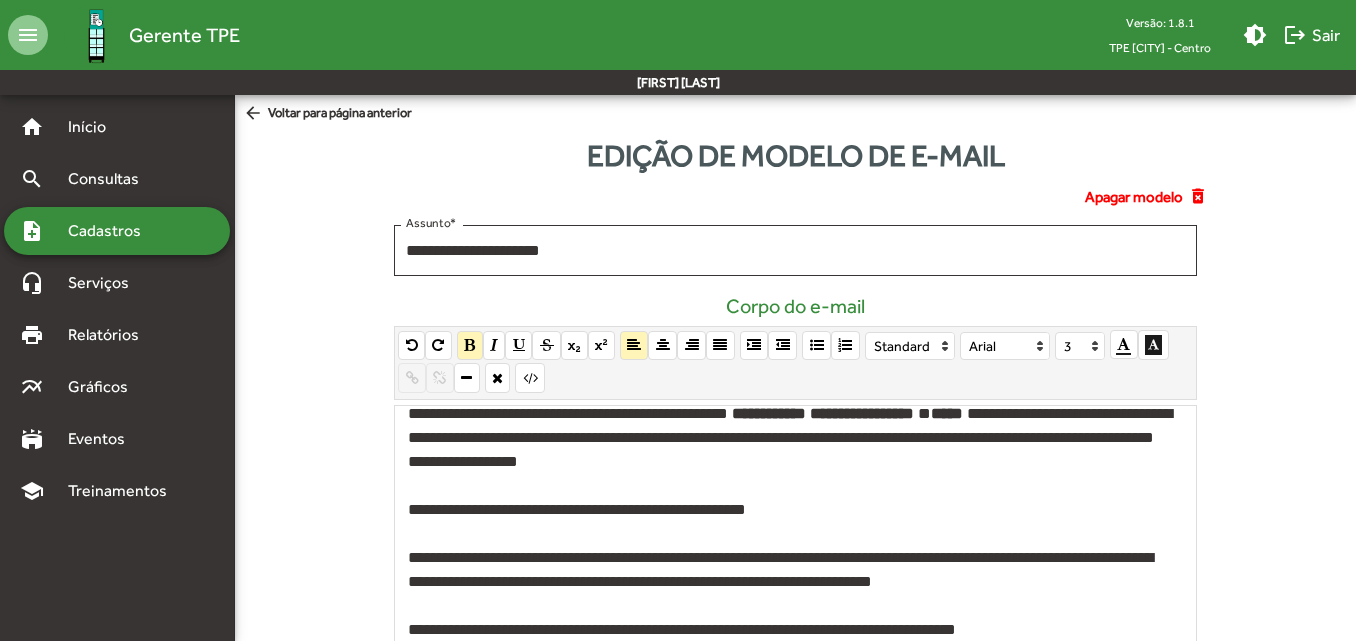 scroll, scrollTop: 210, scrollLeft: 0, axis: vertical 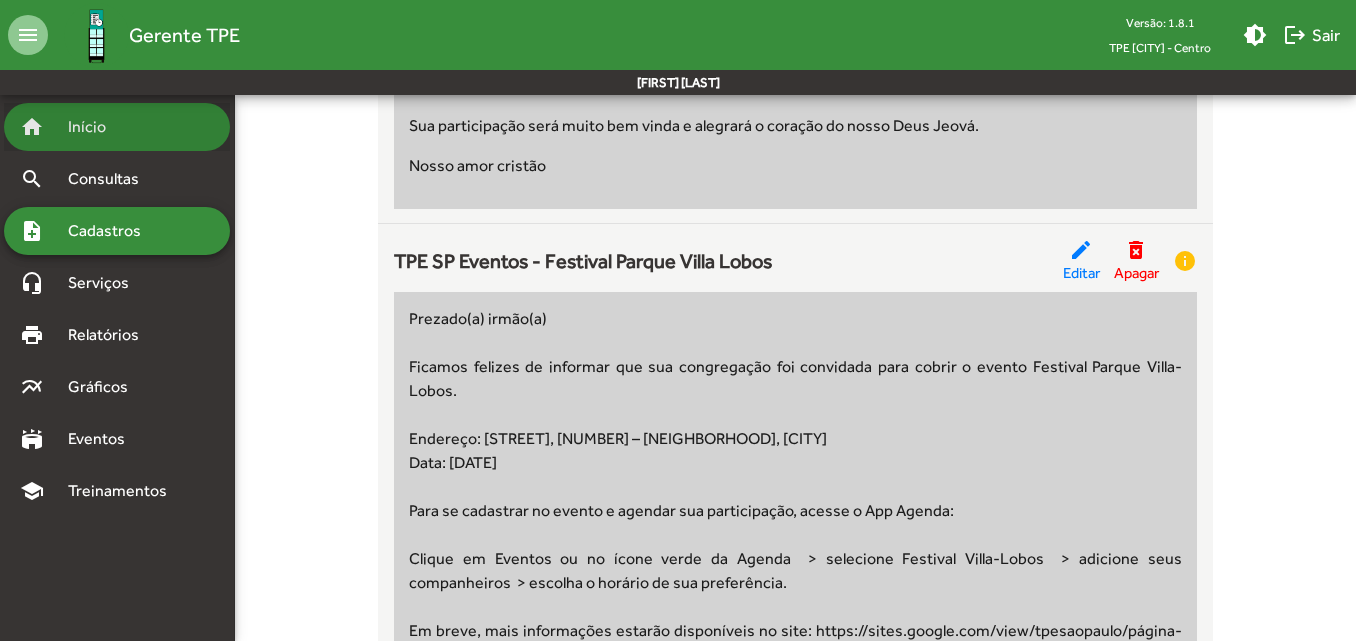 click on "home Início" at bounding box center [117, 127] 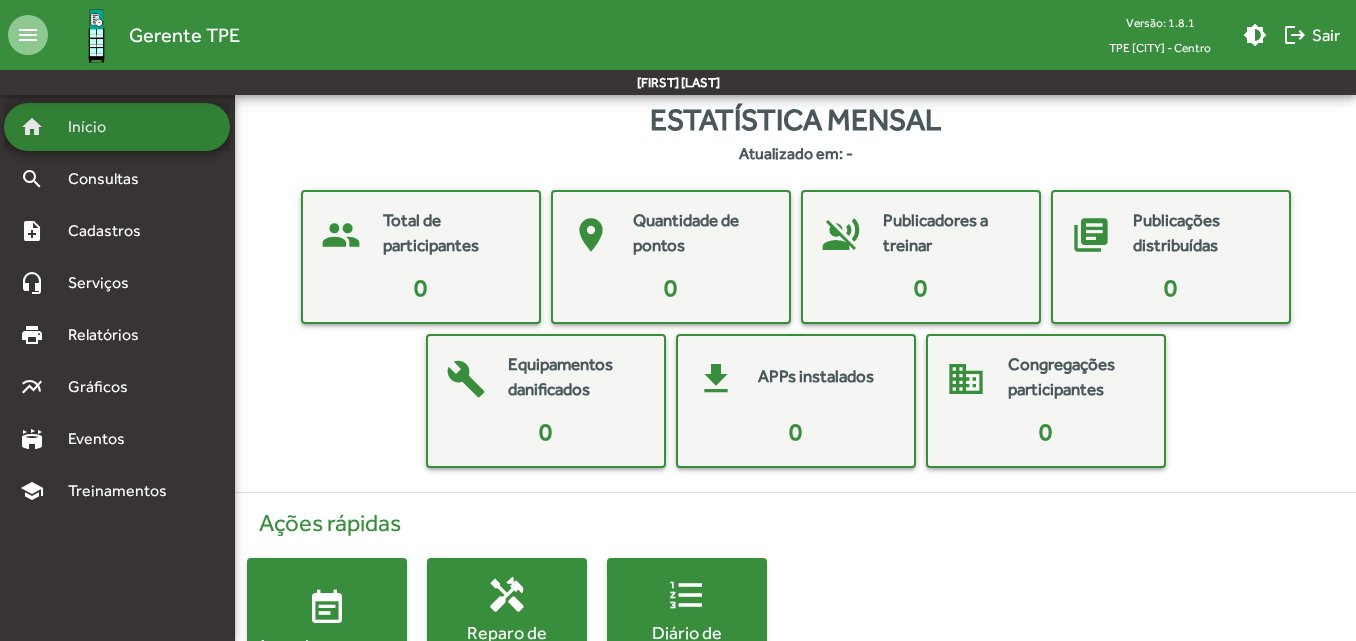 scroll, scrollTop: 0, scrollLeft: 0, axis: both 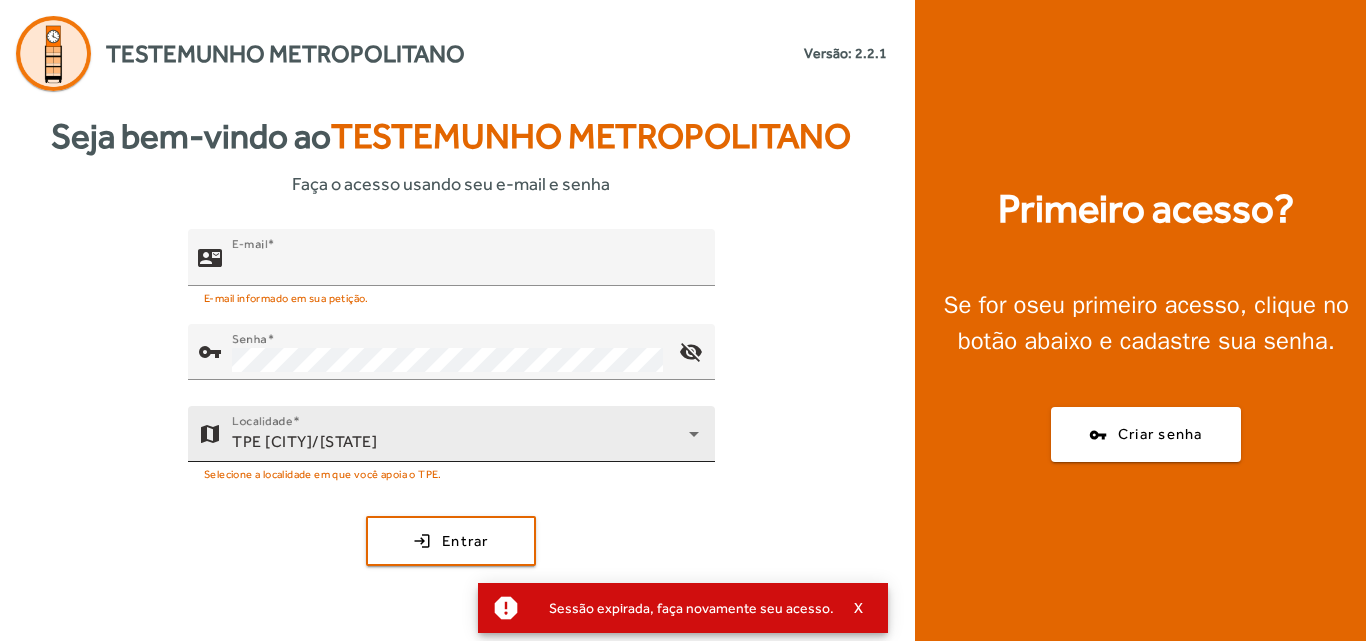type on "**********" 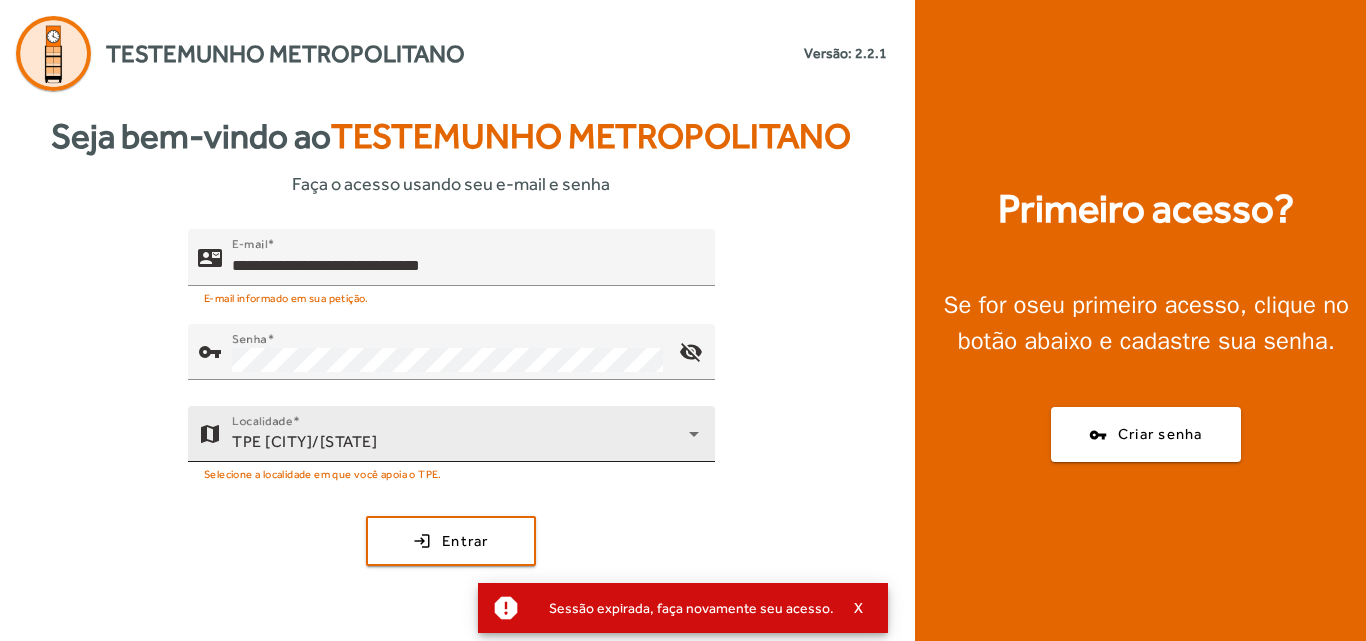 click on "TPE [CITY]/[STATE]" at bounding box center (460, 442) 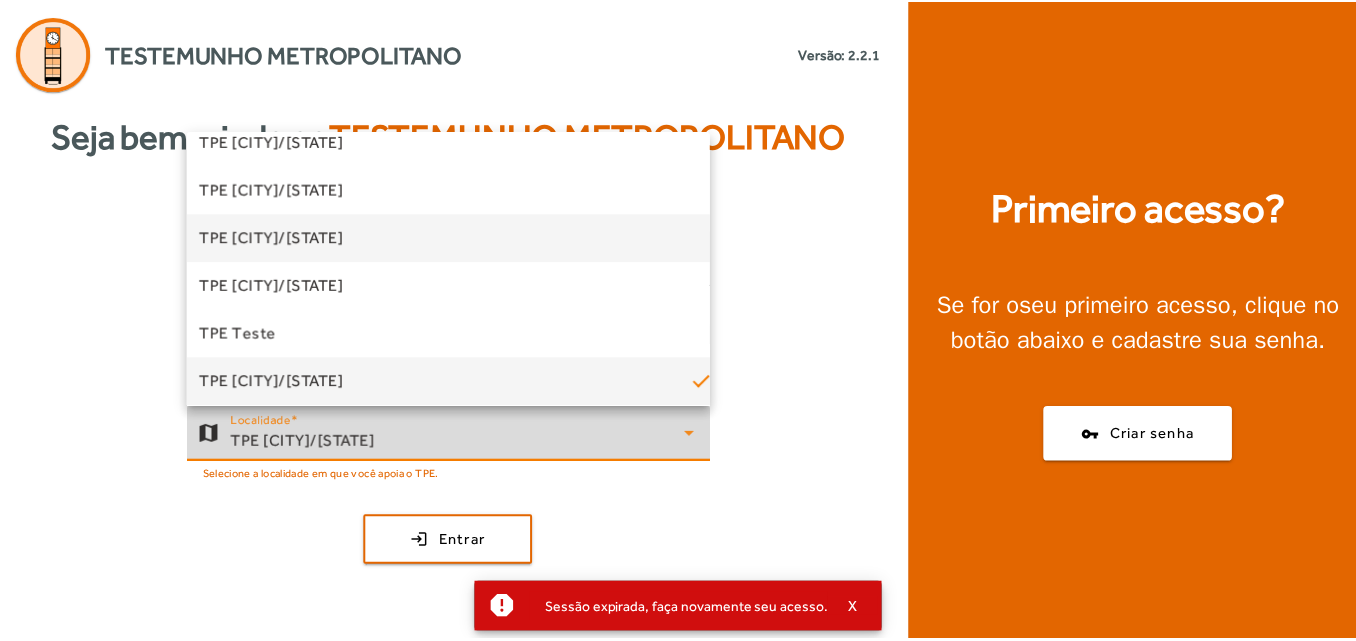 scroll, scrollTop: 449, scrollLeft: 0, axis: vertical 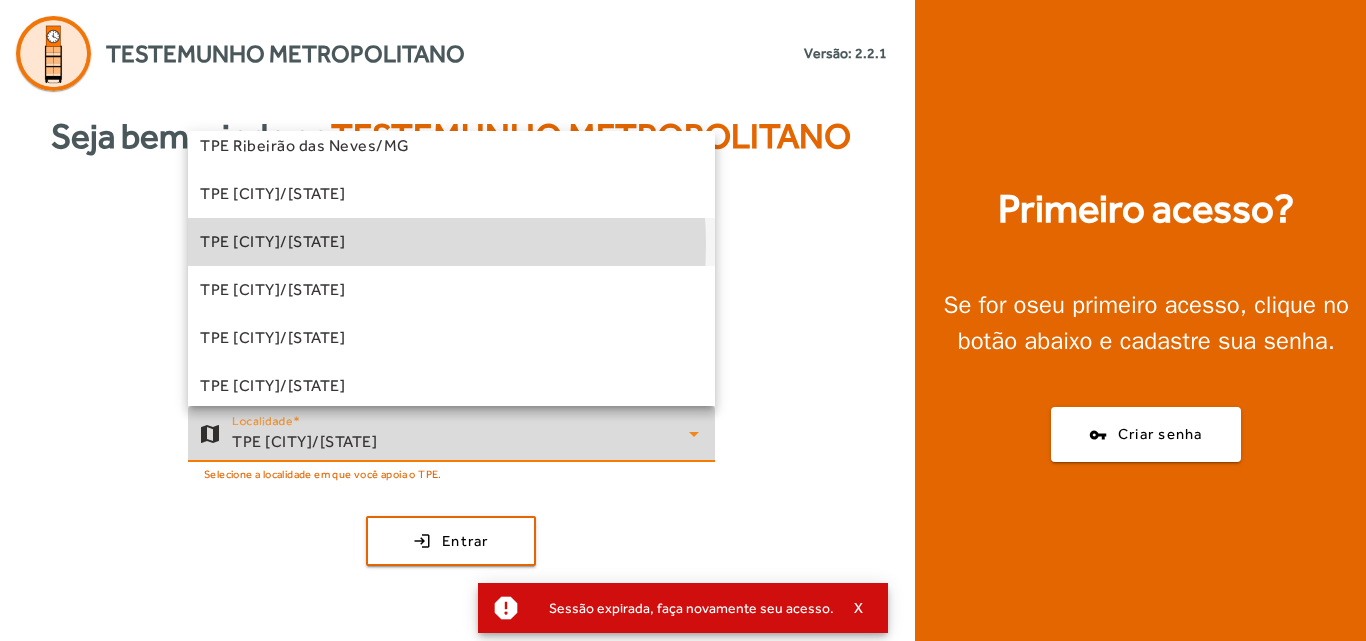 click on "TPE [CITY]/[STATE]" at bounding box center (272, 242) 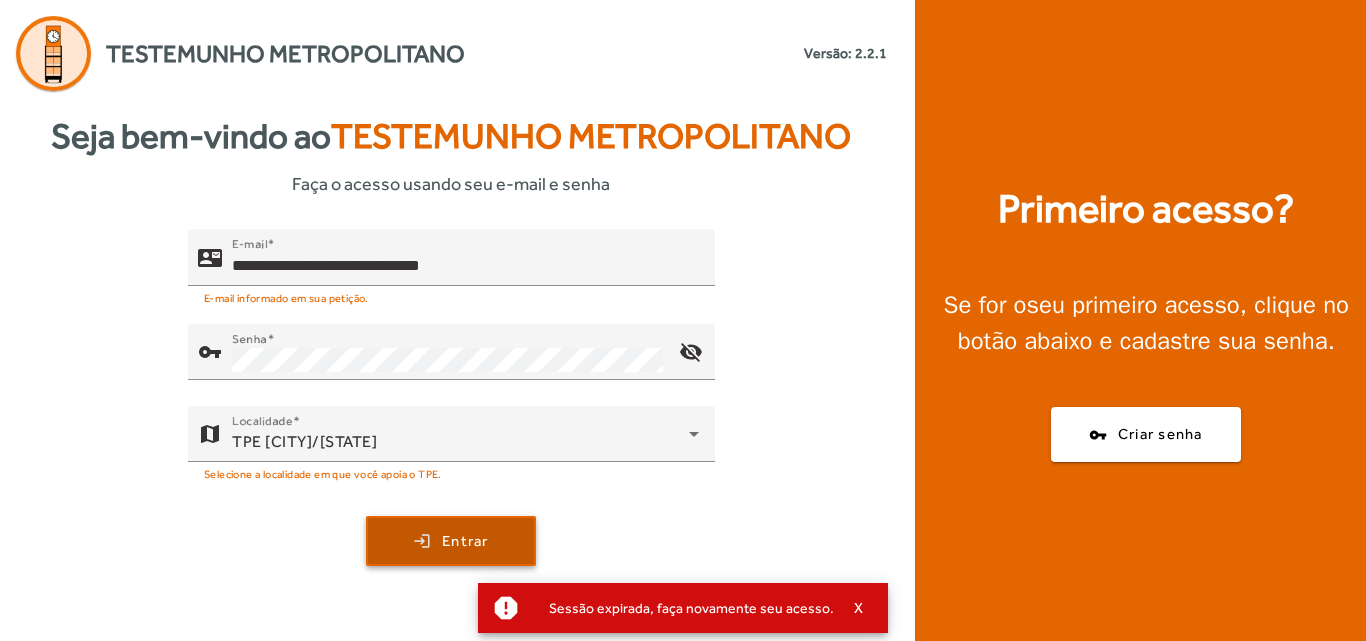 click 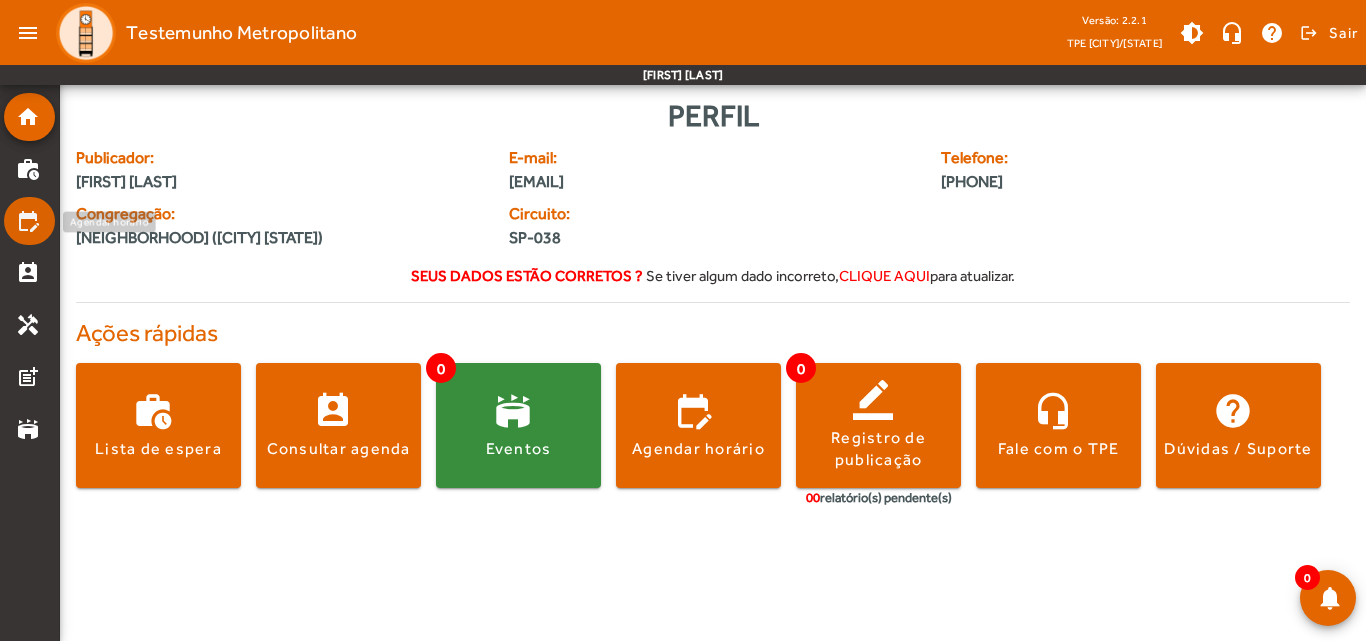 click on "edit_calendar" 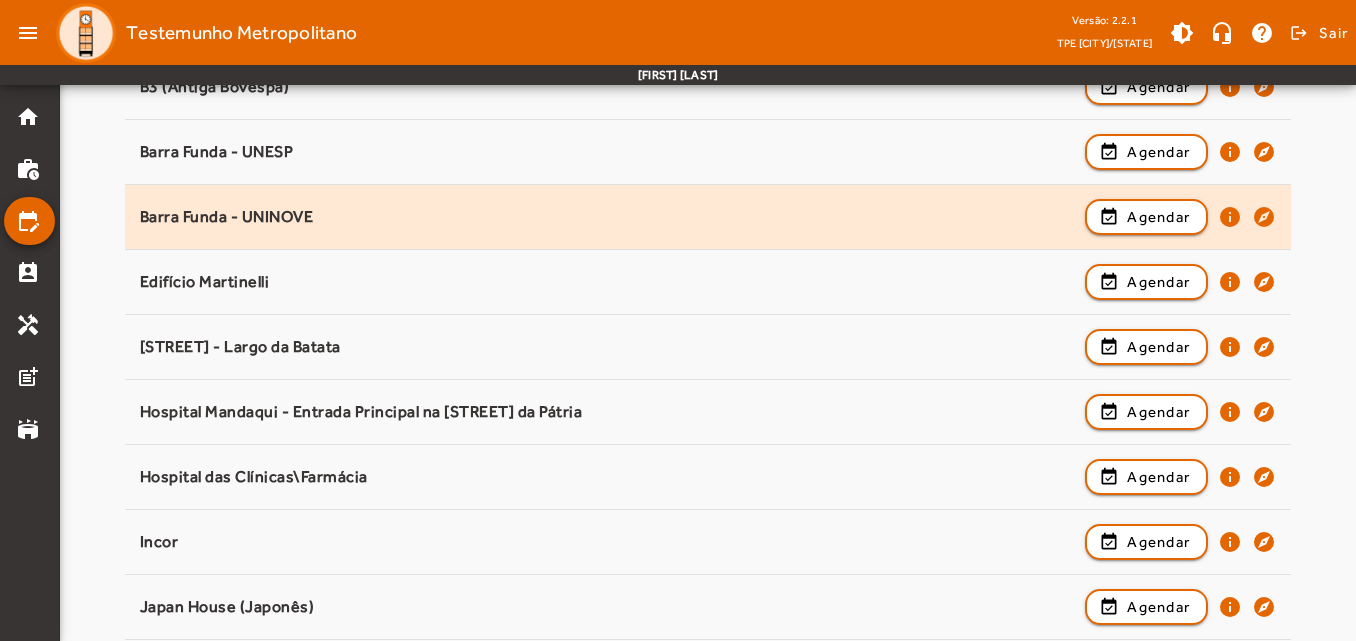 scroll, scrollTop: 600, scrollLeft: 0, axis: vertical 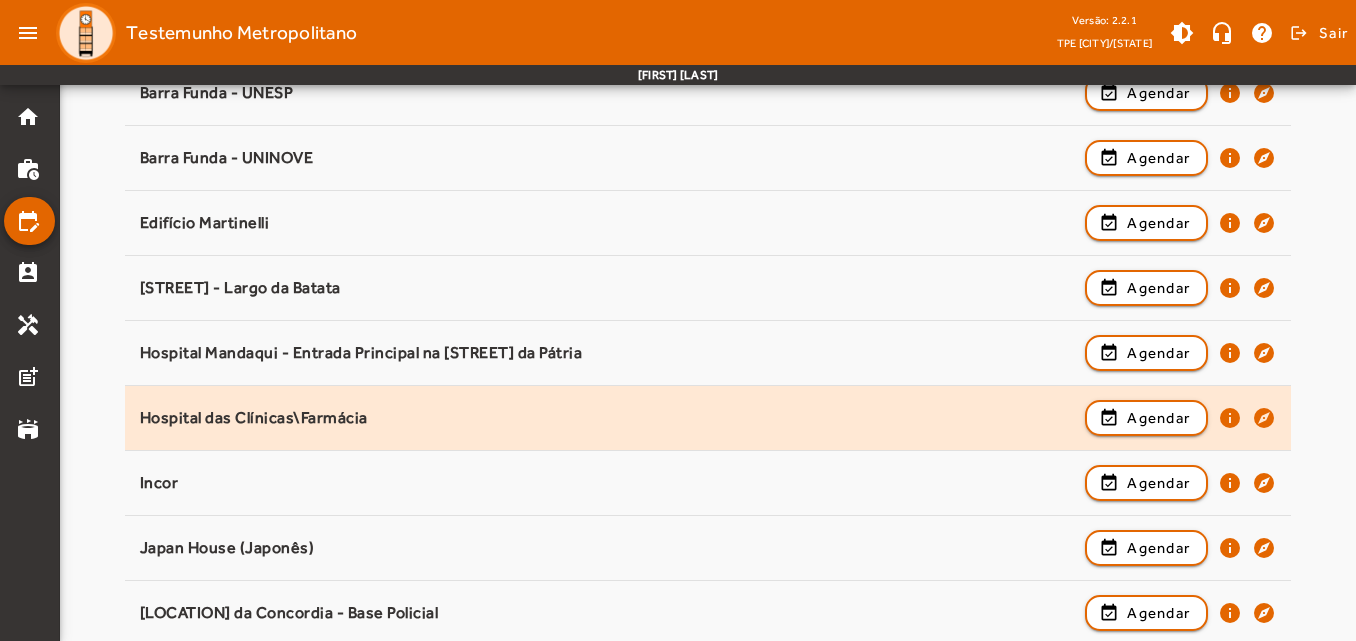 drag, startPoint x: 387, startPoint y: 420, endPoint x: 142, endPoint y: 427, distance: 245.09998 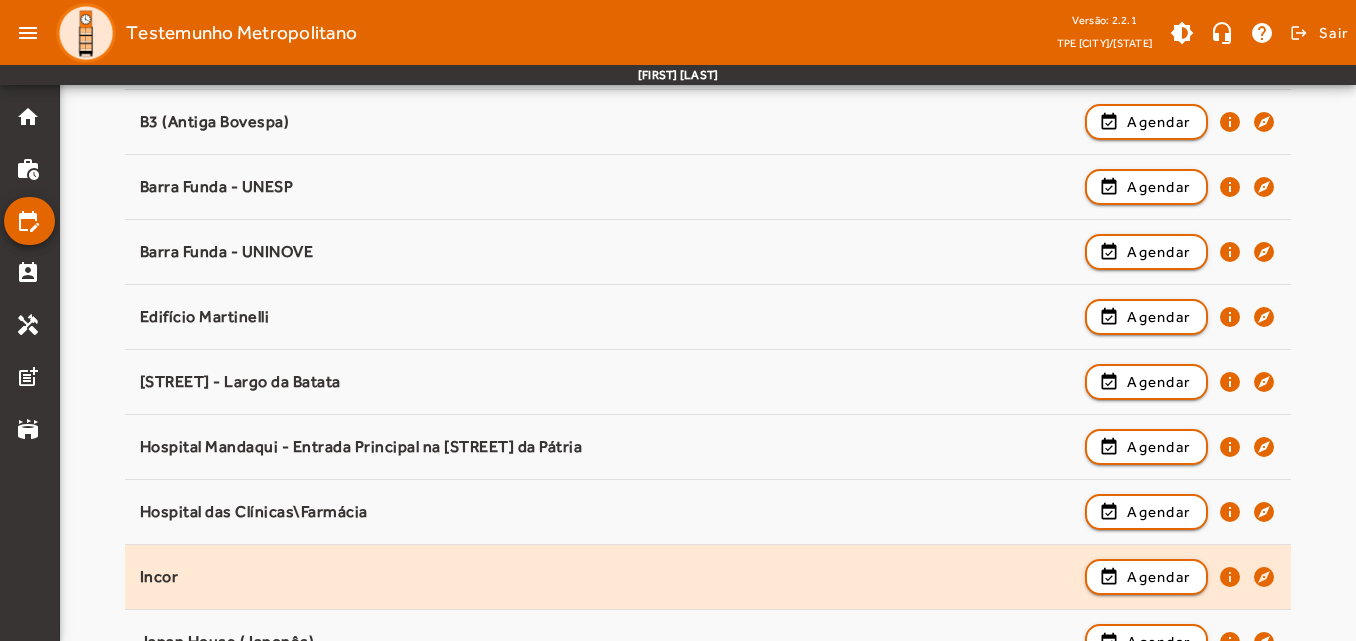 scroll, scrollTop: 600, scrollLeft: 0, axis: vertical 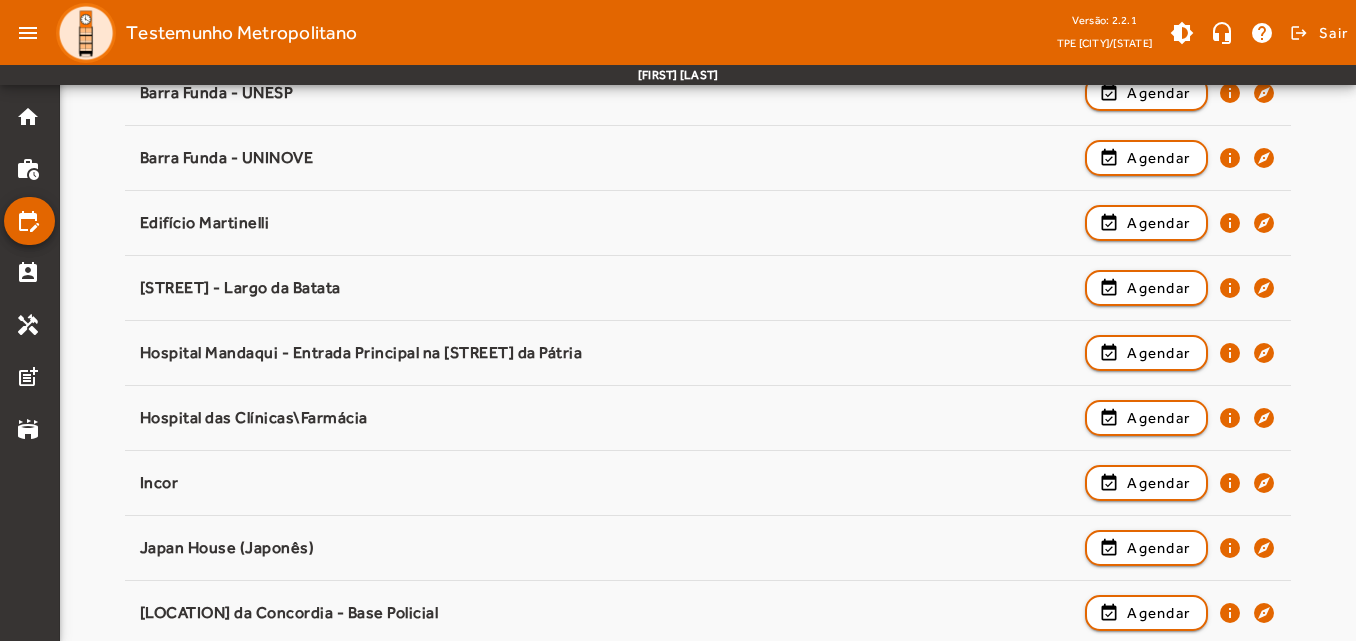 click on "Pesquisar ponto  Selecione um ponto para prosseguir.   [DATE] c/ [STREET]/[LOCATION]   event_available   Agendar   info  explore  [DATE] - Lad. [STREET] c/ Esquina [BRAND]   event_available   Agendar   info  explore  [BRAND]   event_available   Agendar   info  explore  B3 (Antiga Bovespa)   event_available   Agendar   info  explore  Barra Funda - UNESP   event_available   Agendar   info  explore  Barra Funda - UNINOVE   event_available   Agendar   info  explore  Edifício Martinelli    event_available   Agendar   info  explore  Faria Lima - Largo da Batata   event_available   Agendar   info  explore  Hospital Mandaqui - Entrada Principal na [STREET]   event_available   Agendar   info  explore  Hospital das Clínicas\Farmácia    event_available   Agendar   info  explore  Incor   event_available   Agendar   info  explore  Japan House (Japonês)    event_available   Agendar   info  explore  Largo da Concordia - Base Policial   event_available" at bounding box center [708, 1194] 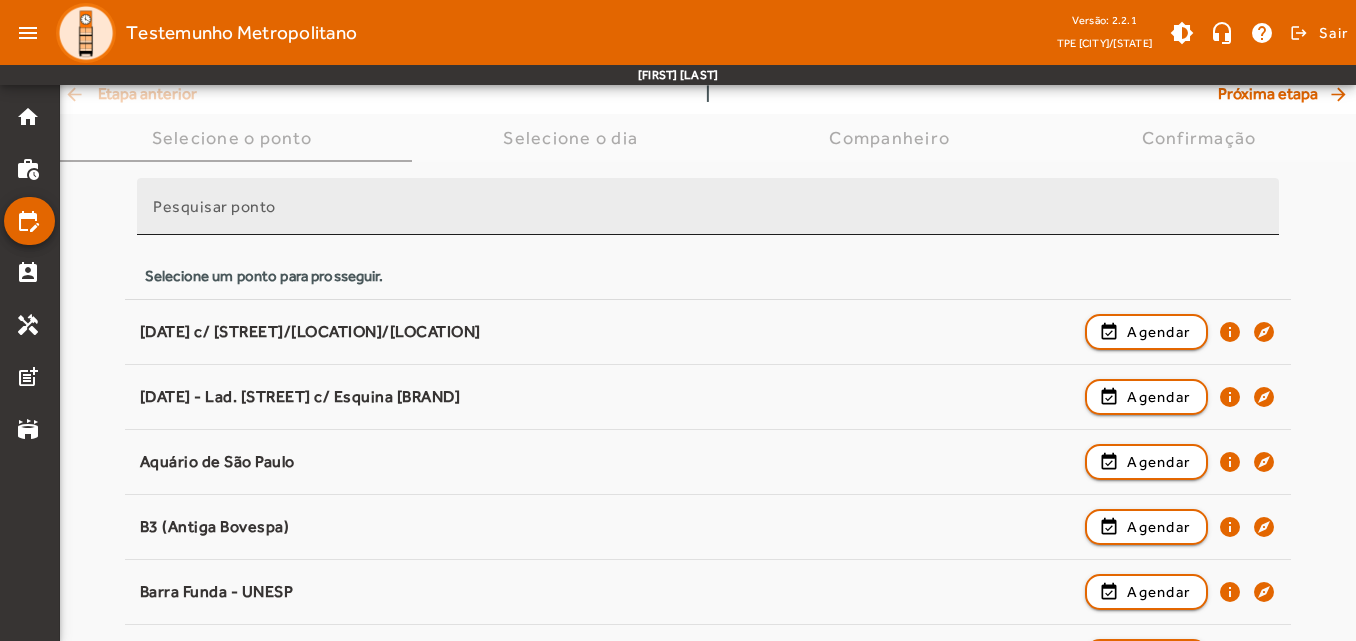 scroll, scrollTop: 100, scrollLeft: 0, axis: vertical 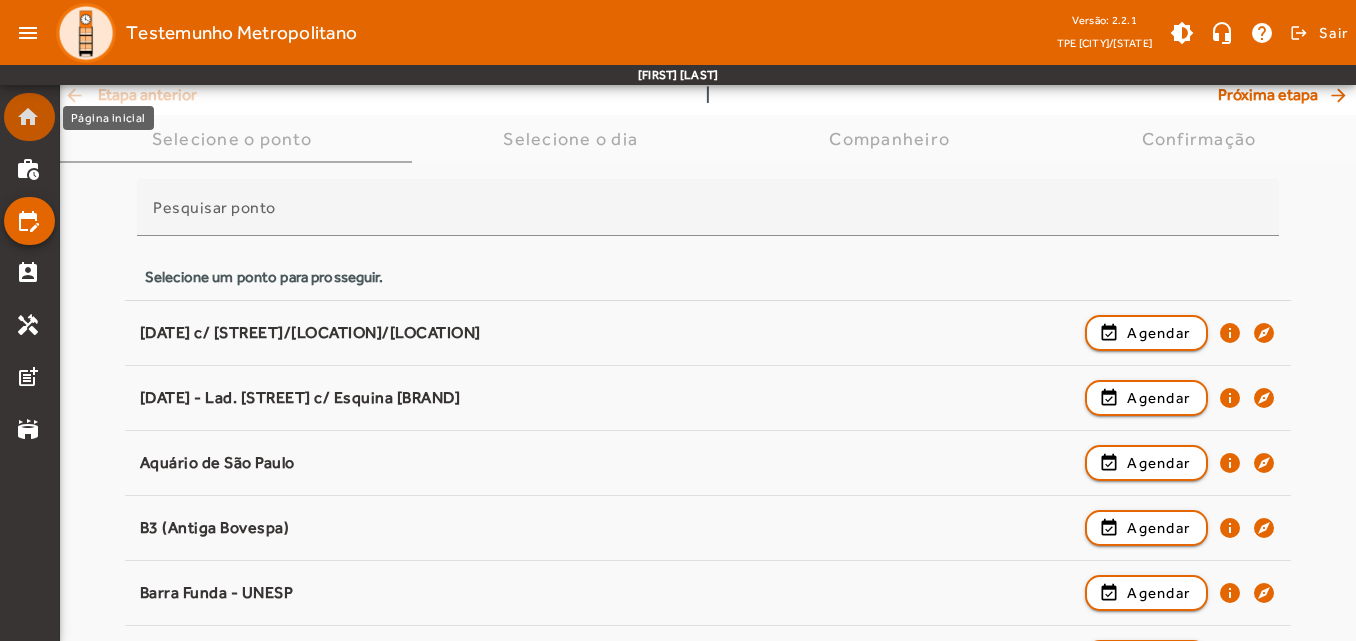 click on "home" 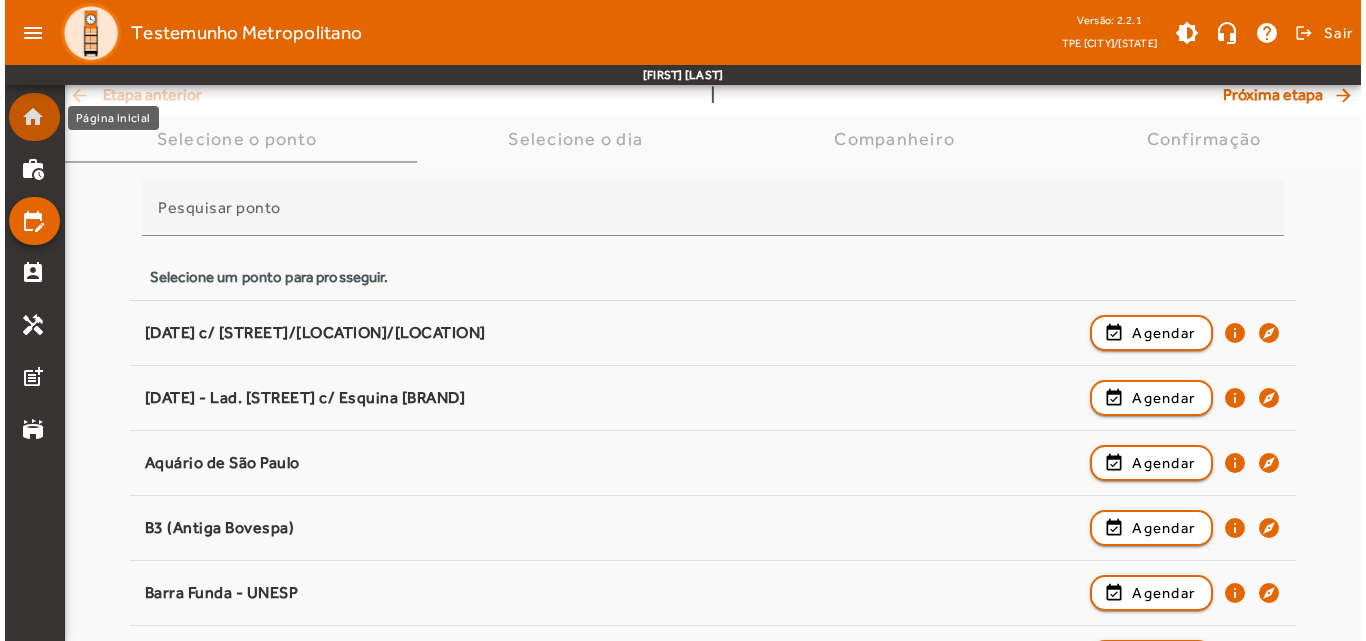 scroll, scrollTop: 0, scrollLeft: 0, axis: both 